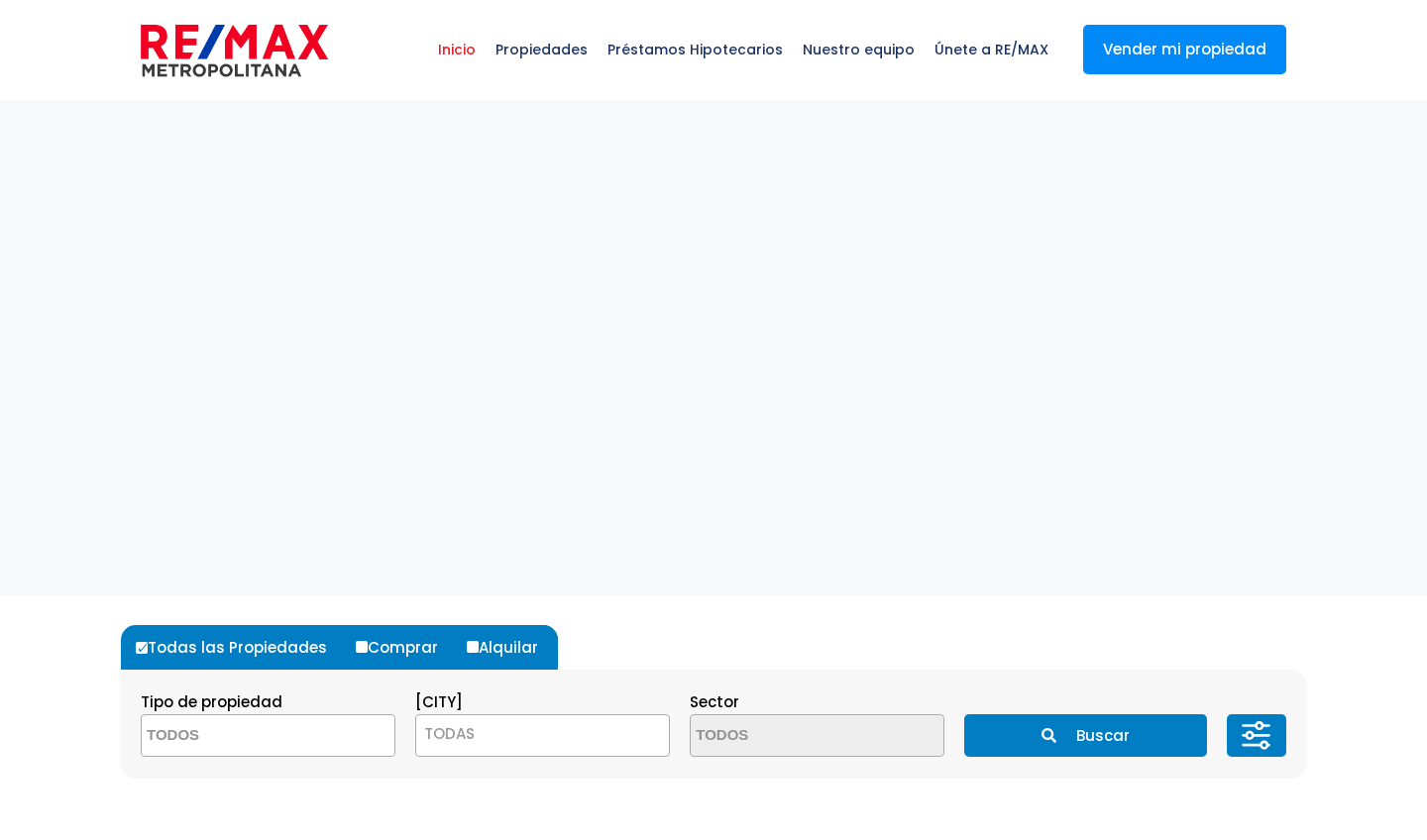 select 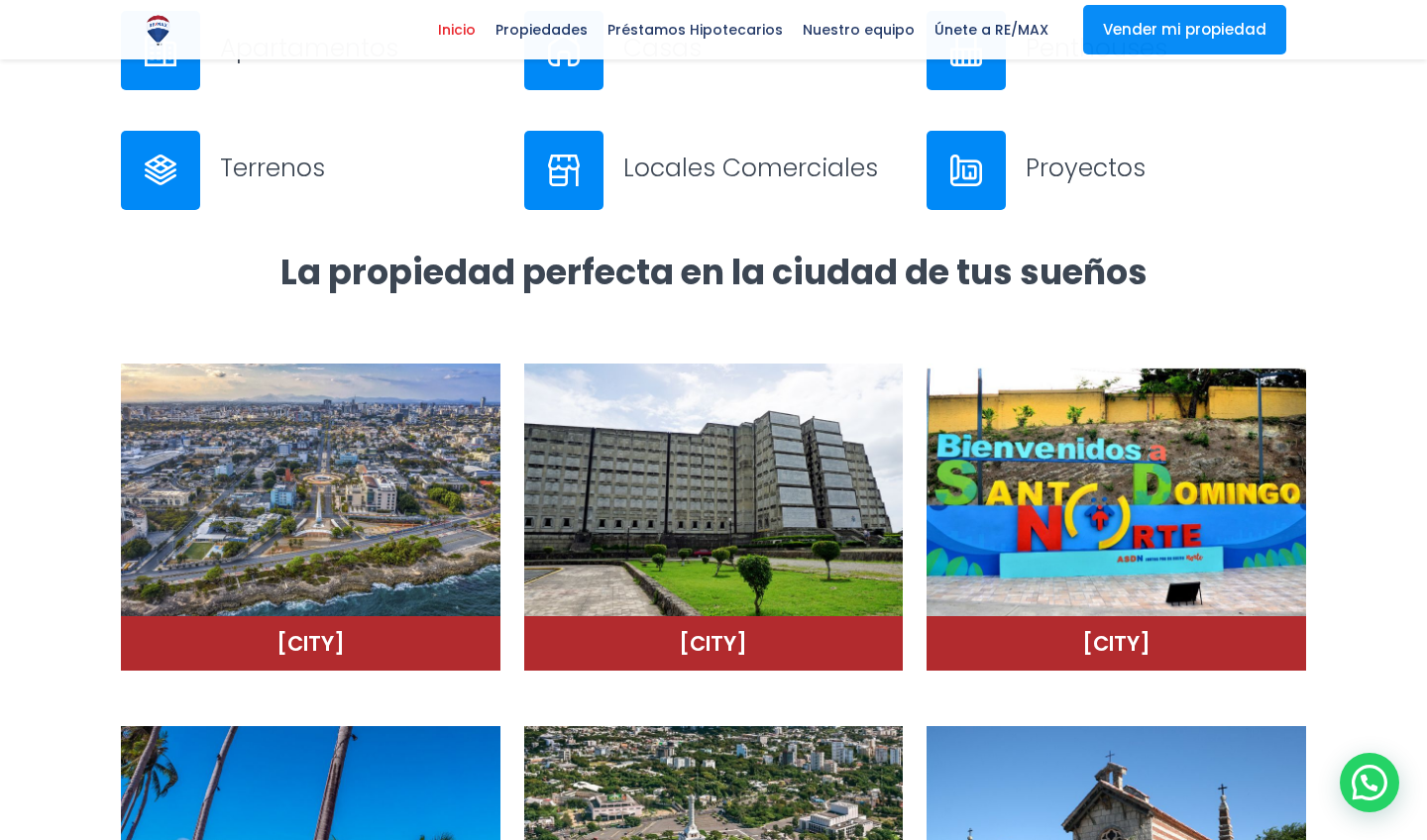 scroll, scrollTop: 971, scrollLeft: 0, axis: vertical 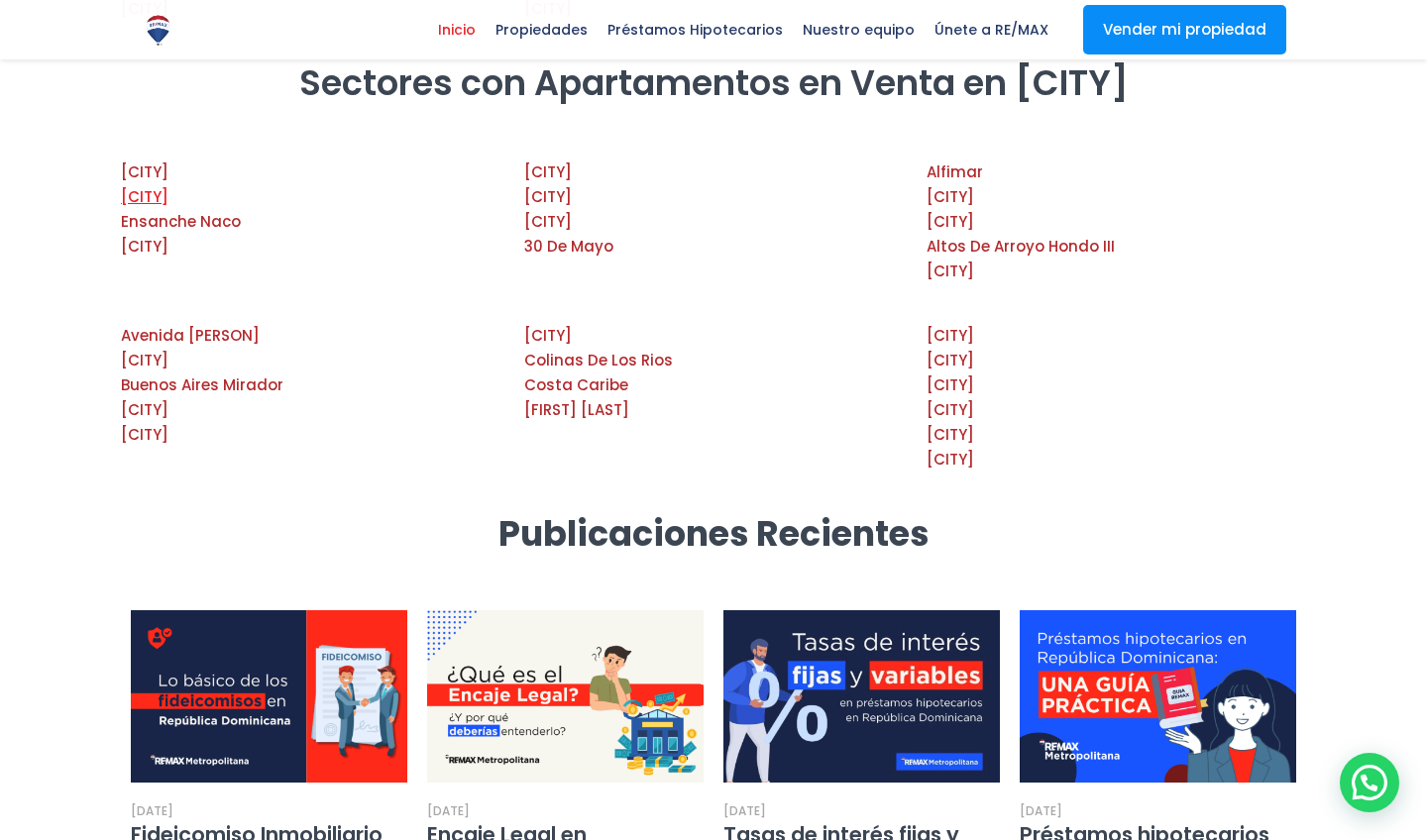 click on "Bella Vista" at bounding box center [145, 196] 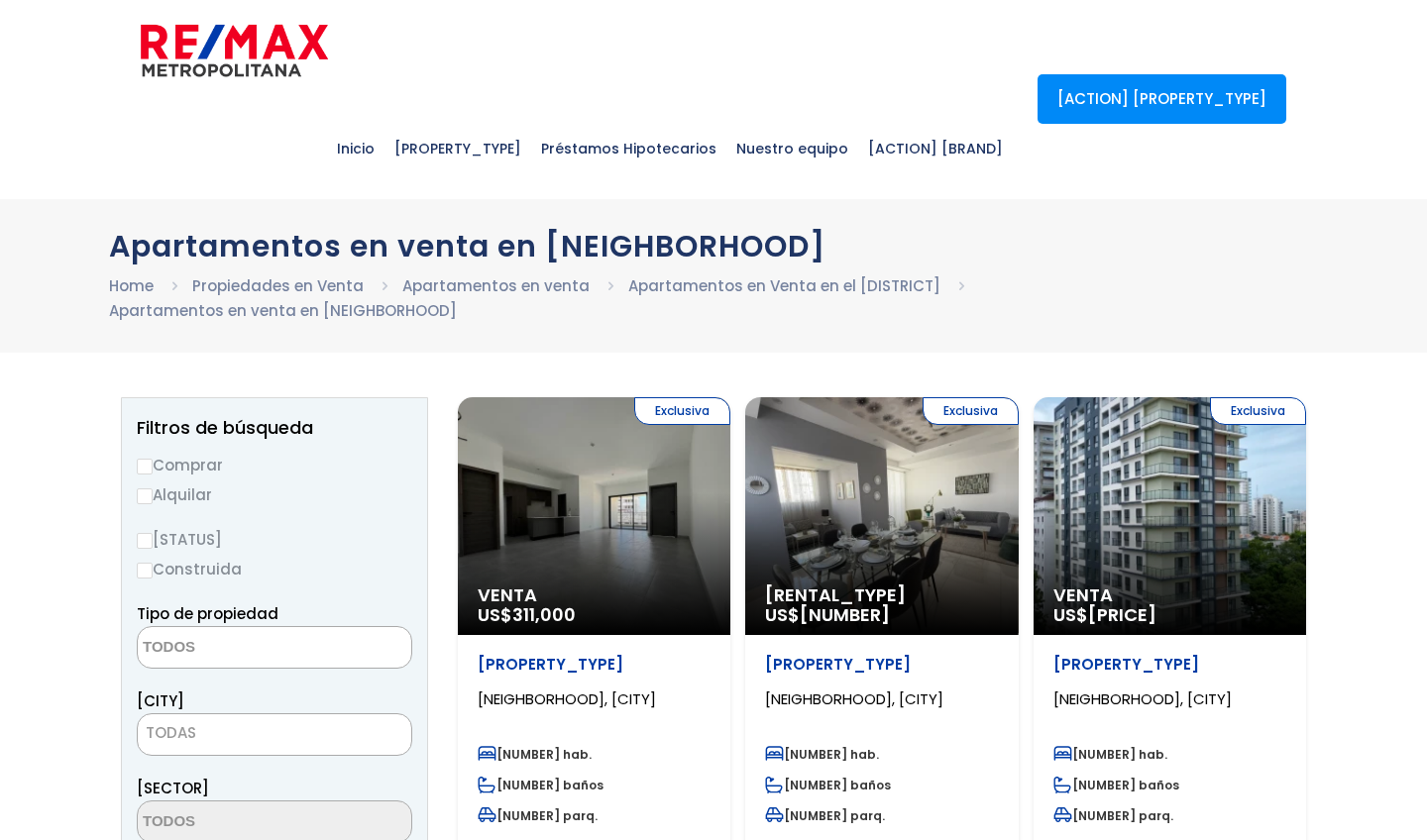 select 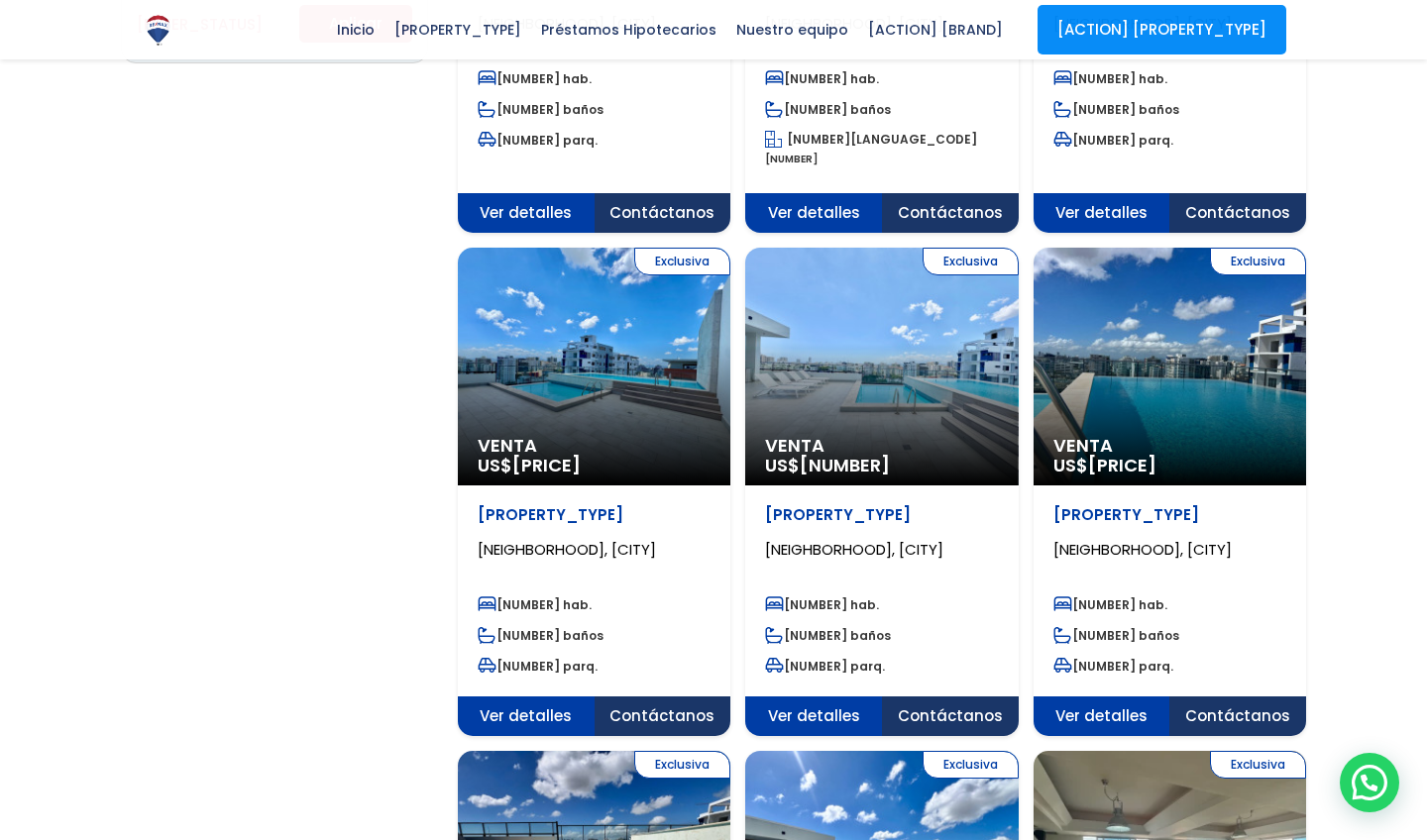 scroll, scrollTop: 1588, scrollLeft: 0, axis: vertical 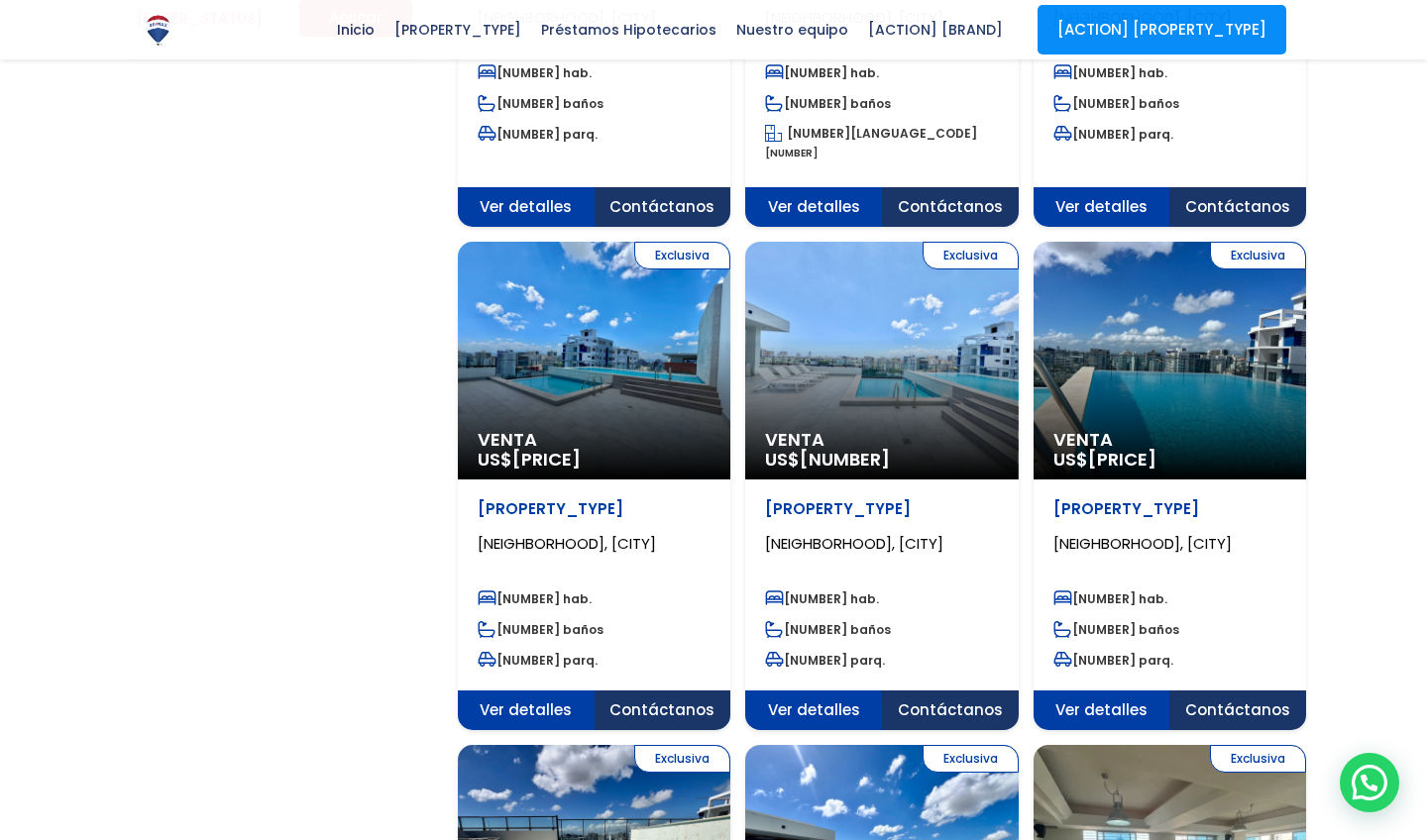 click on "Venta
US$  170,000" at bounding box center (594, -1083) 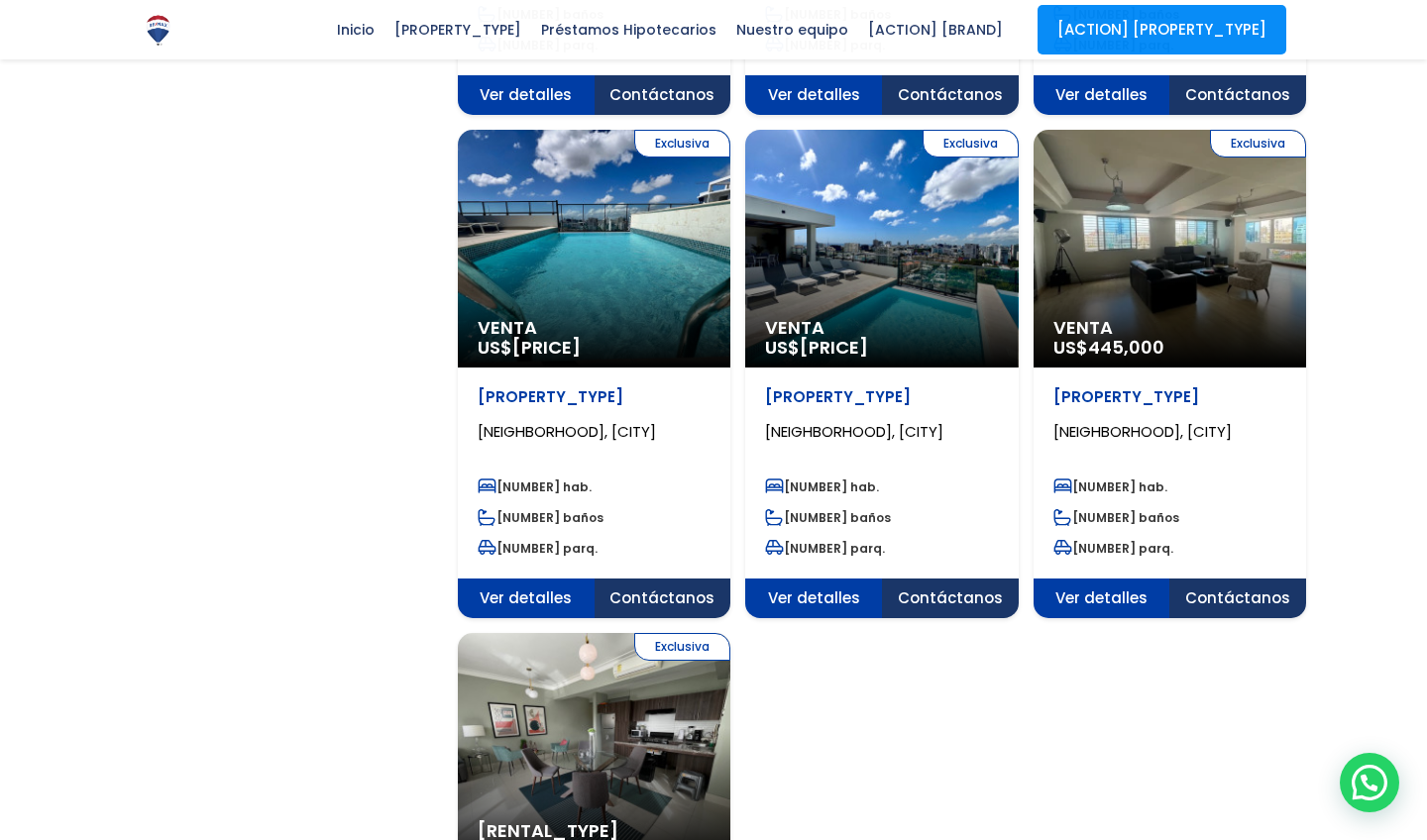 scroll, scrollTop: 2205, scrollLeft: 0, axis: vertical 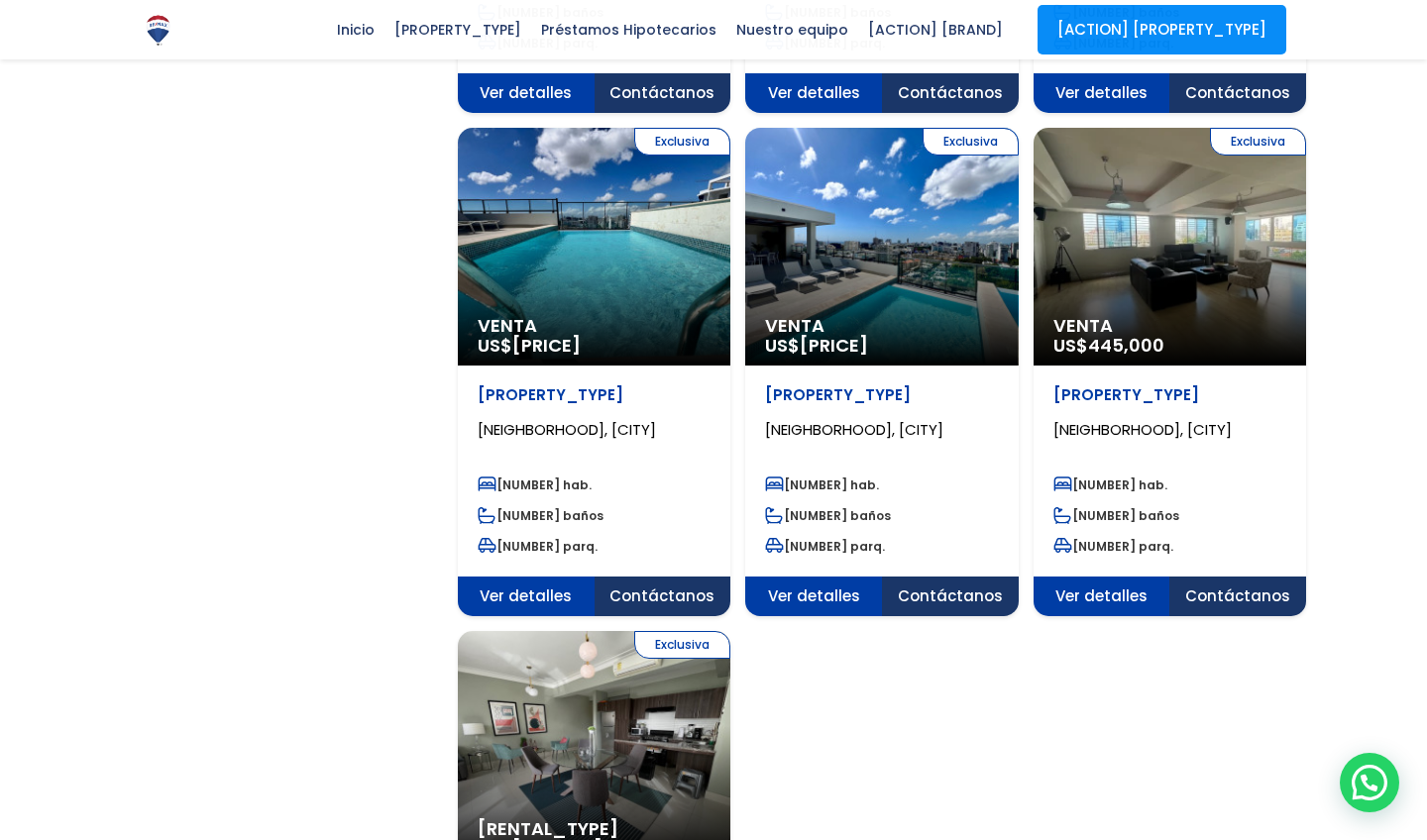 click on "Exclusiva
Alquiler Amueblado
US$  950" at bounding box center (594, -1789) 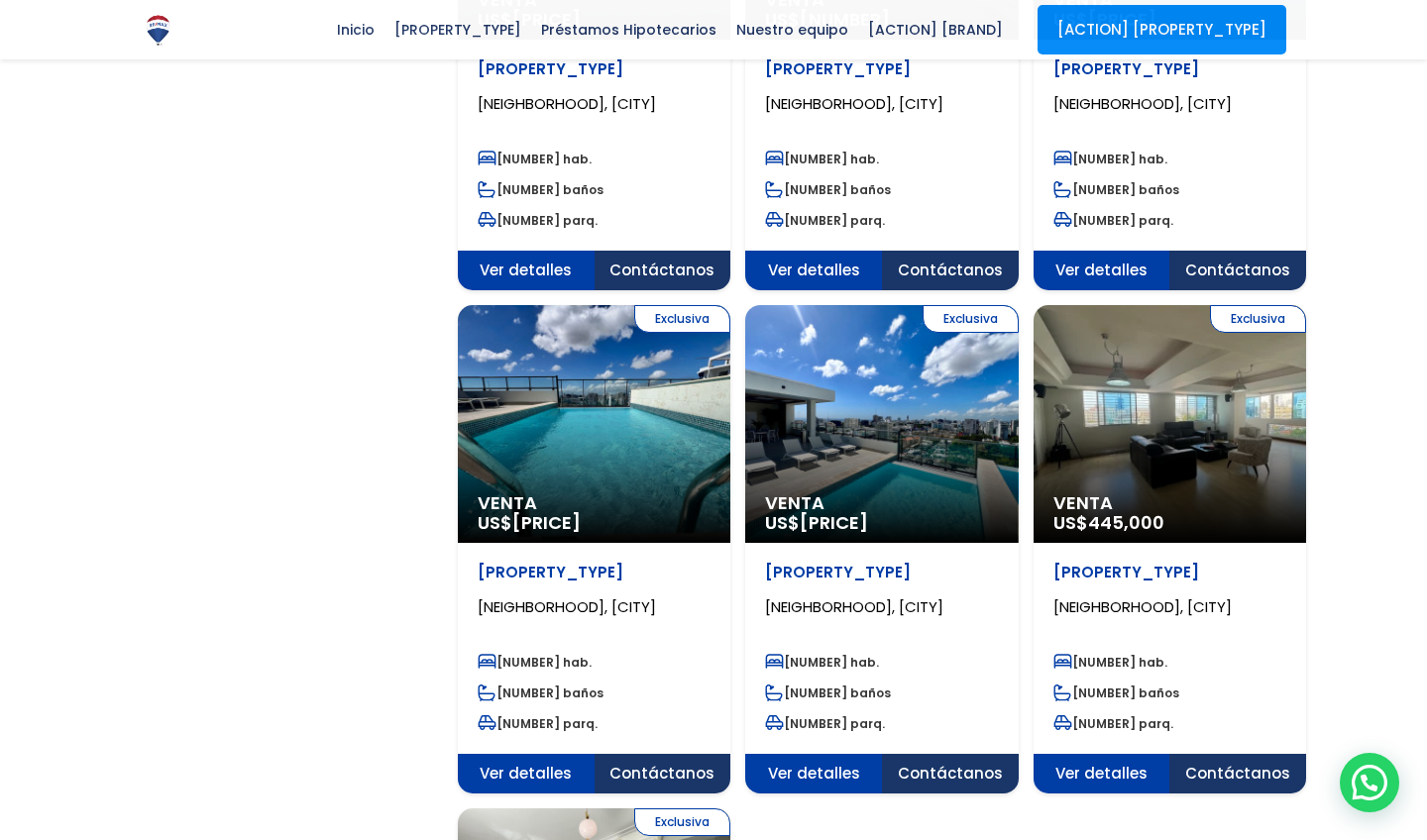 scroll, scrollTop: 2023, scrollLeft: 0, axis: vertical 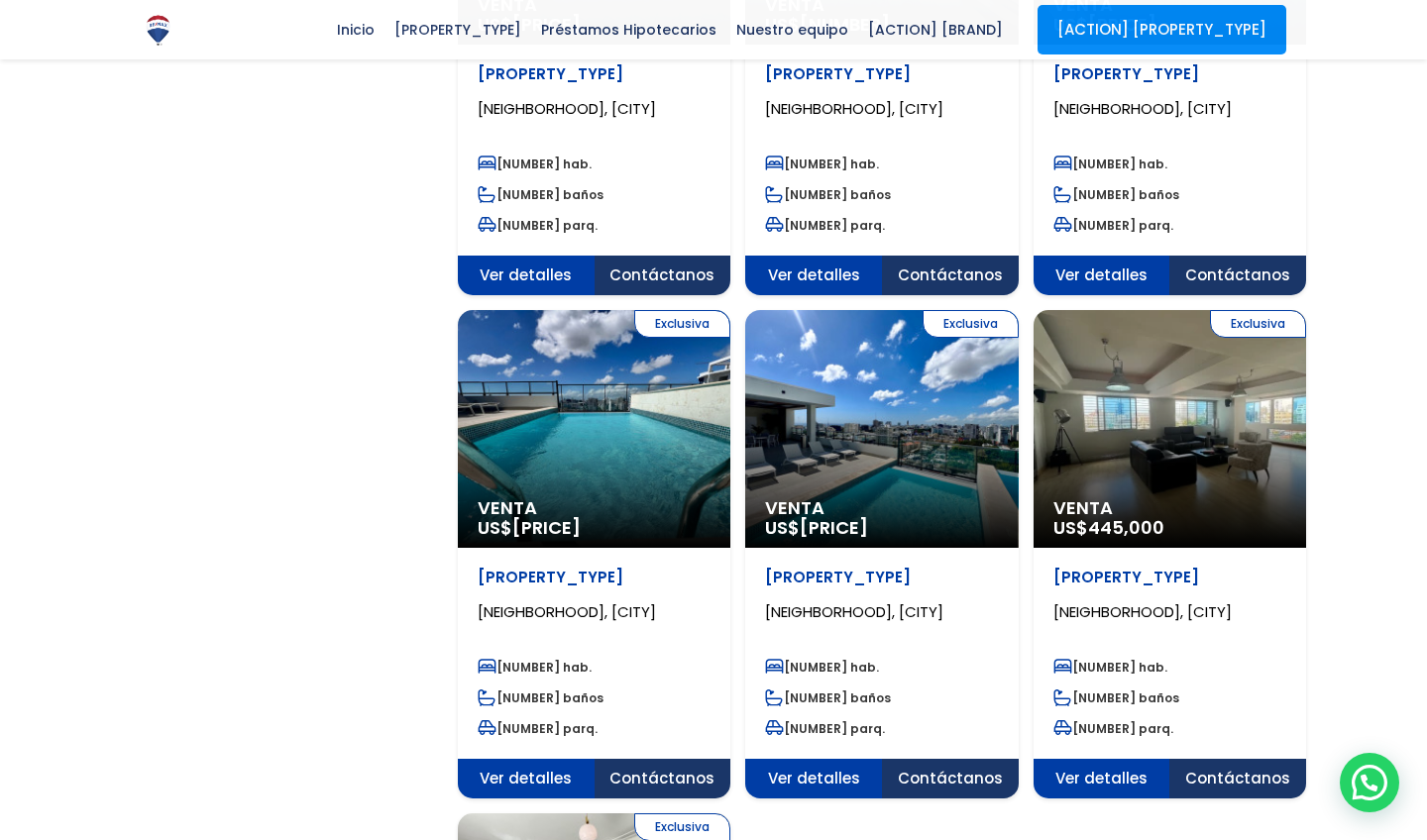 click on "Exclusiva
Venta
US$  232,000" at bounding box center (594, -1607) 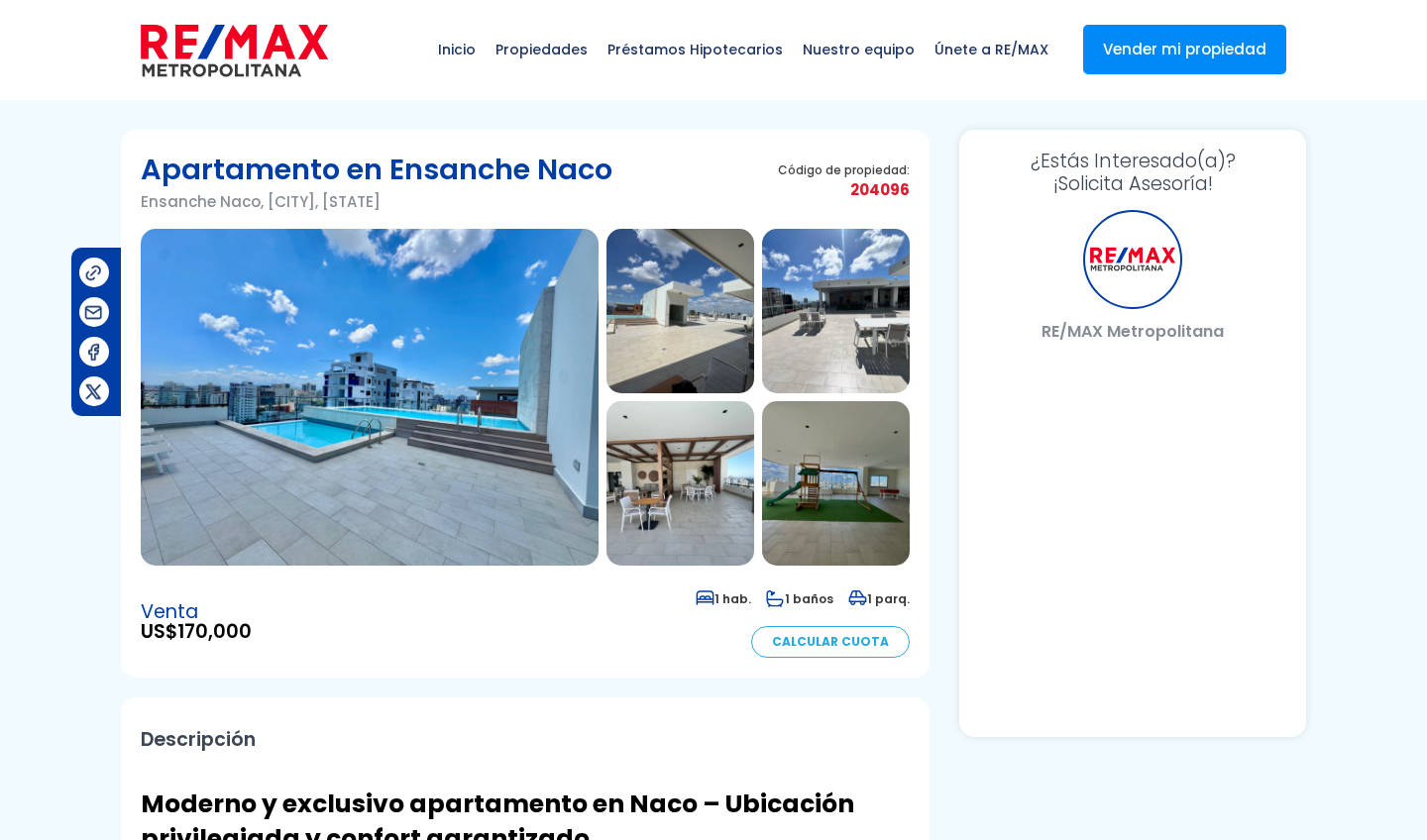 scroll, scrollTop: 0, scrollLeft: 0, axis: both 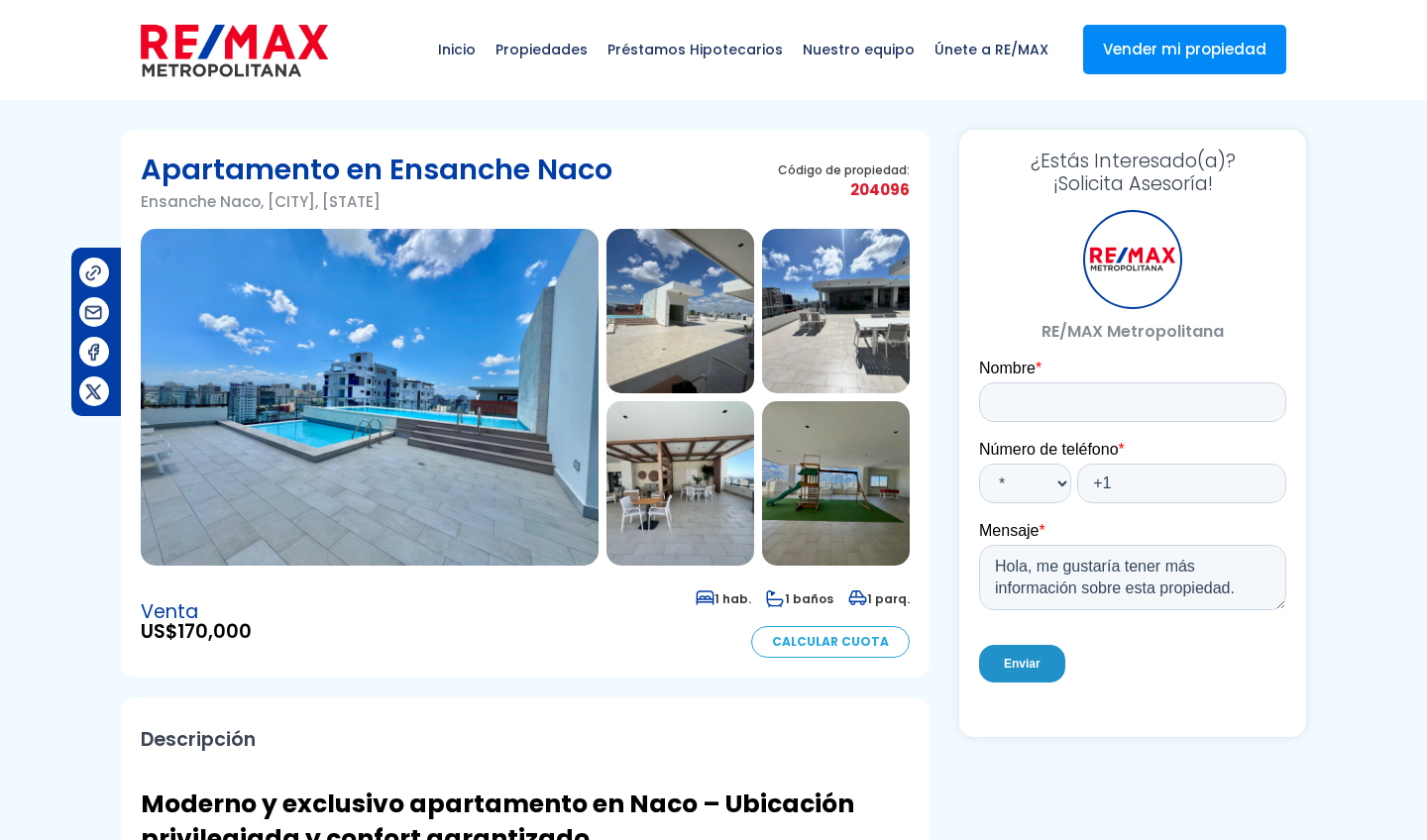 click at bounding box center (370, 397) 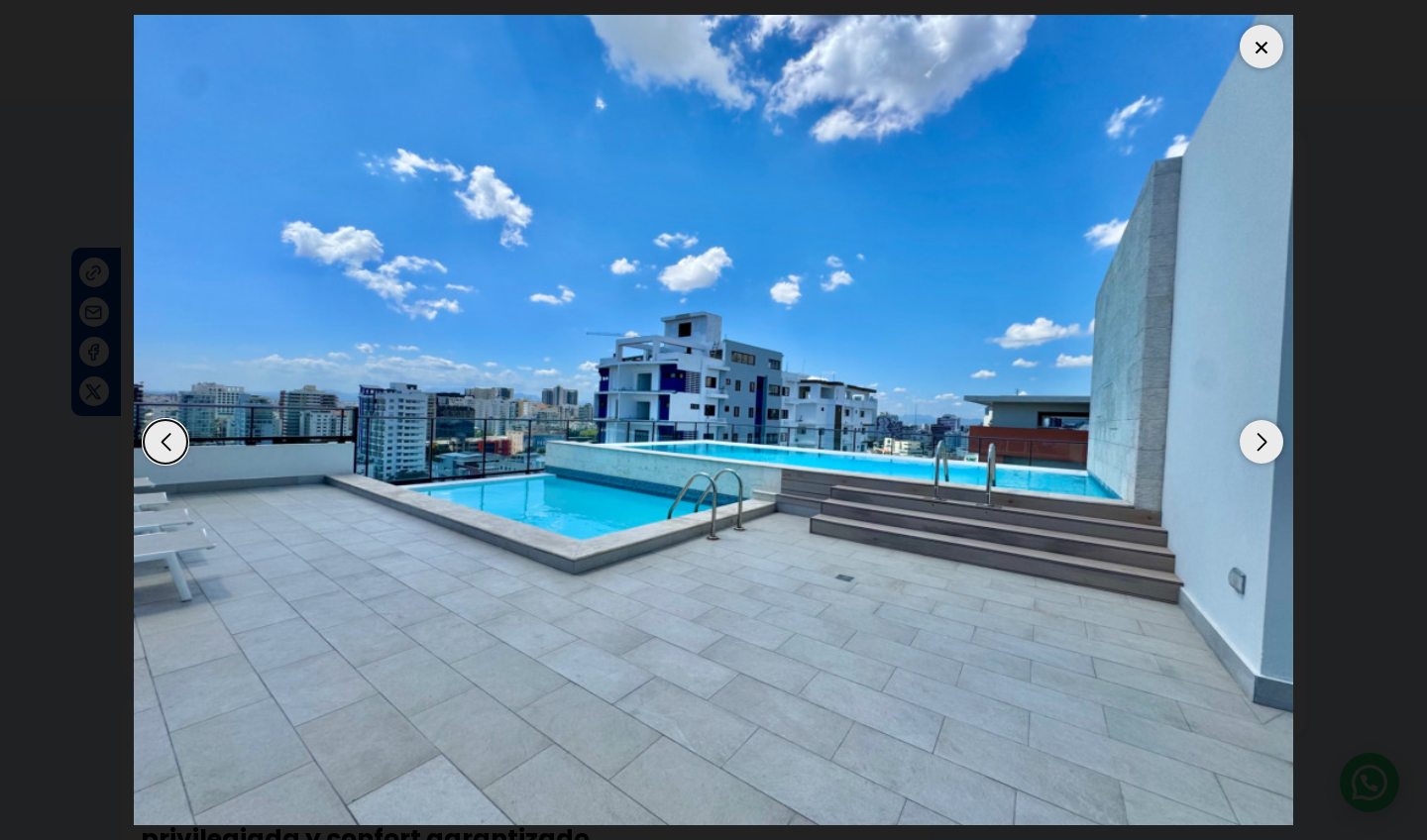 click at bounding box center (1262, 442) 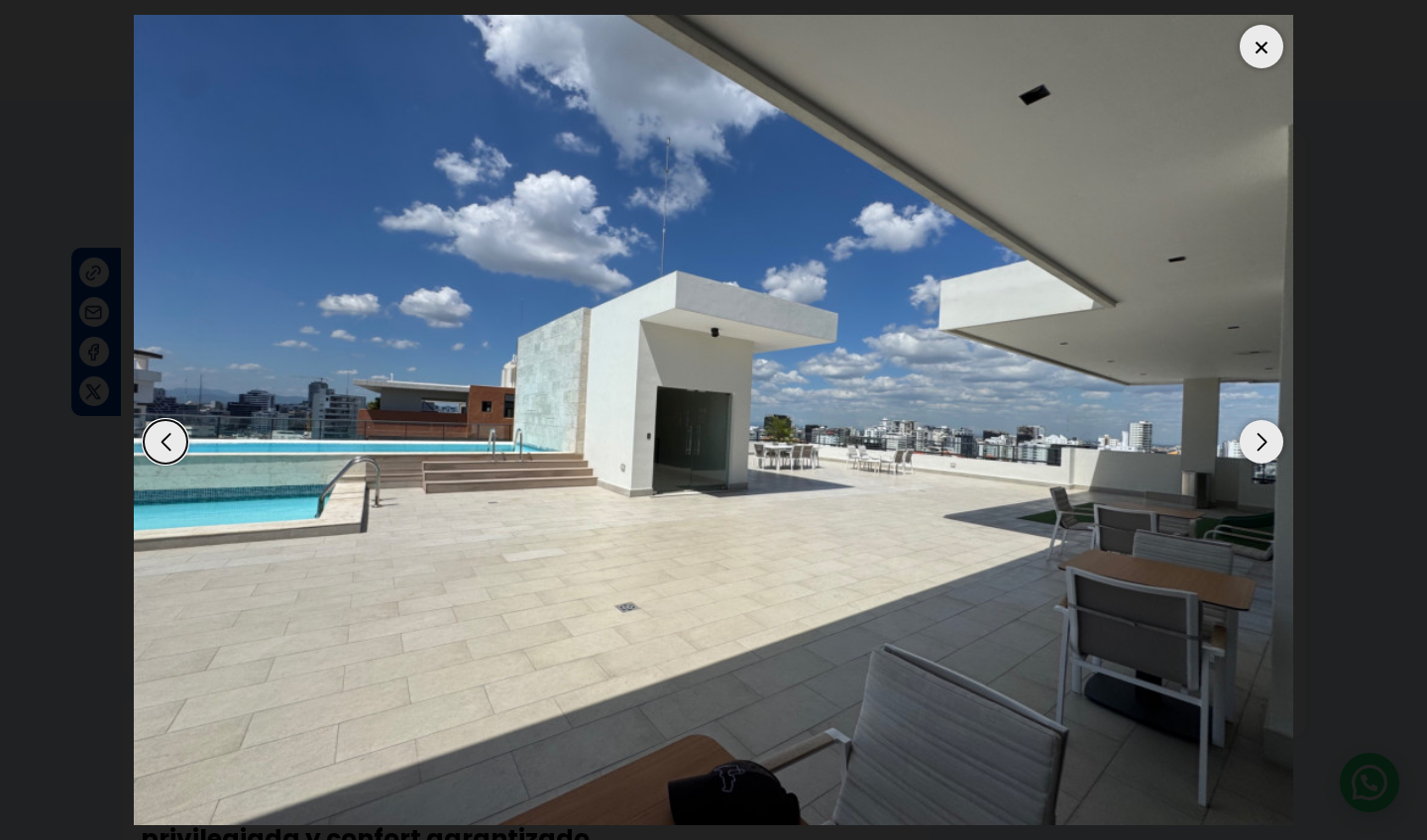 click at bounding box center (1262, 442) 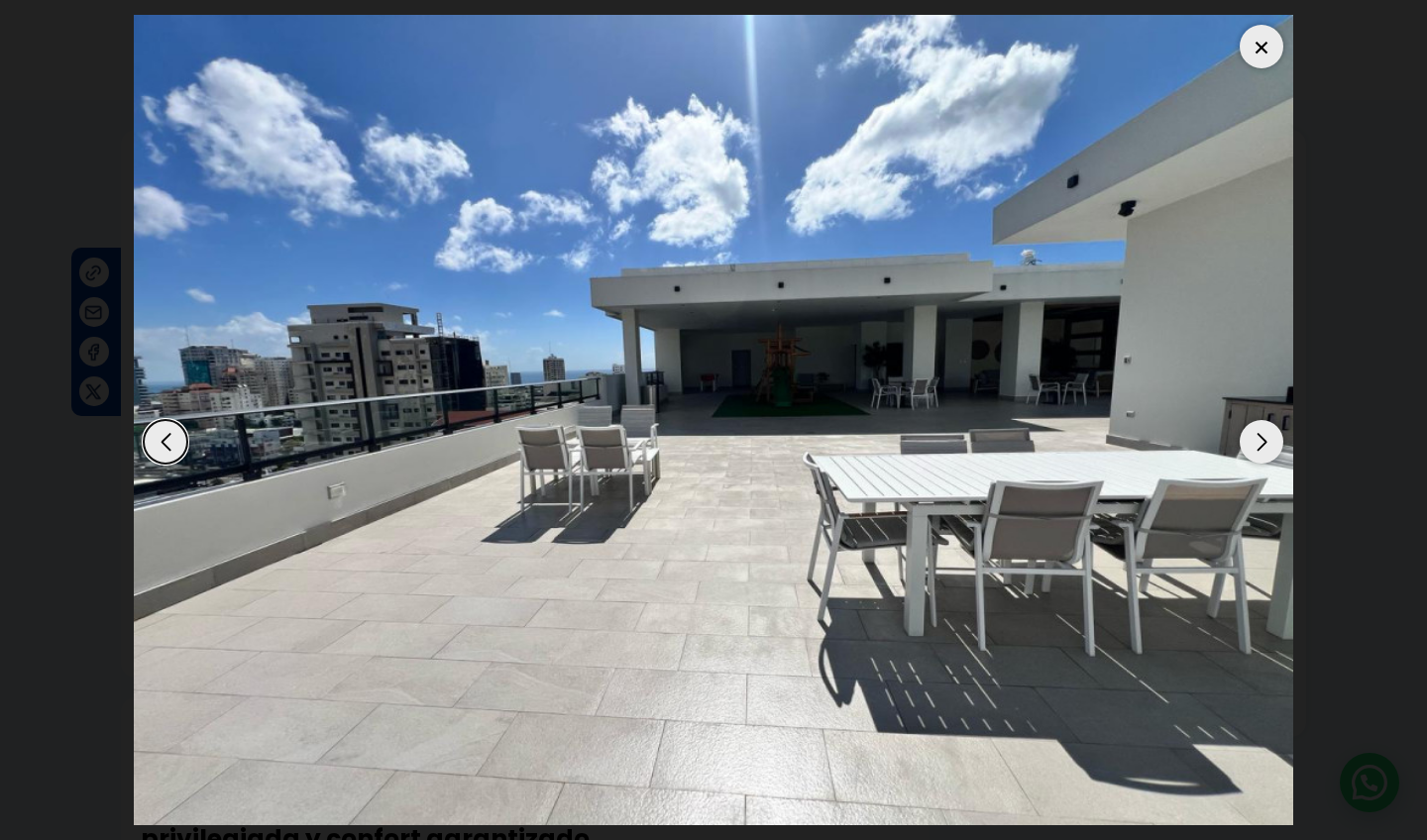 click at bounding box center (1262, 442) 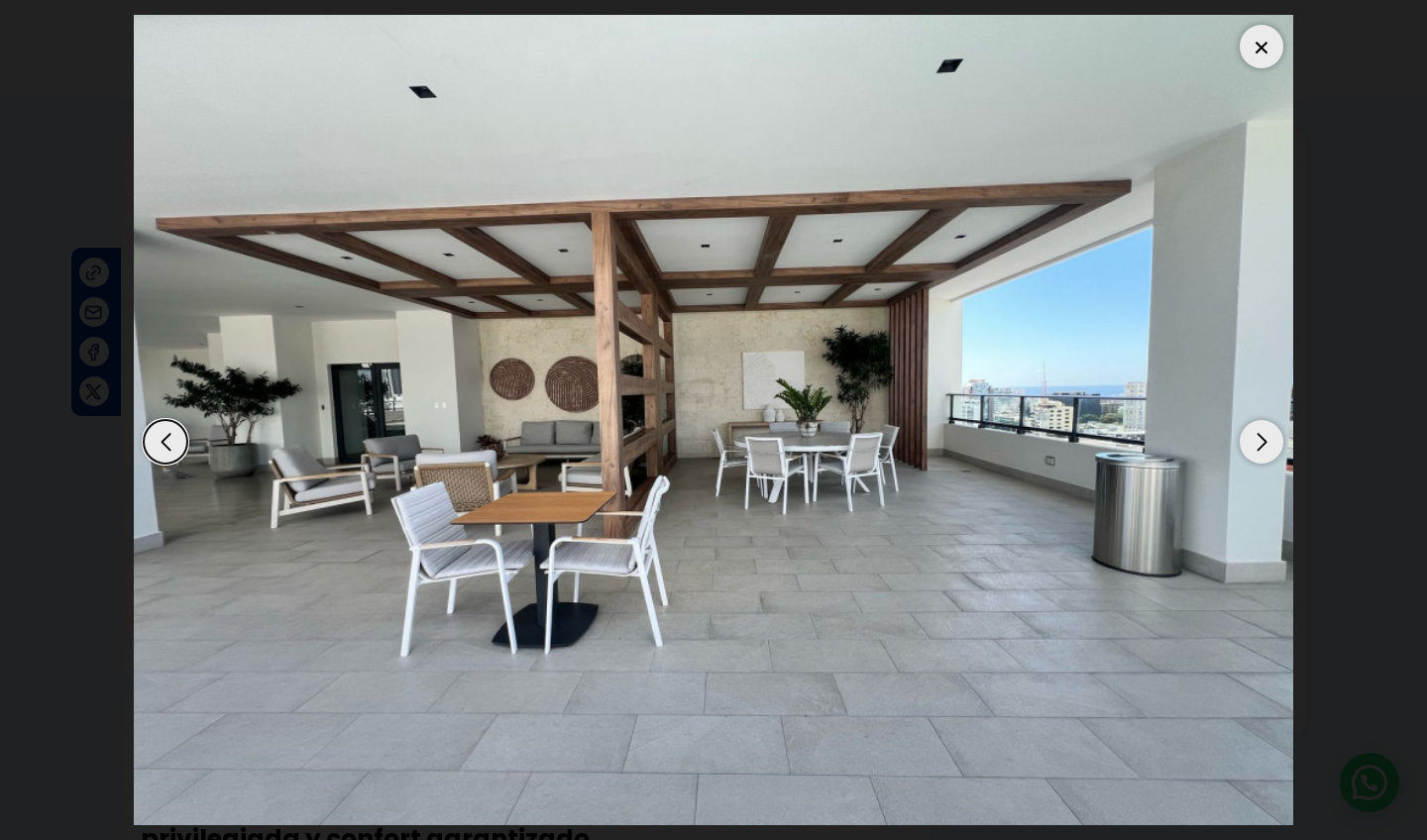 click at bounding box center (1262, 442) 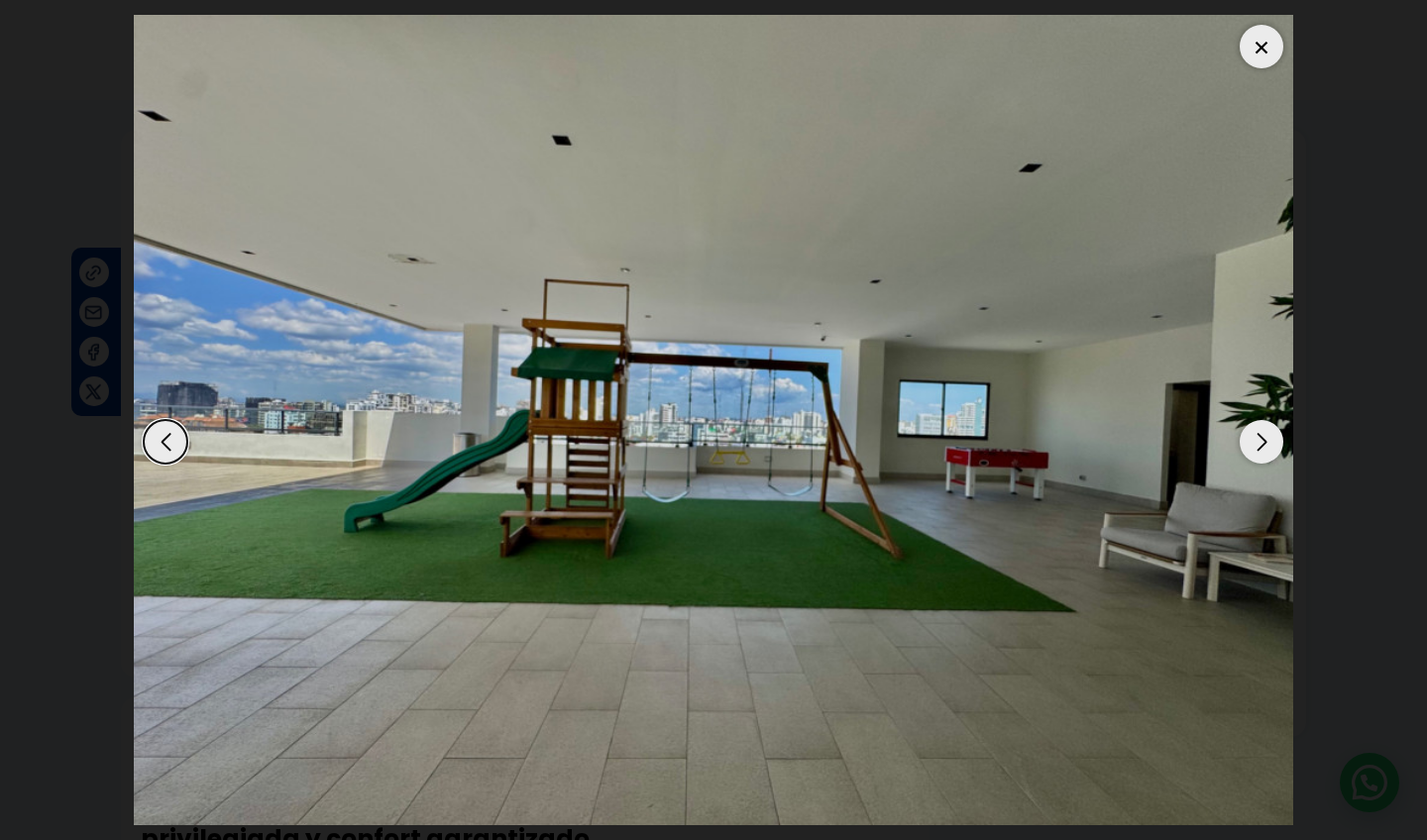 click at bounding box center [1262, 442] 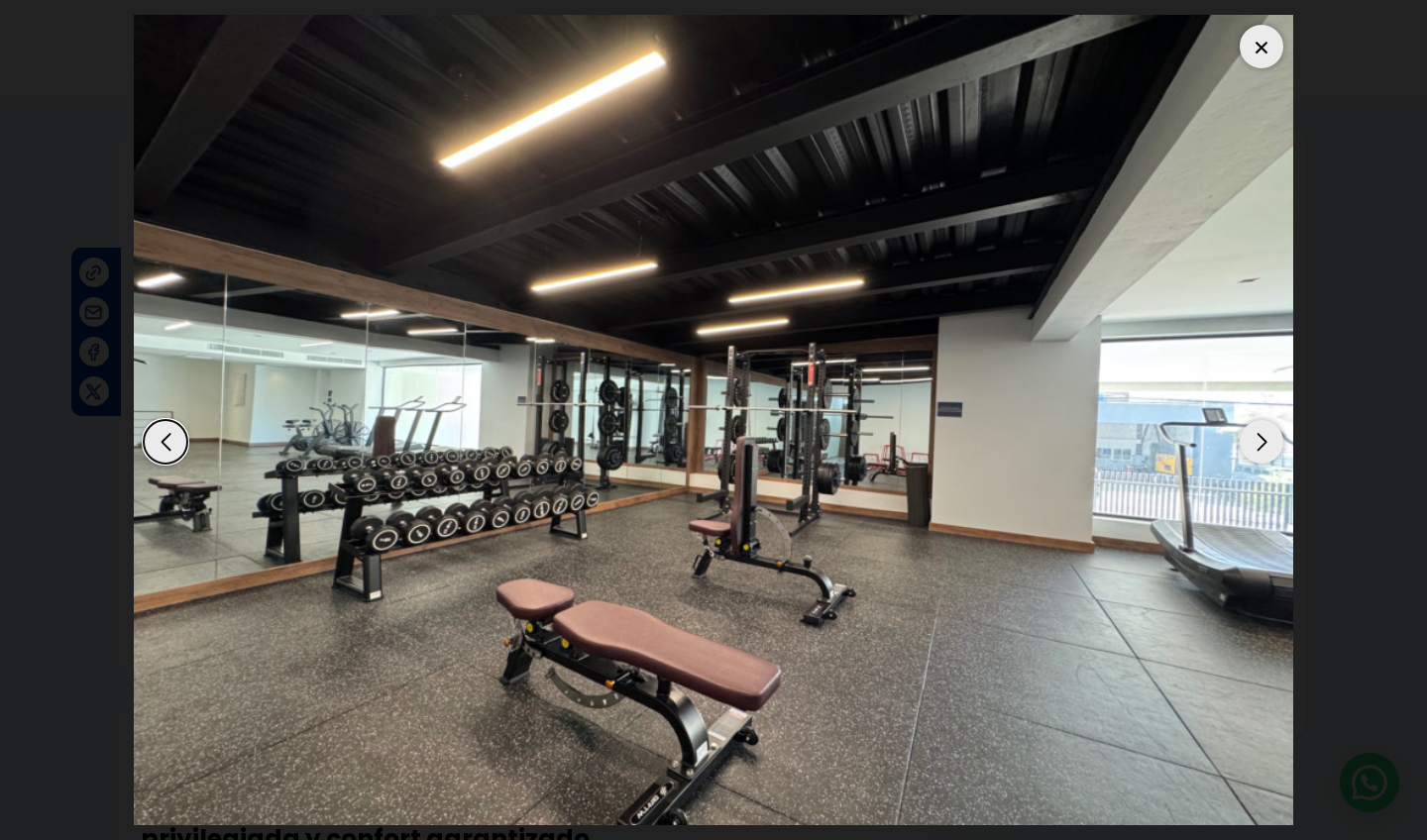 click at bounding box center (1262, 442) 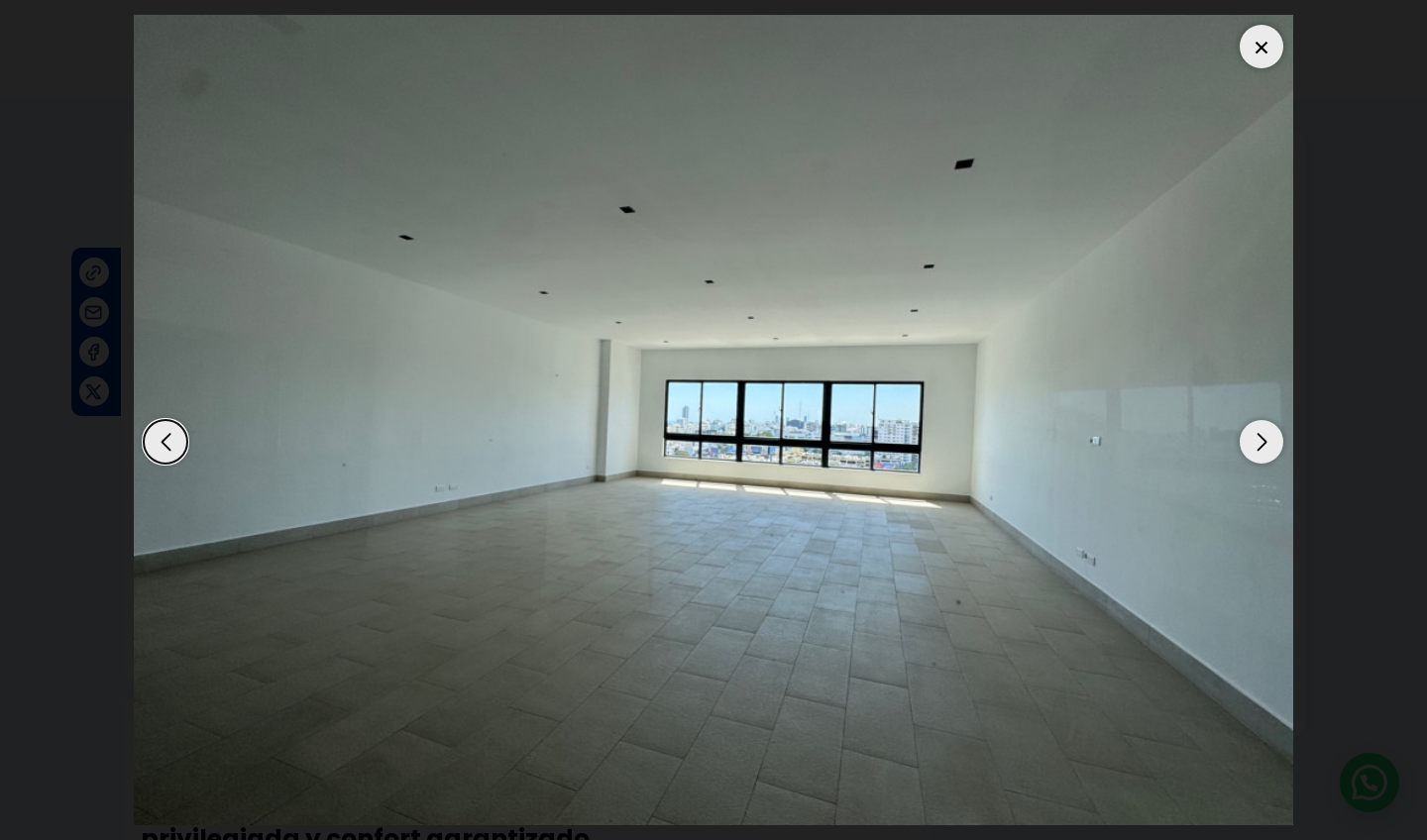 click at bounding box center (1262, 442) 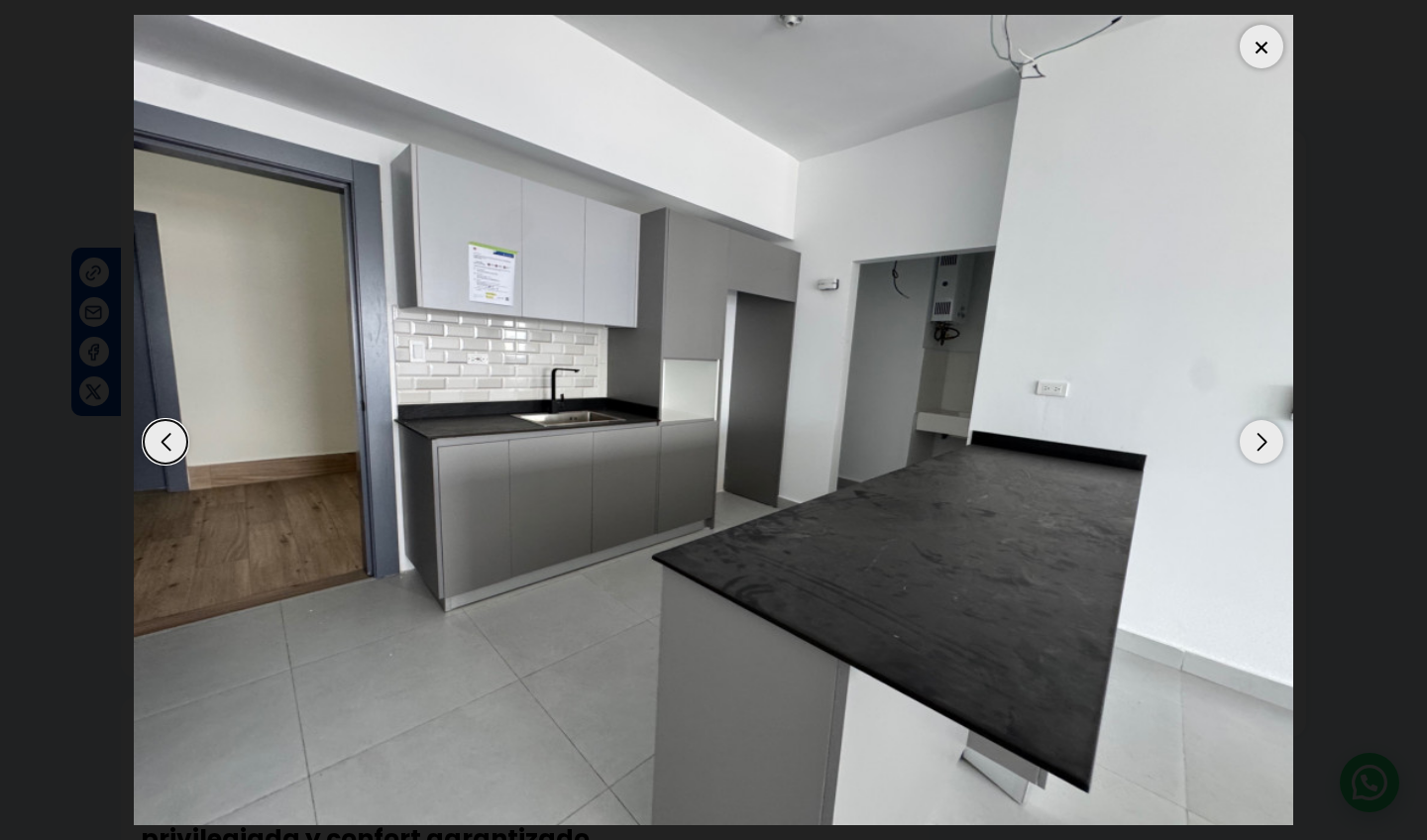 click at bounding box center (1262, 442) 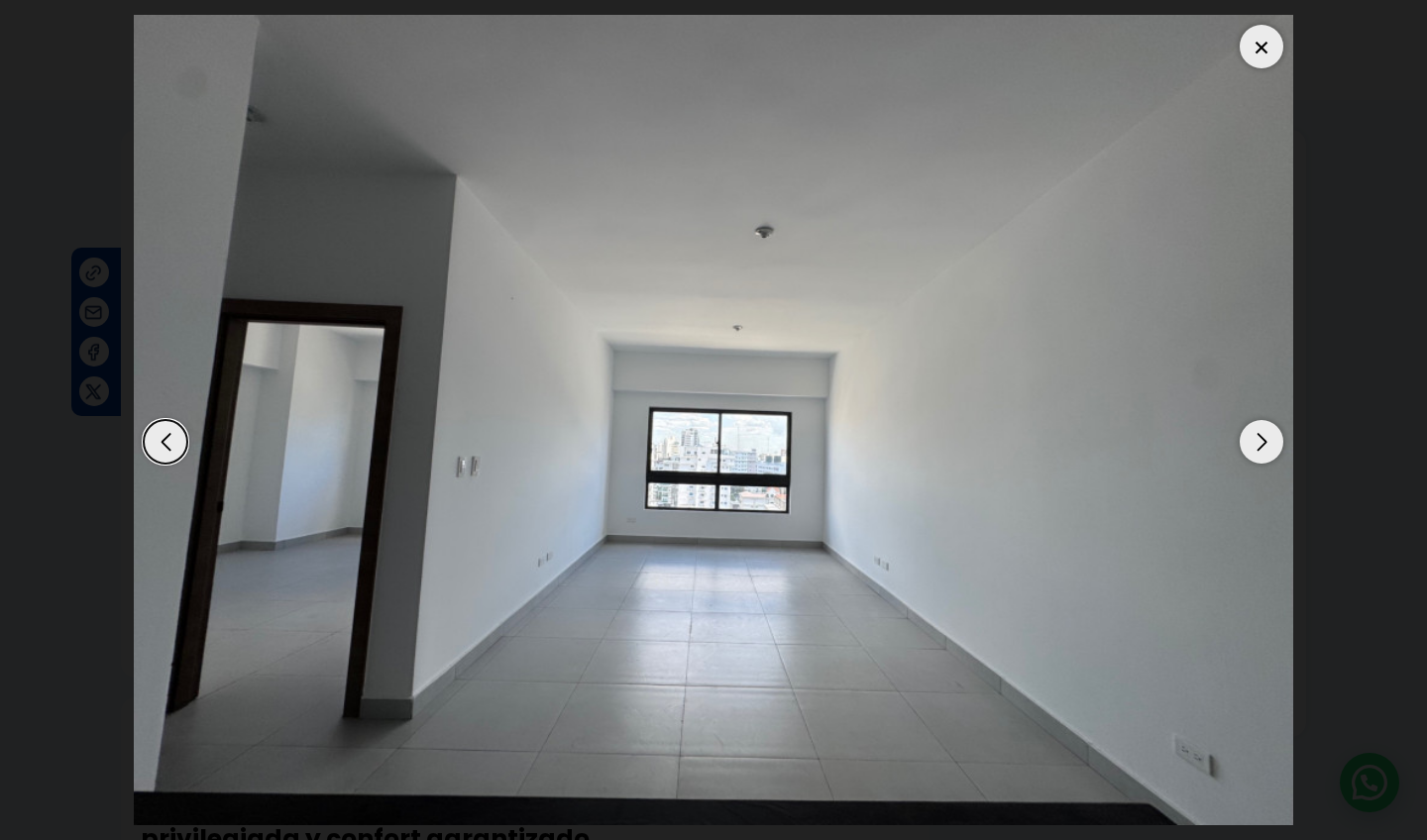 click at bounding box center (1262, 442) 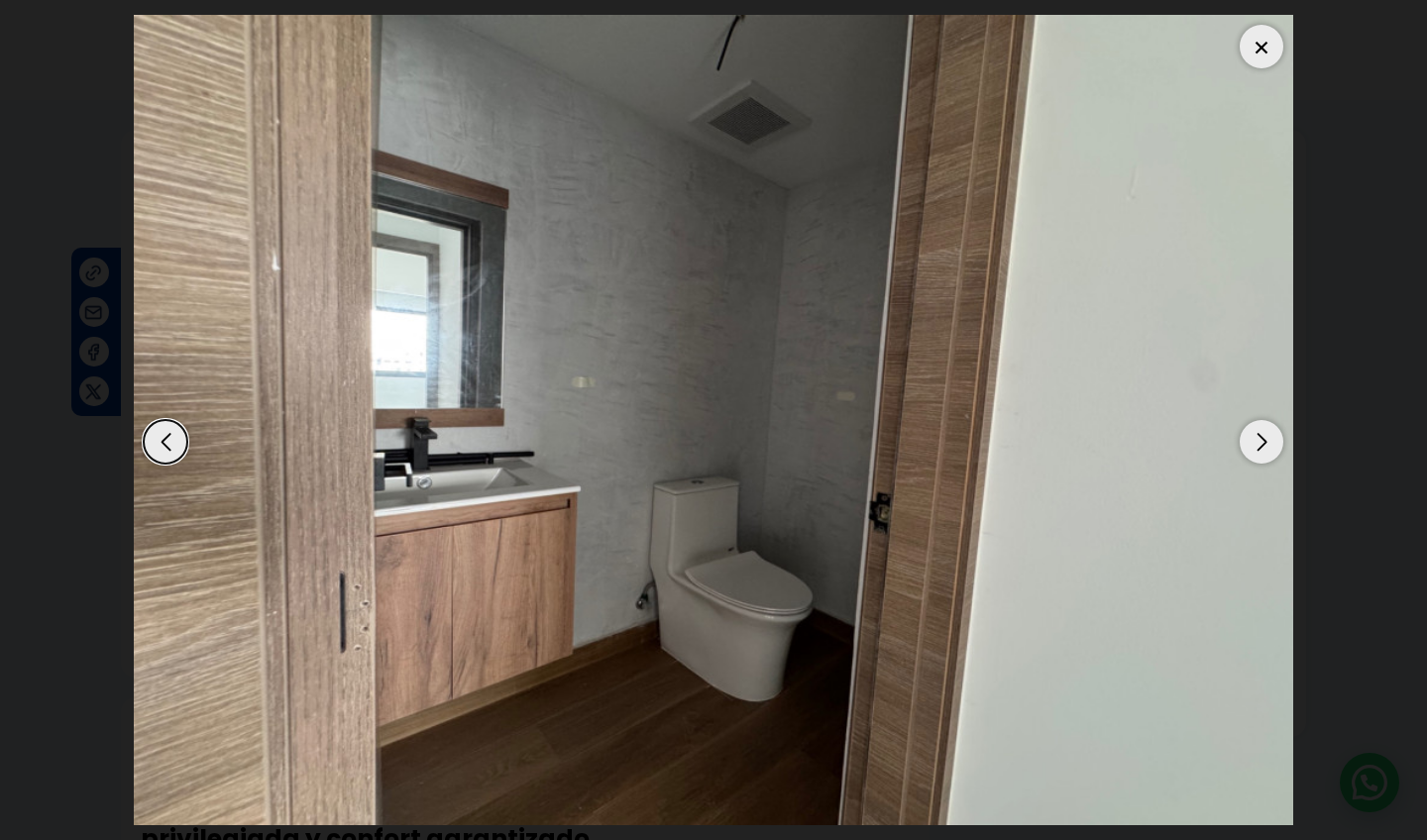 click at bounding box center (1262, 442) 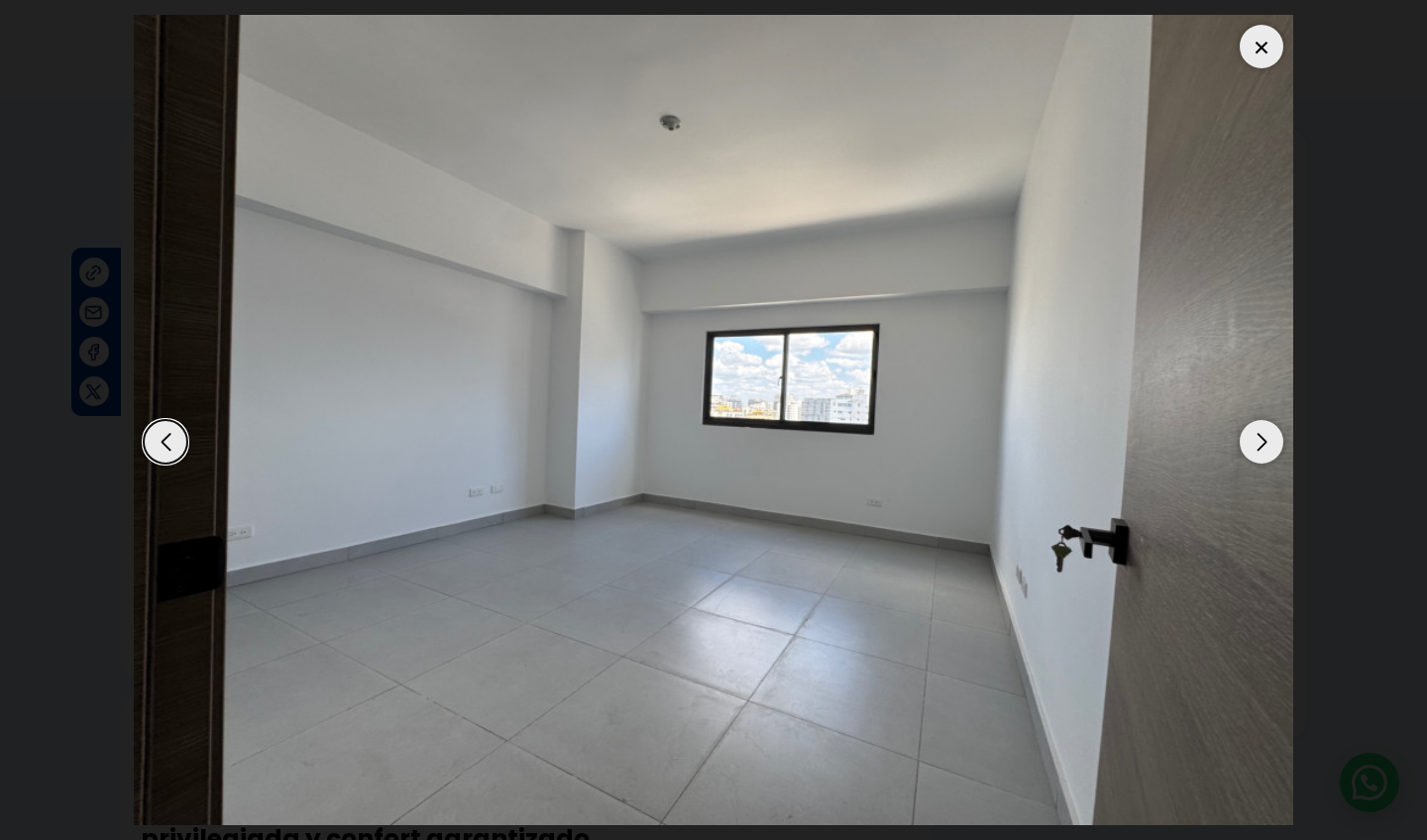 click at bounding box center (1262, 442) 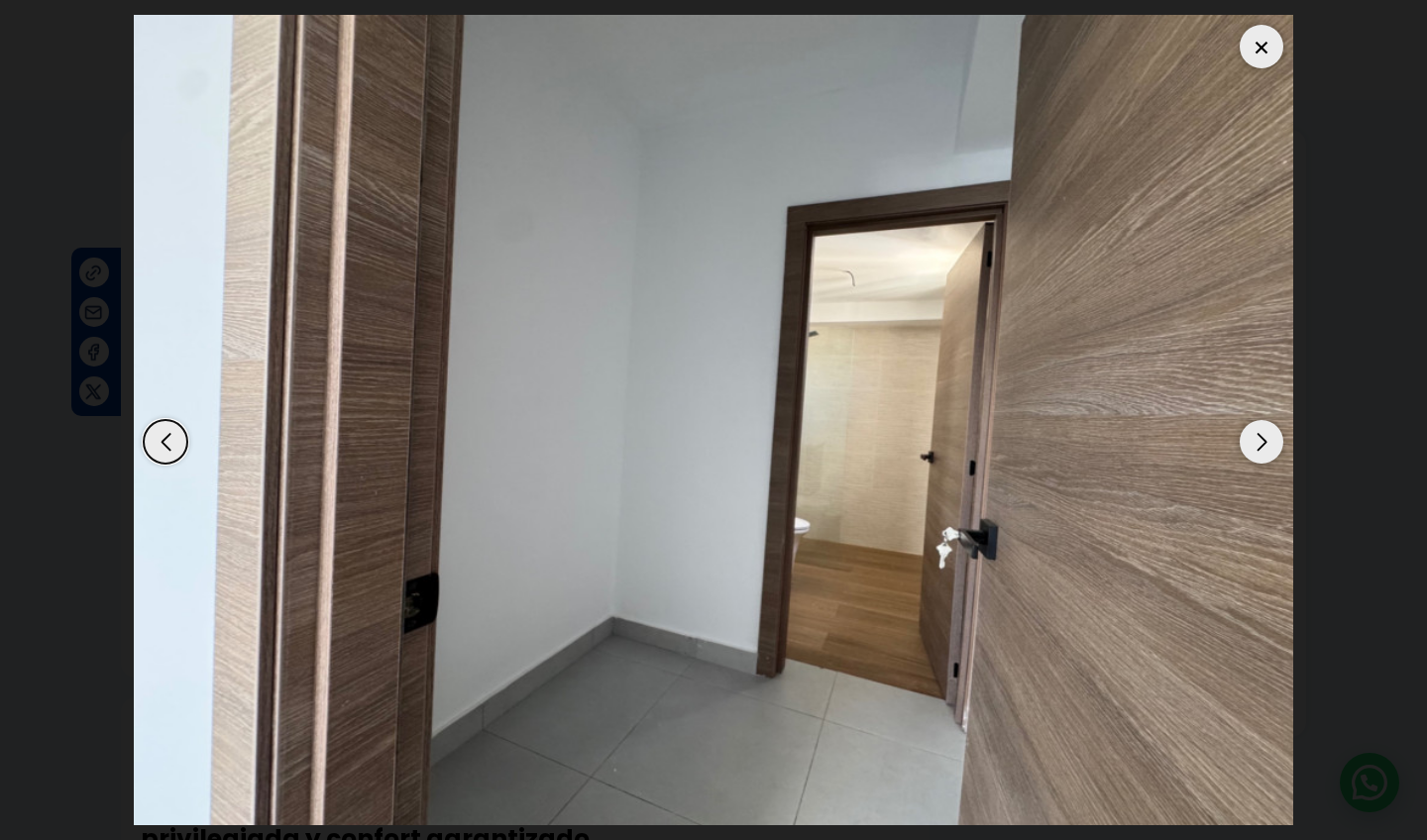 click at bounding box center (1262, 442) 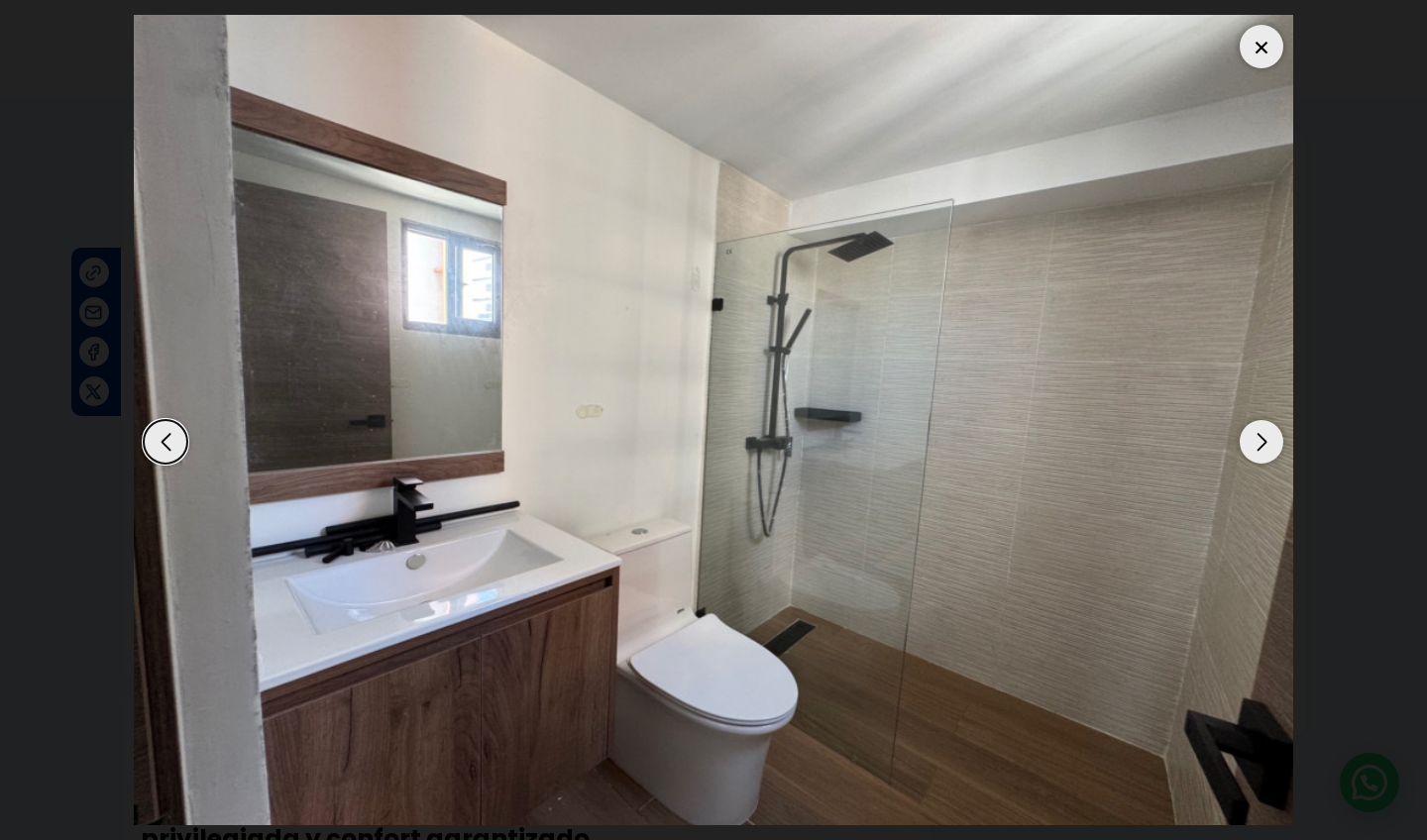 click at bounding box center [1262, 442] 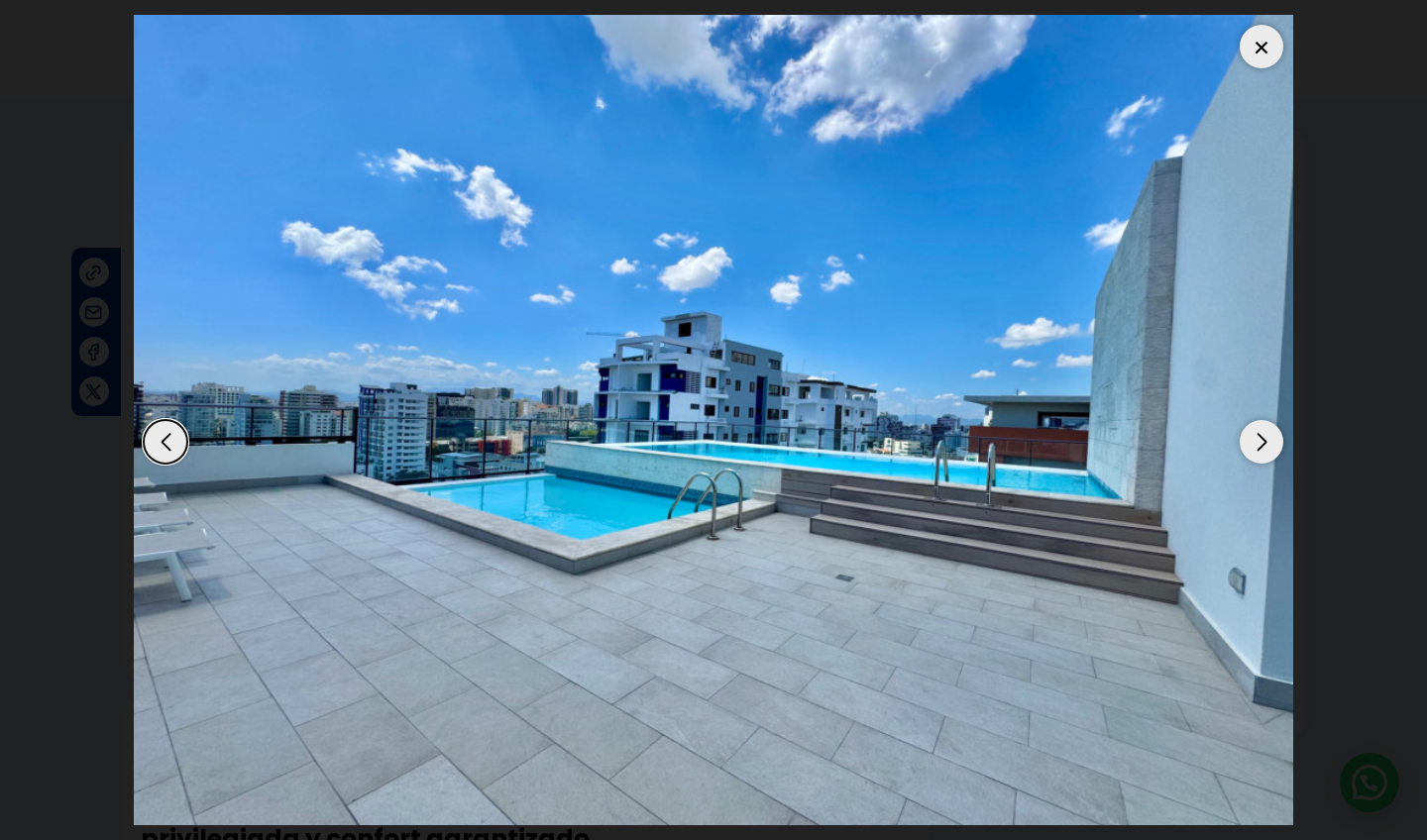 click at bounding box center [1262, 442] 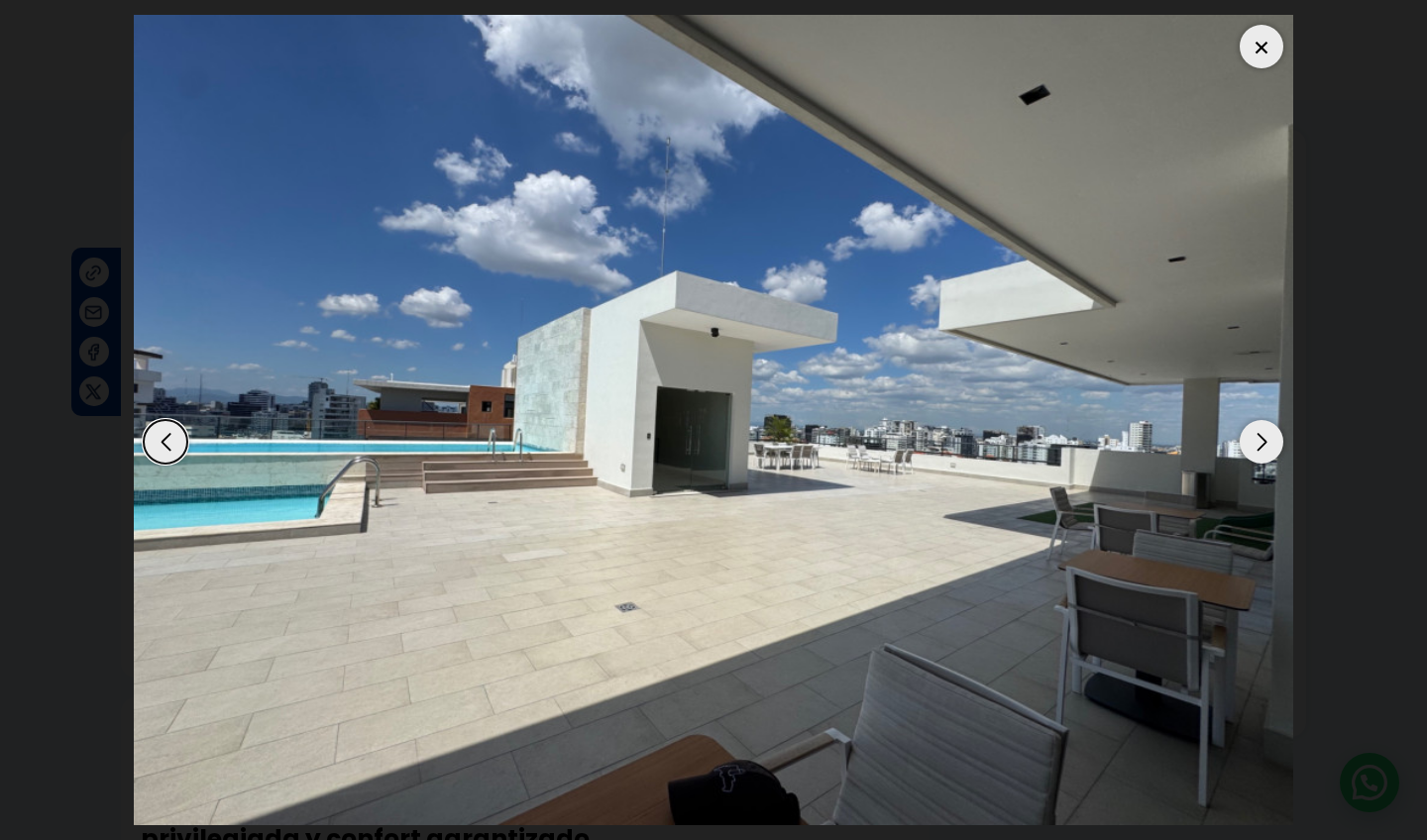 click at bounding box center (1262, 442) 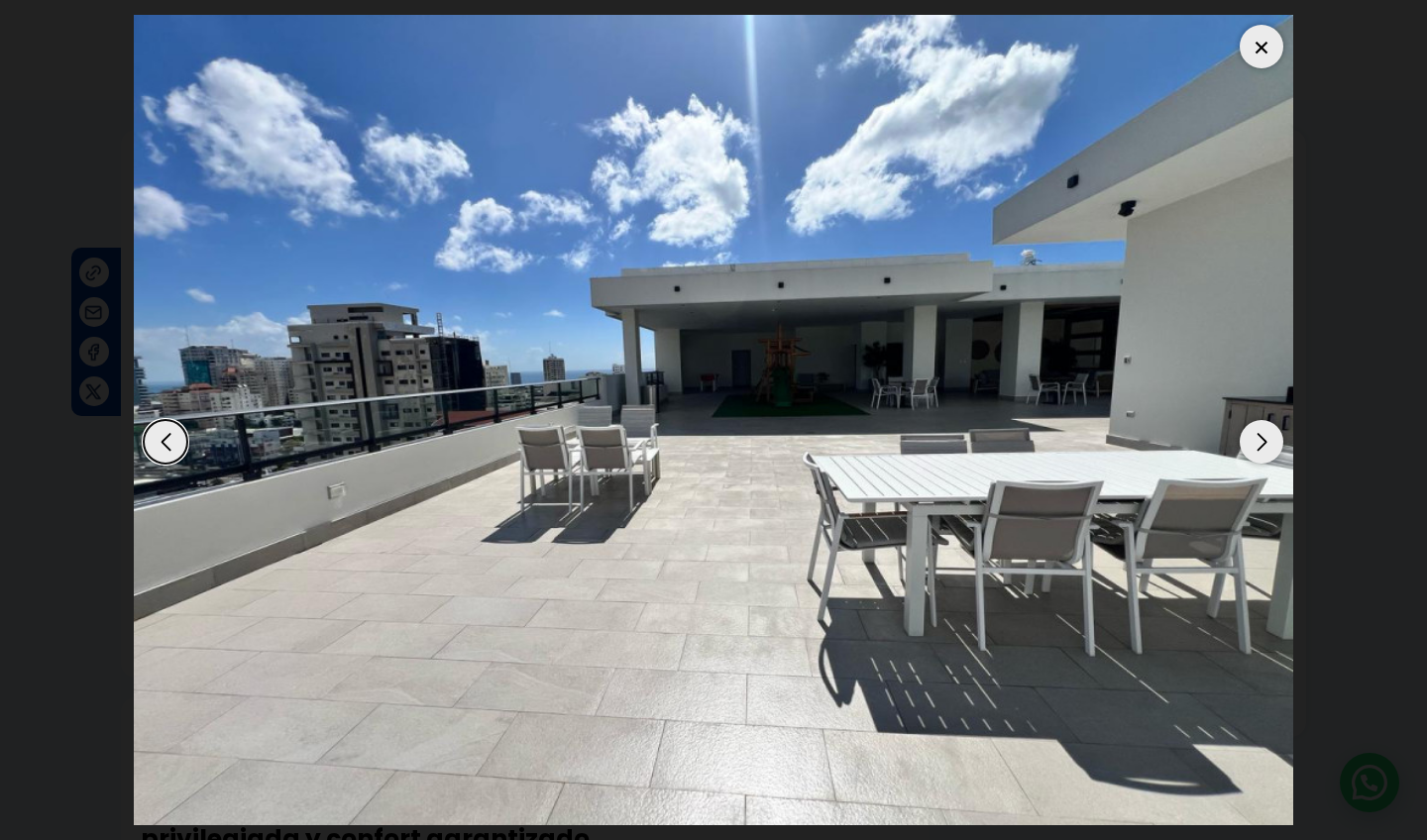 click at bounding box center (1262, 442) 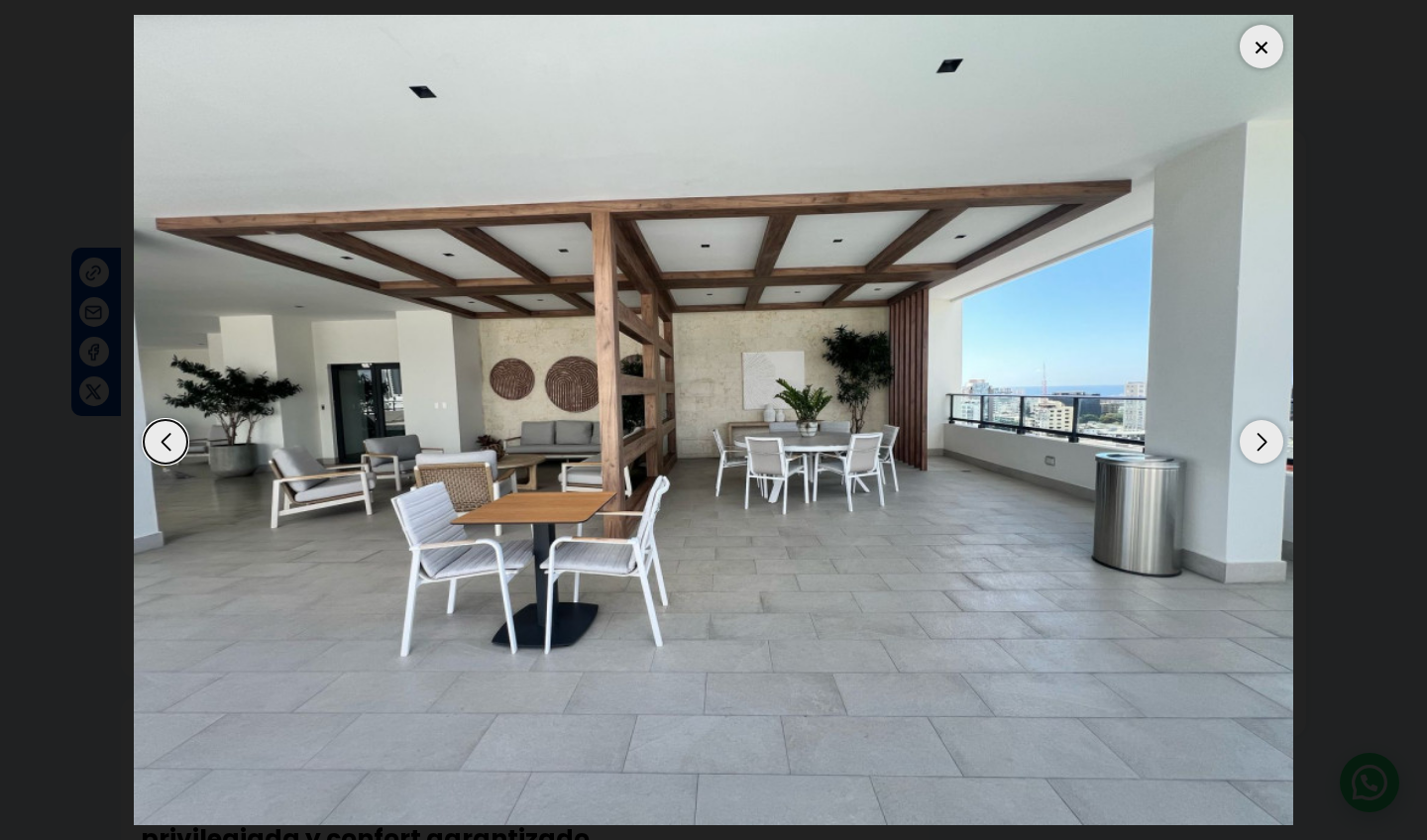 click at bounding box center [1262, 442] 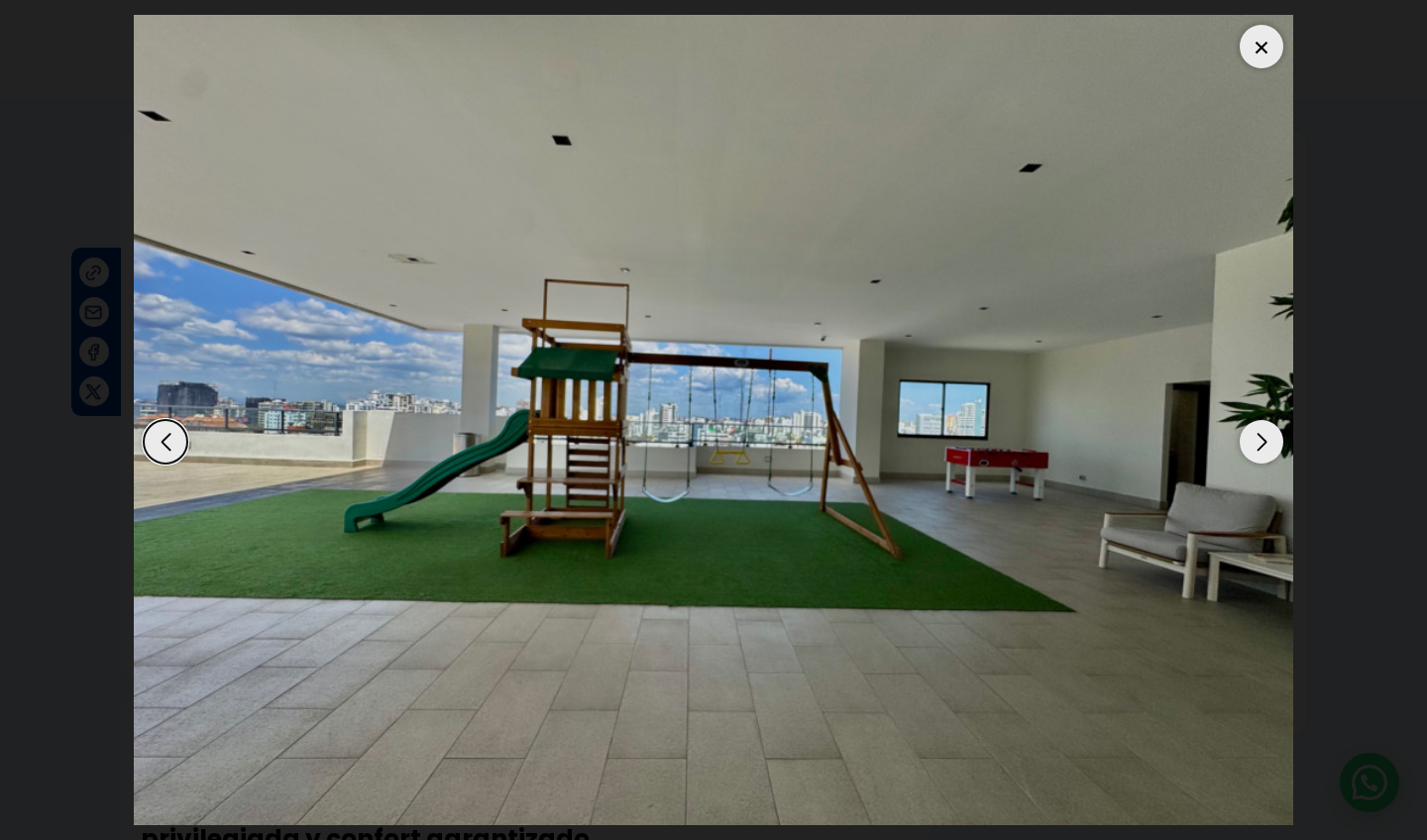 click at bounding box center [1262, 47] 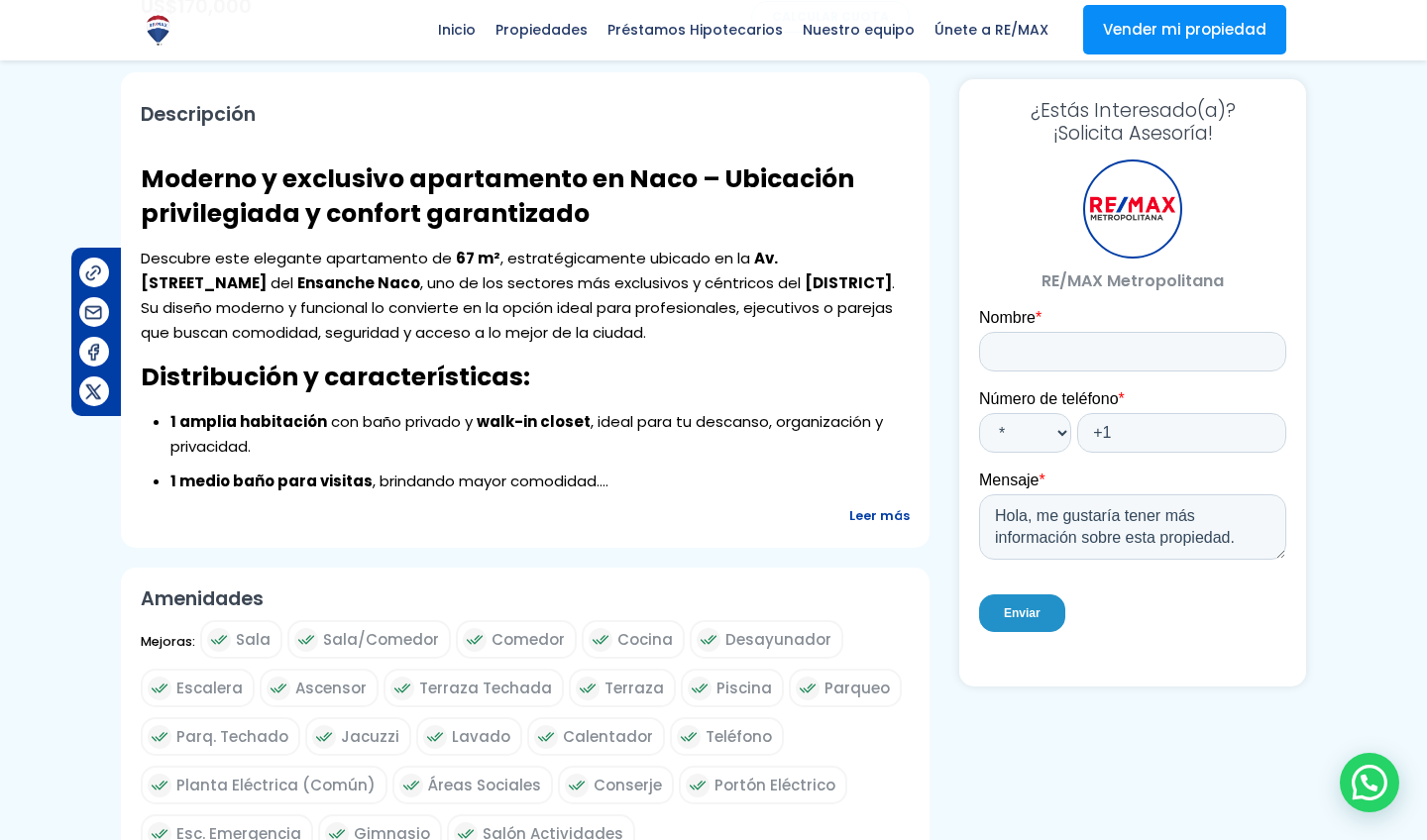 scroll, scrollTop: 281, scrollLeft: 0, axis: vertical 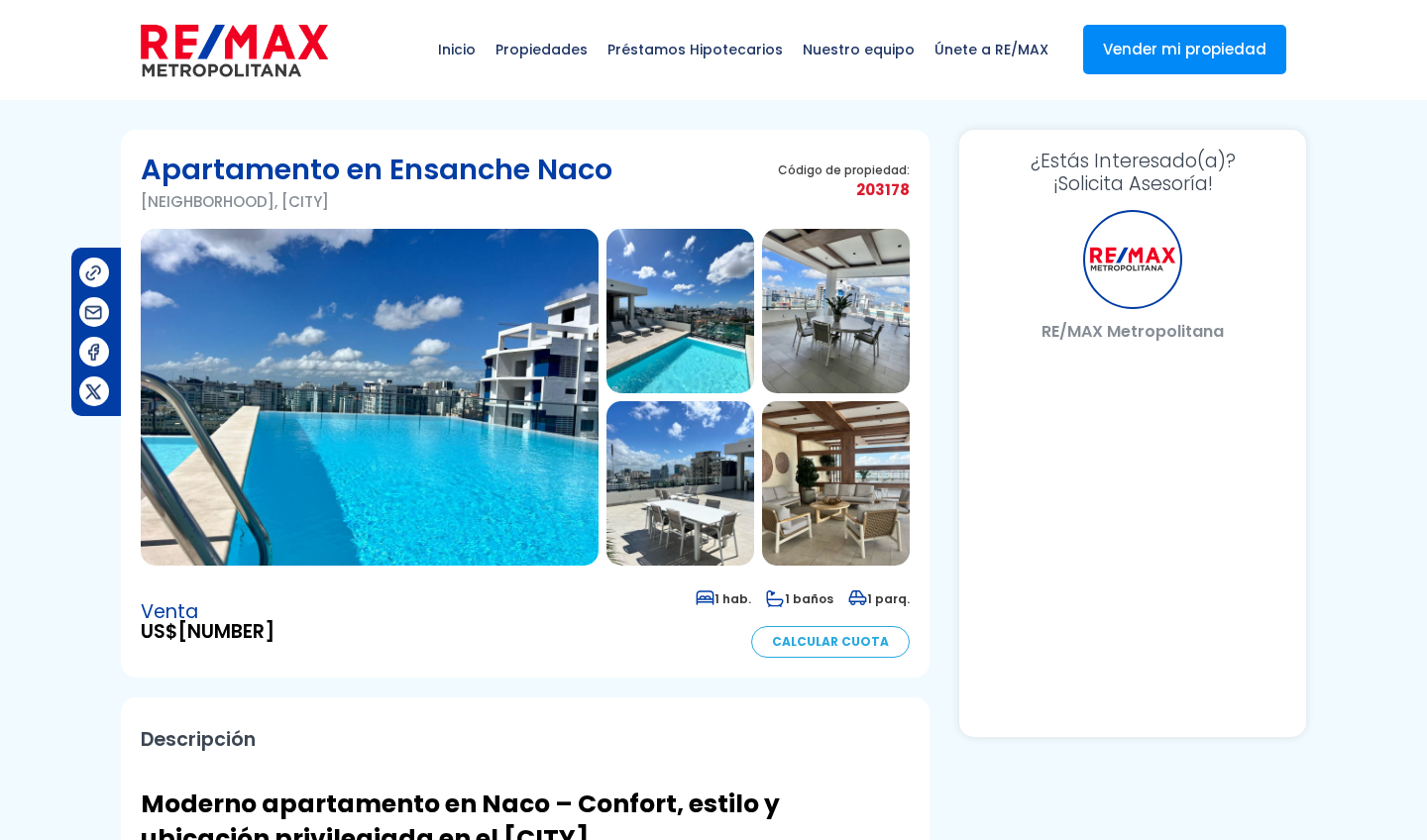 select on "[COUNTRY]" 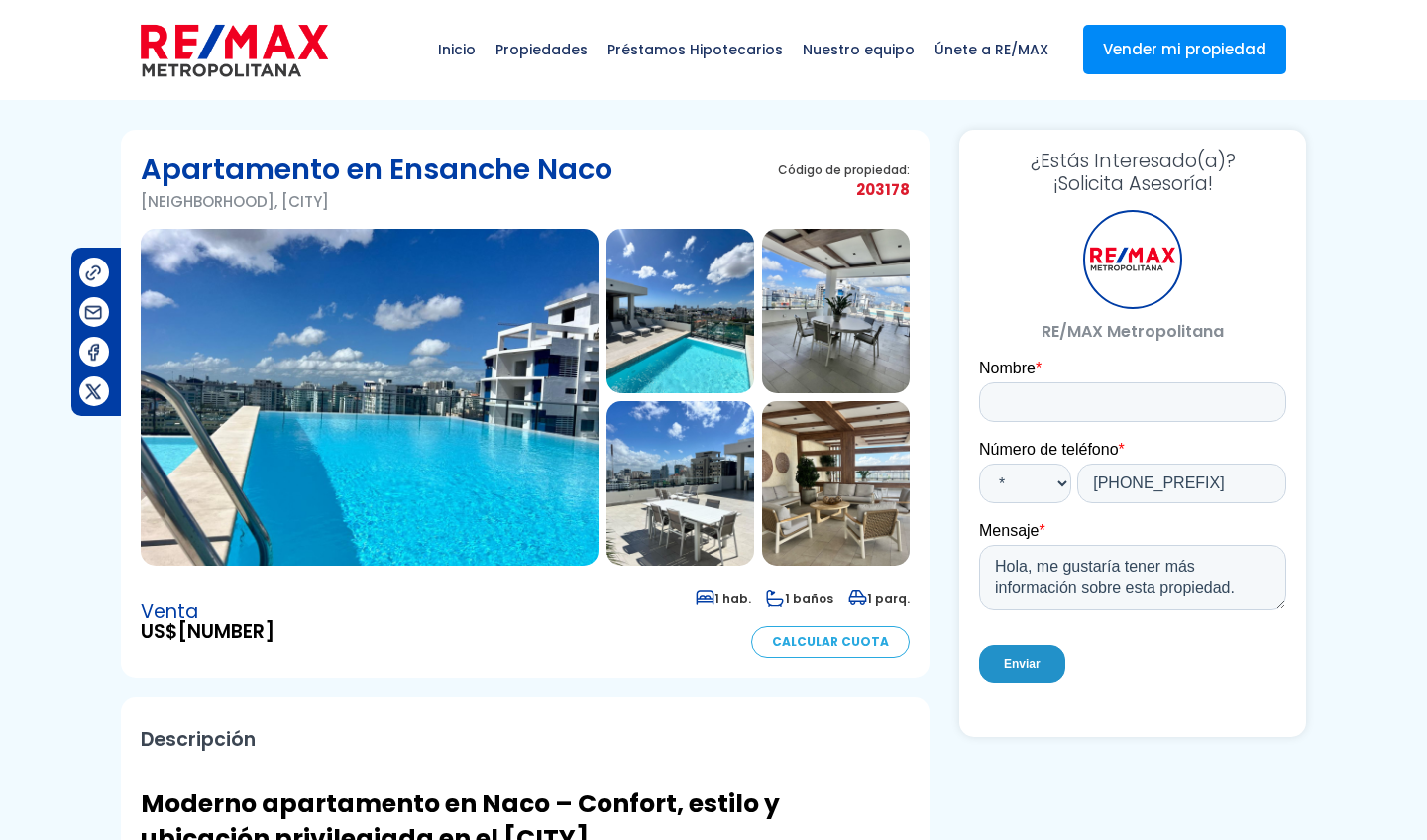 scroll, scrollTop: 0, scrollLeft: 0, axis: both 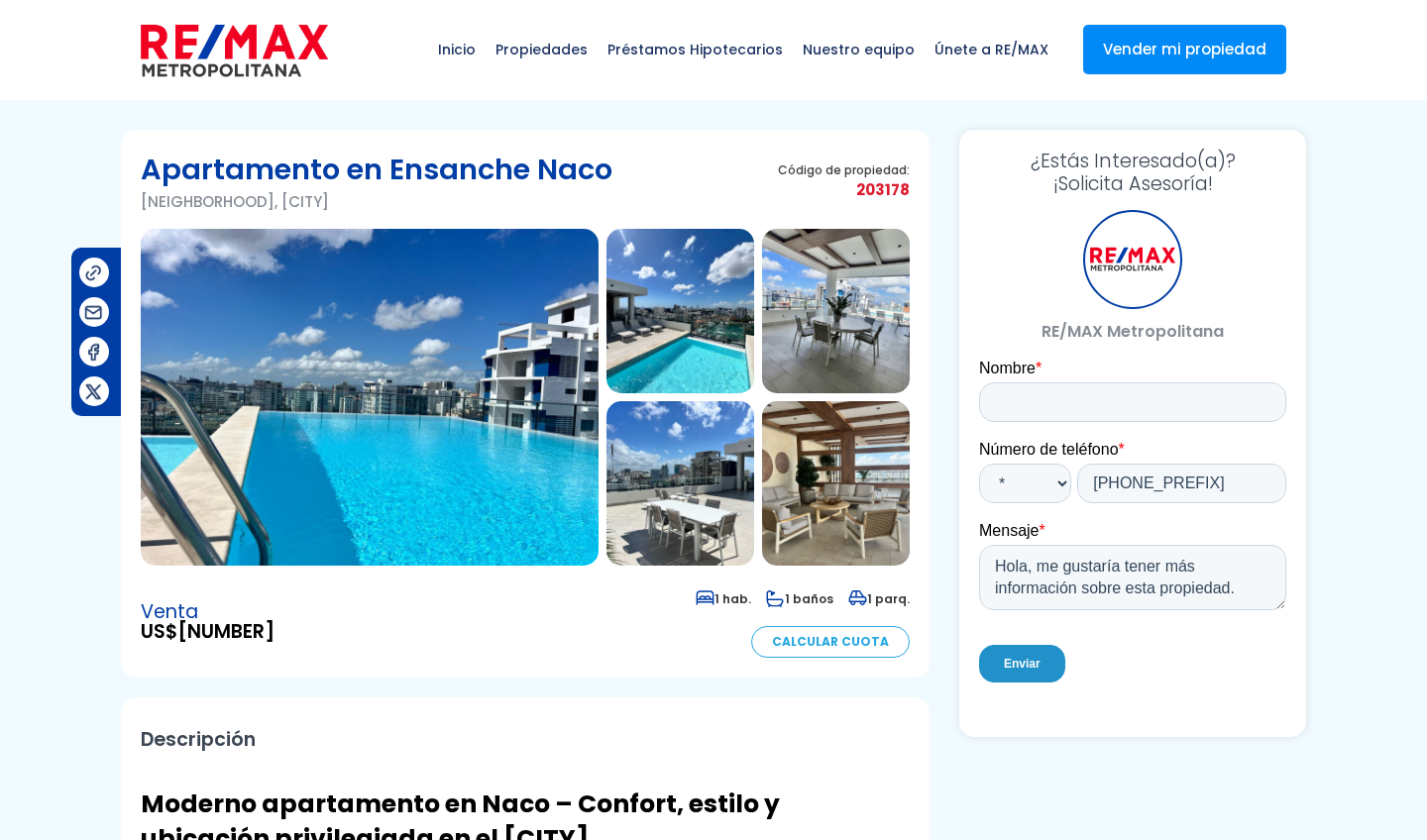 click at bounding box center [370, 397] 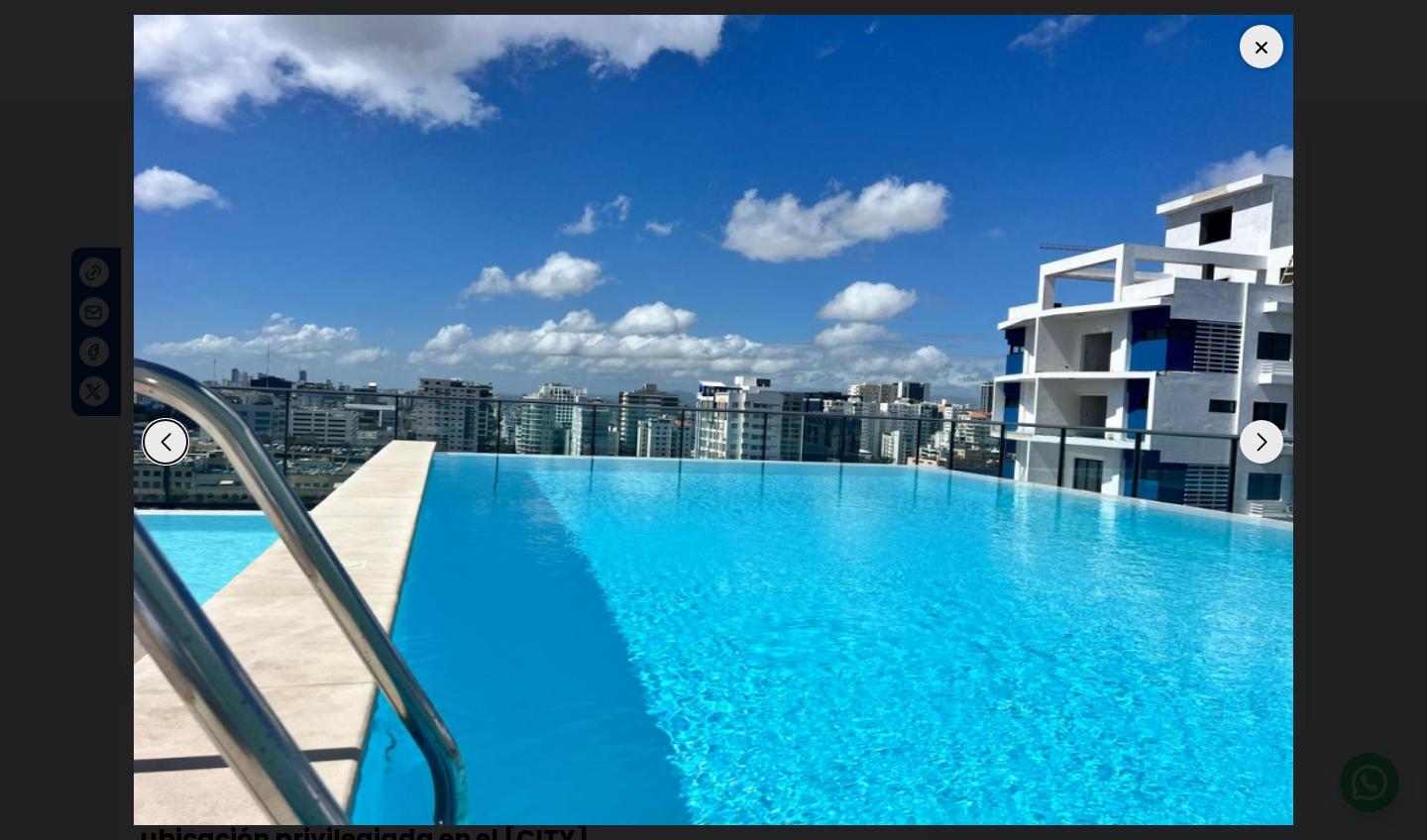 click at bounding box center [1262, 442] 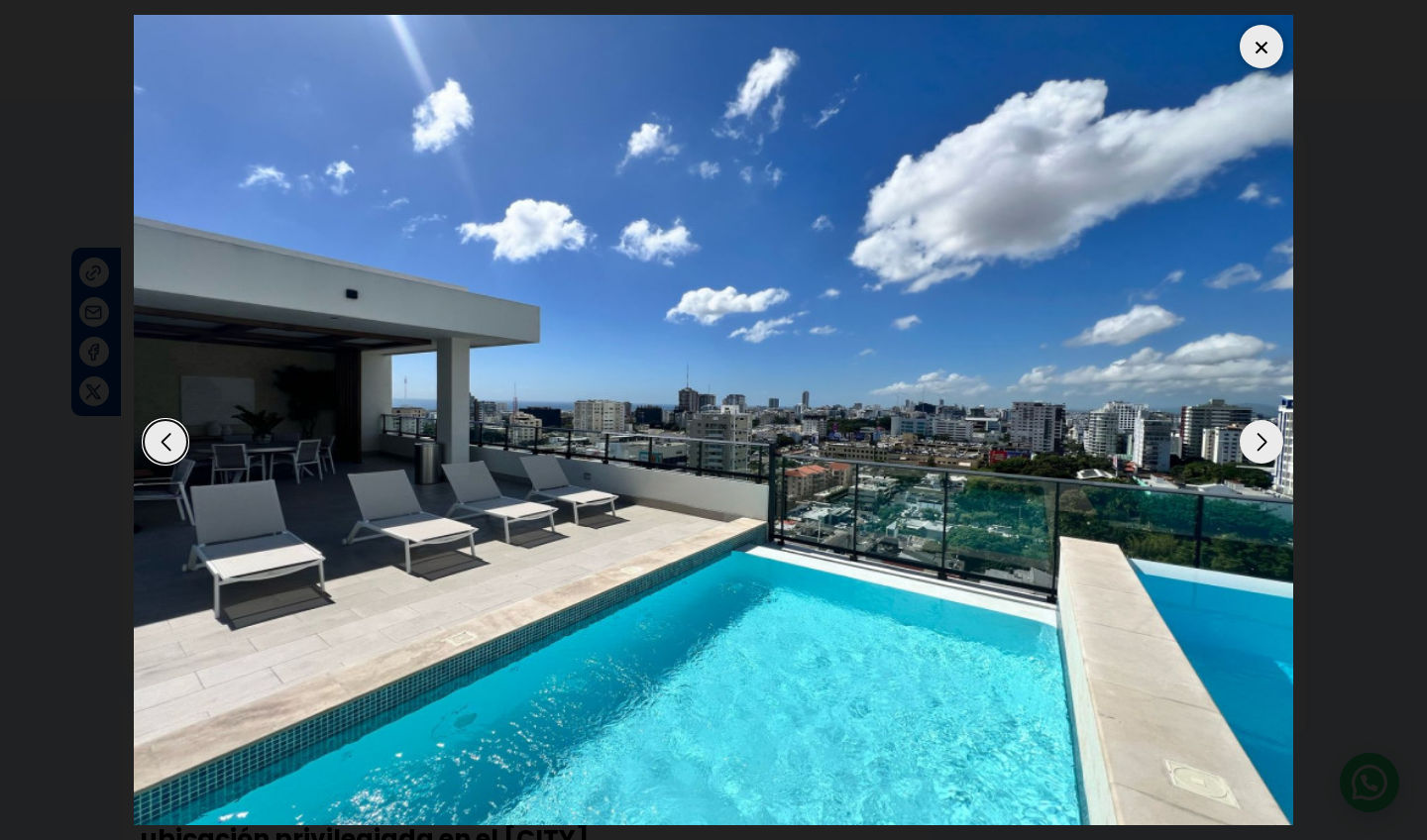 click at bounding box center [1262, 442] 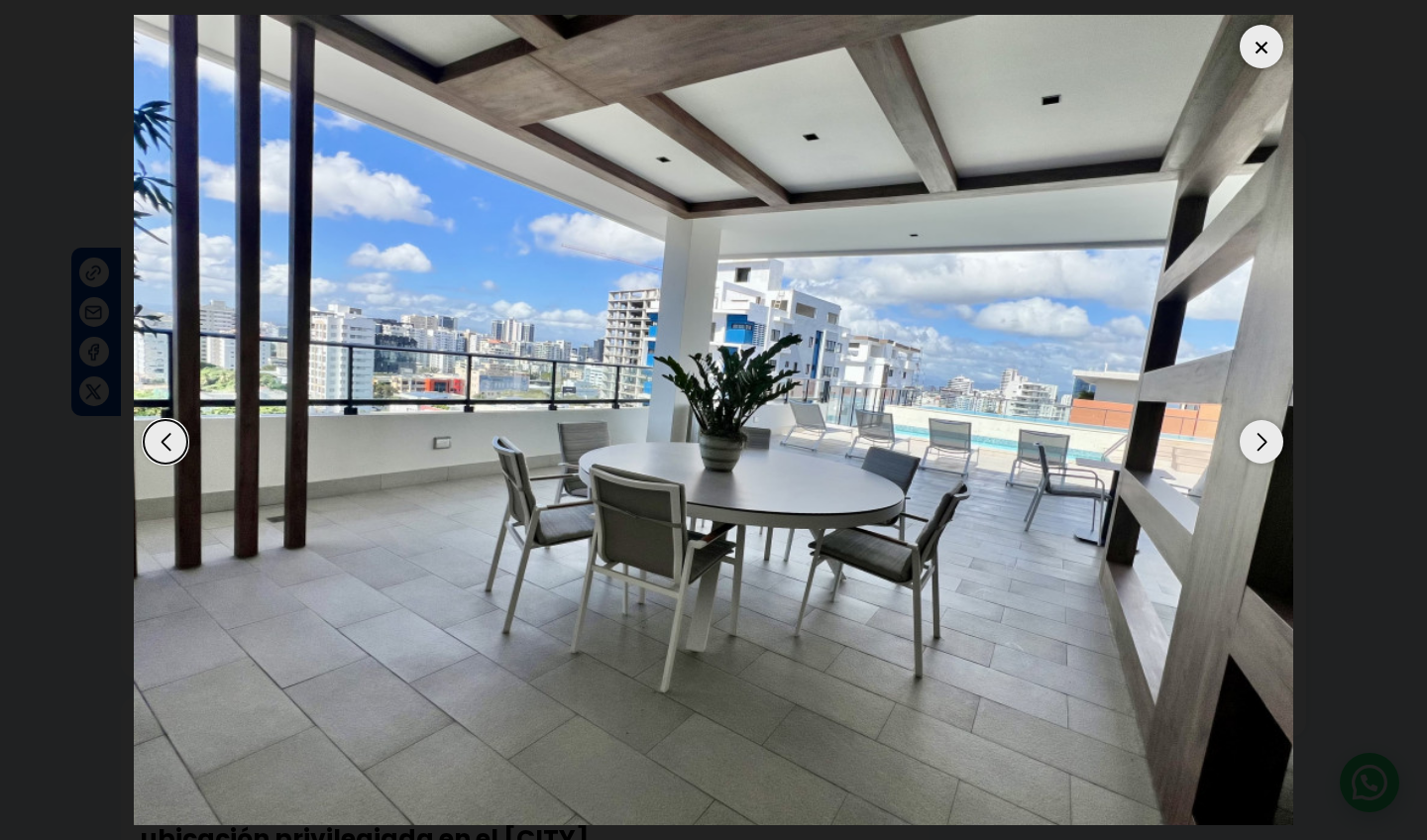 click at bounding box center [1262, 442] 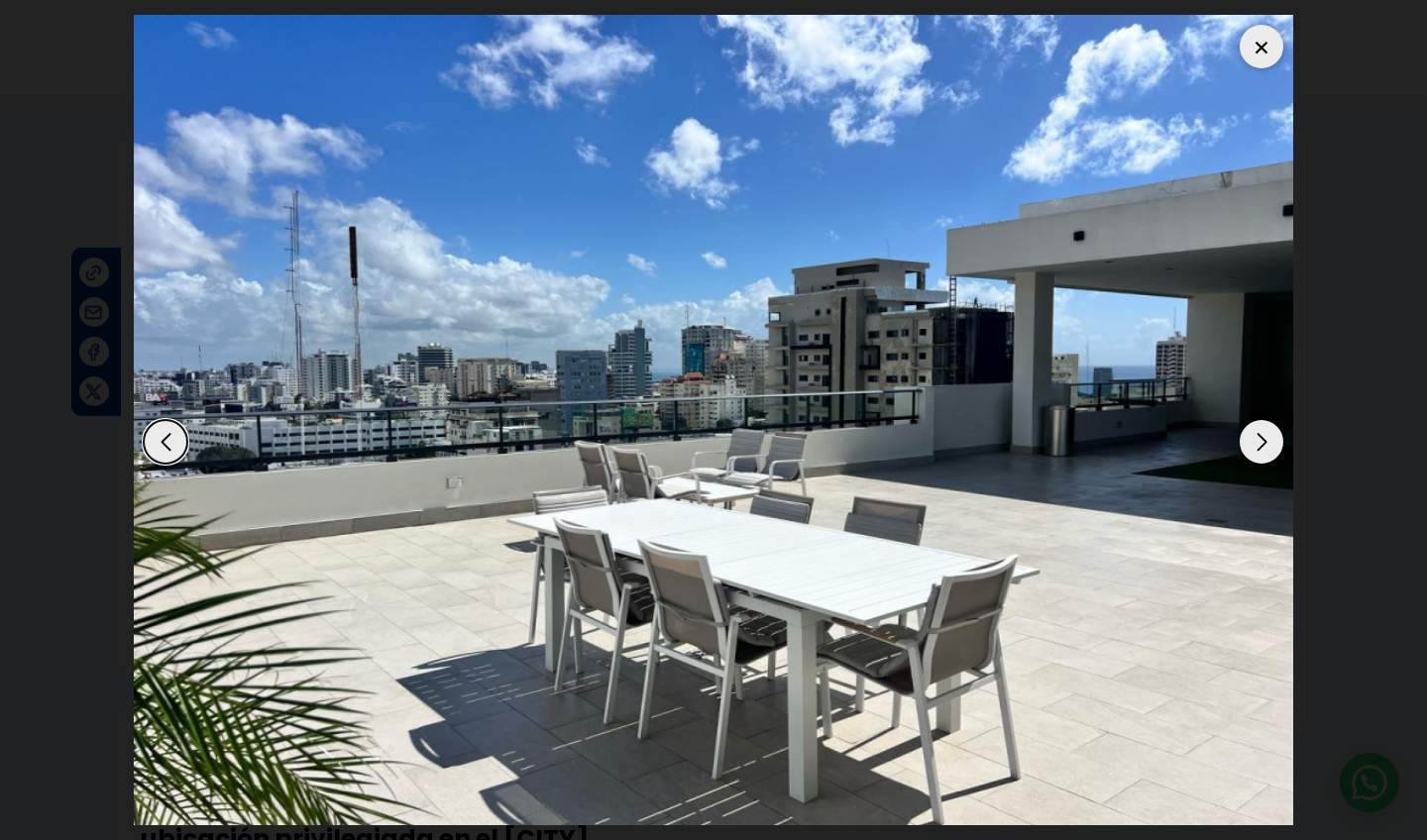 click at bounding box center [1262, 442] 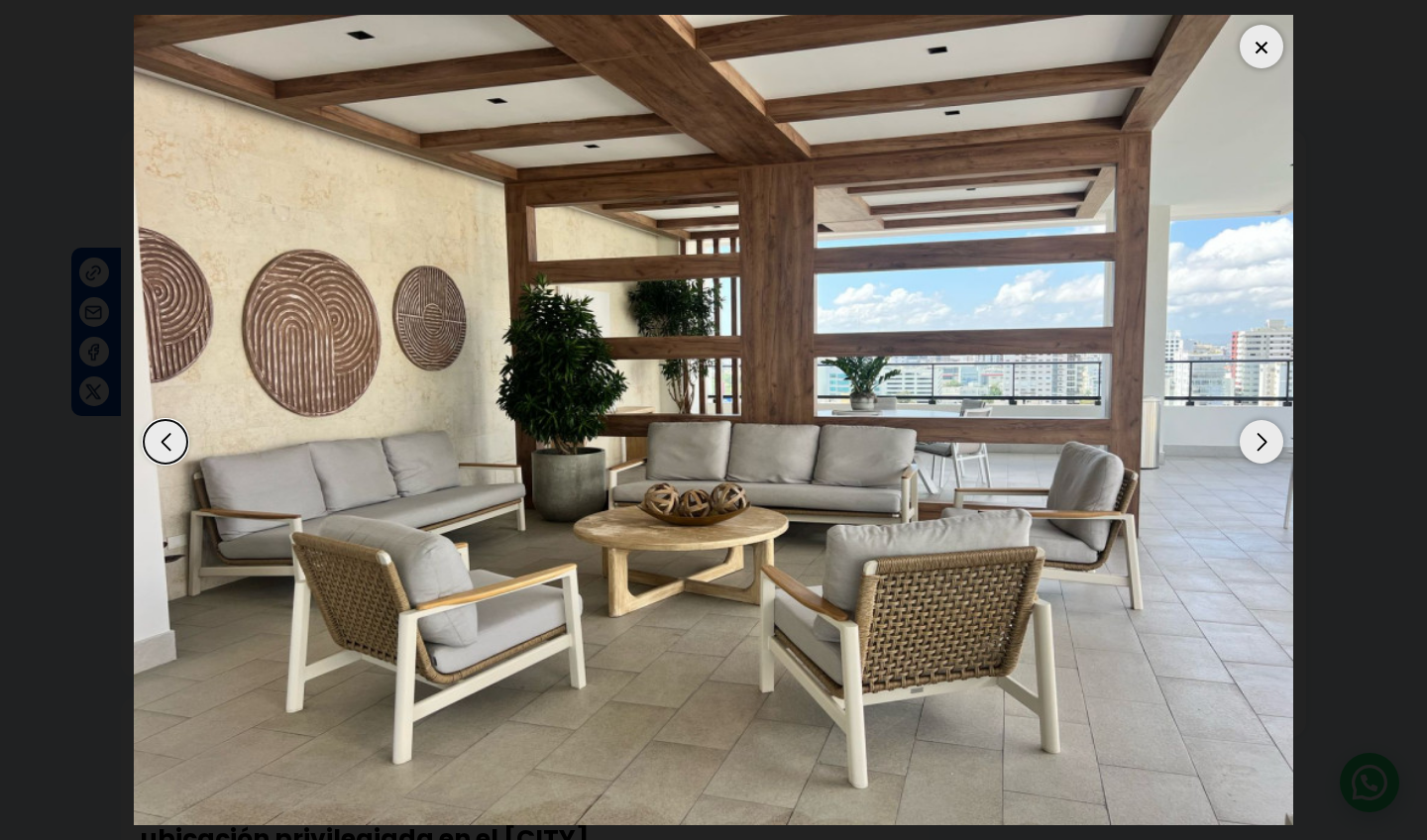 click at bounding box center [1262, 442] 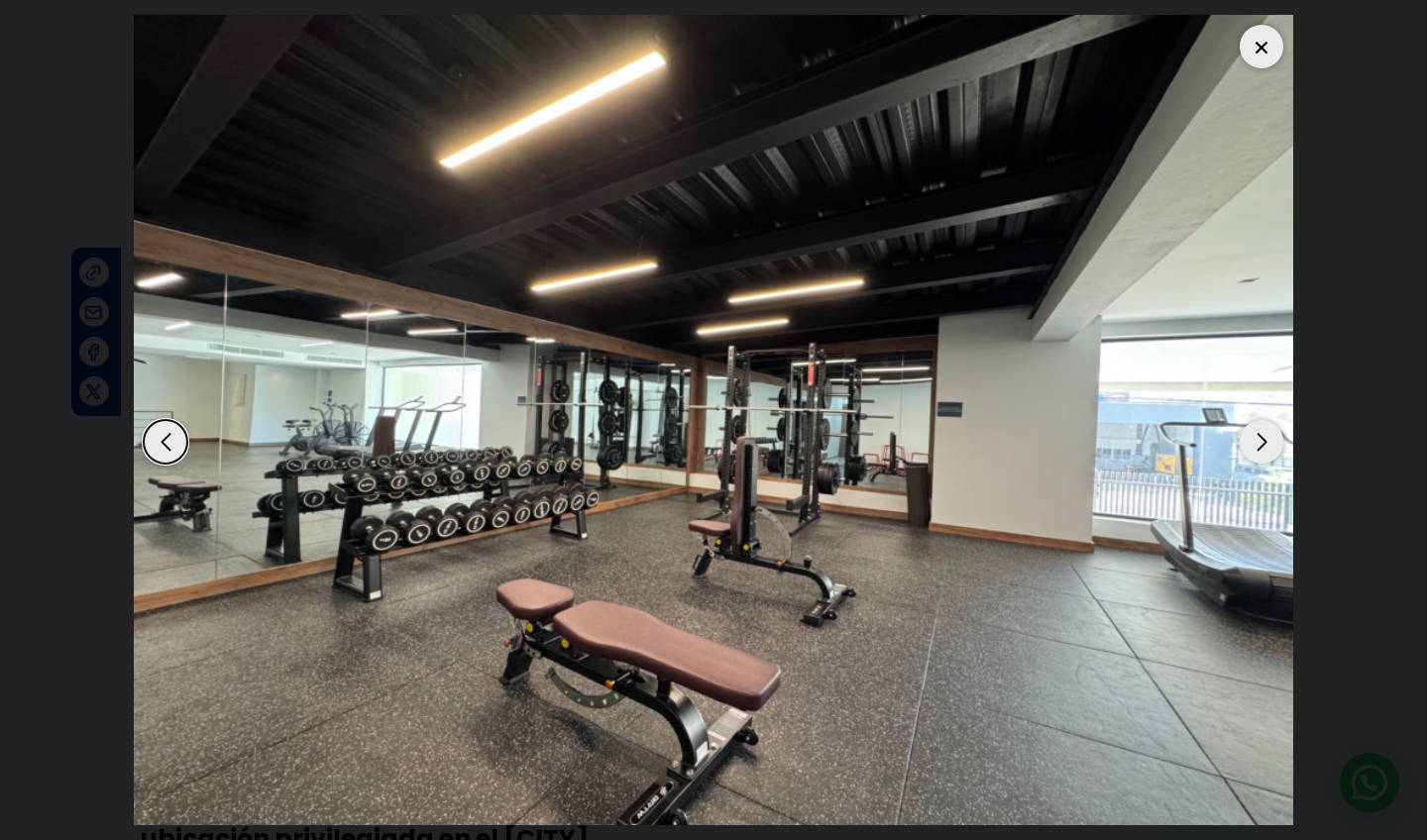 click at bounding box center (1262, 442) 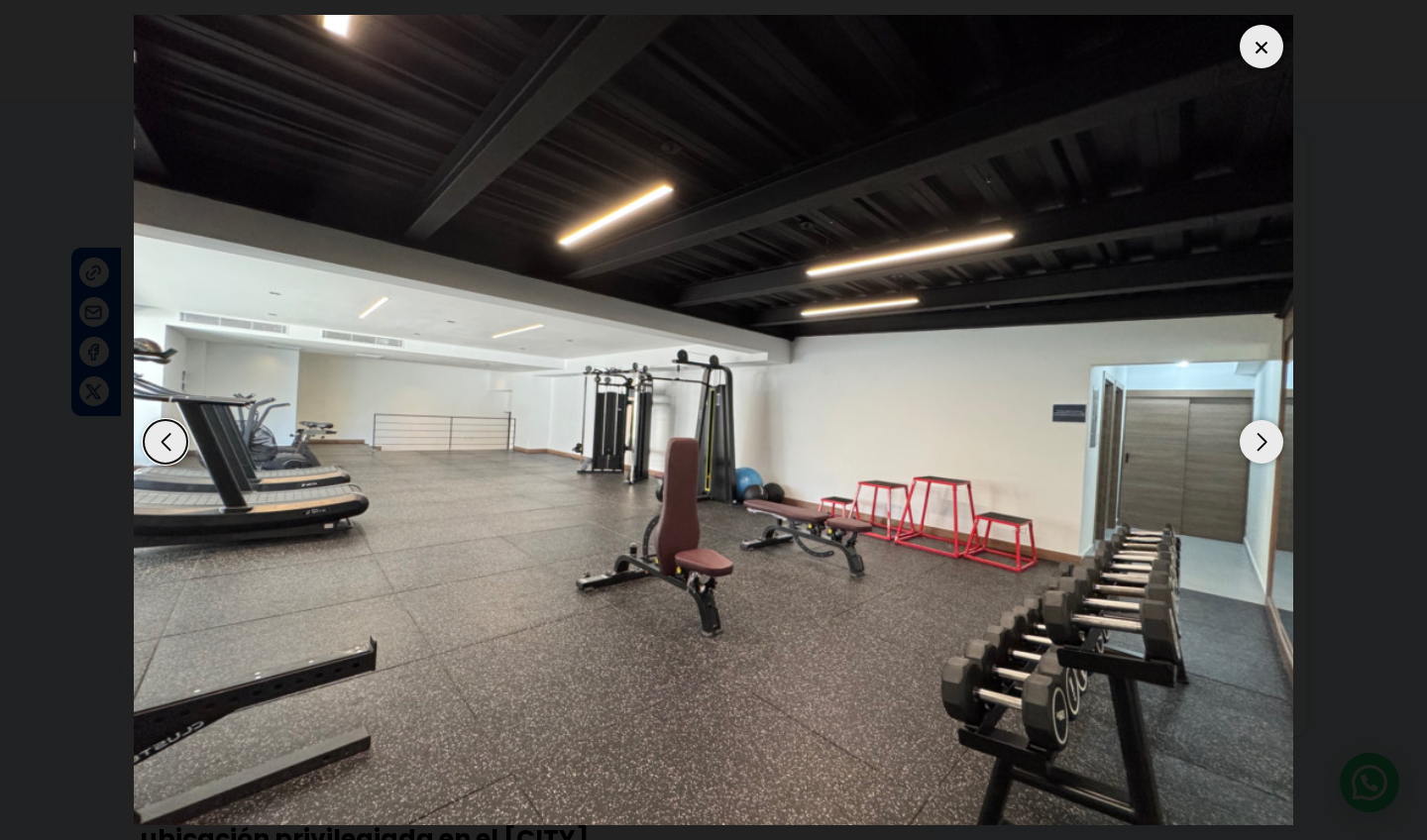 click at bounding box center (1262, 442) 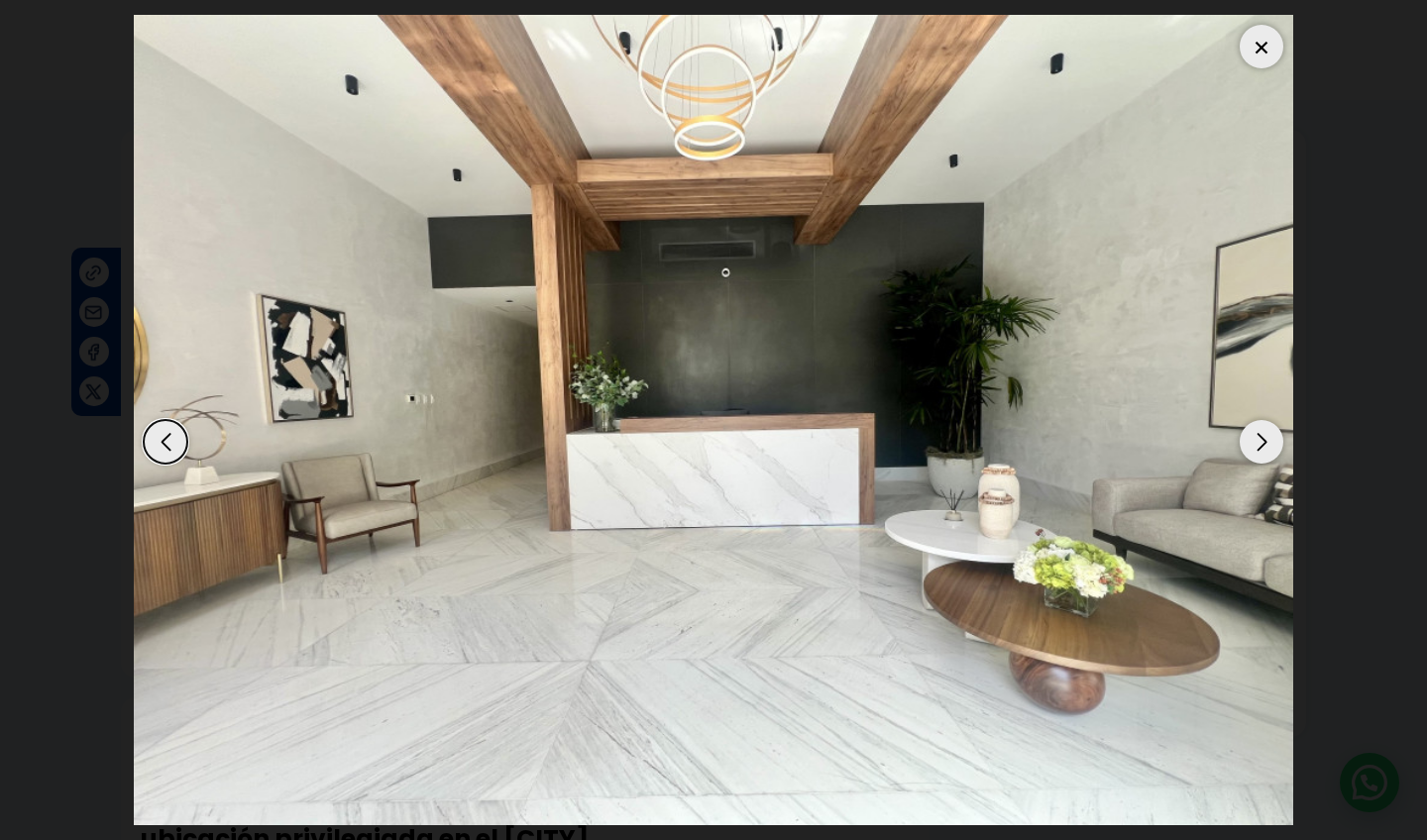 click at bounding box center [1262, 442] 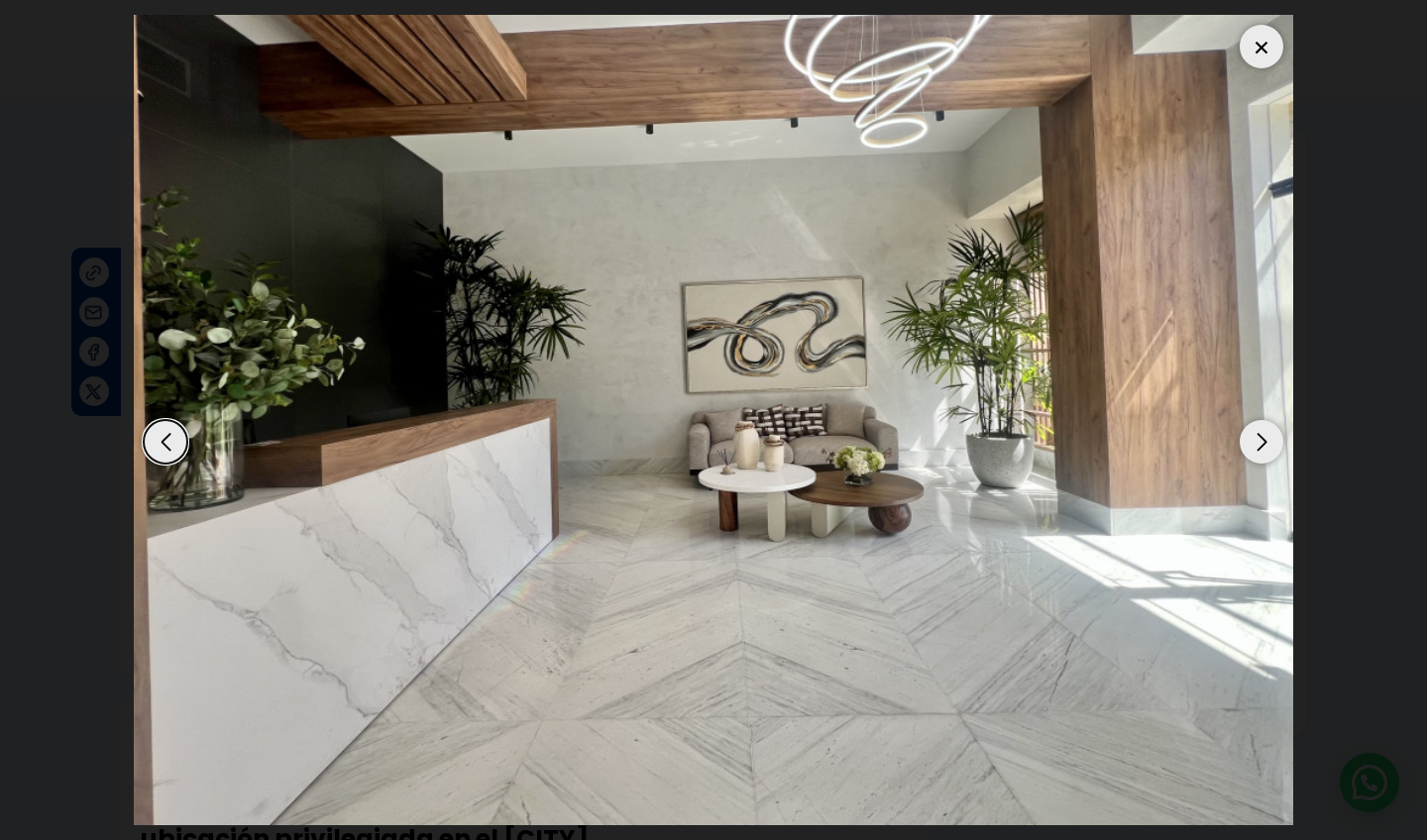 scroll, scrollTop: 0, scrollLeft: 0, axis: both 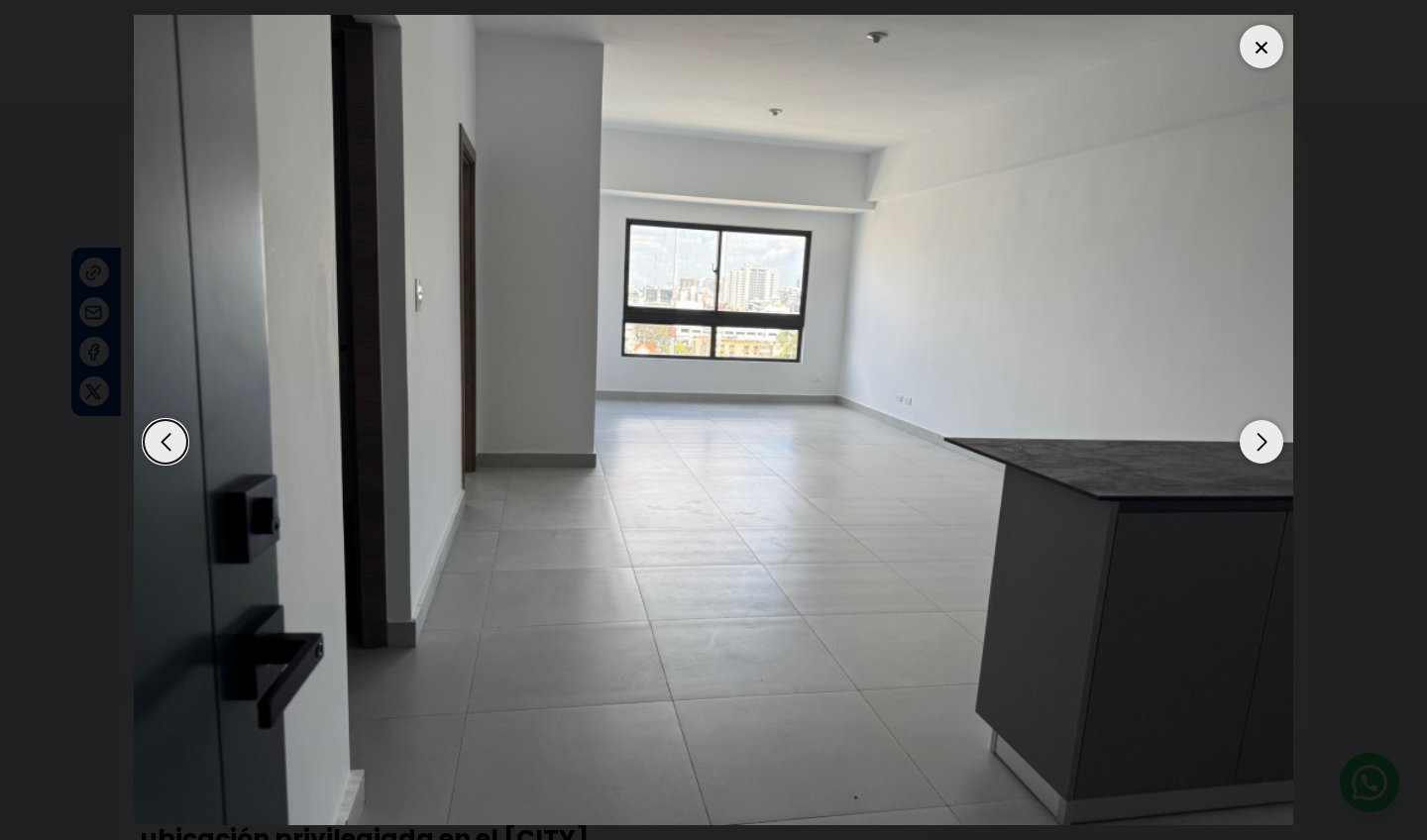 click at bounding box center (1262, 442) 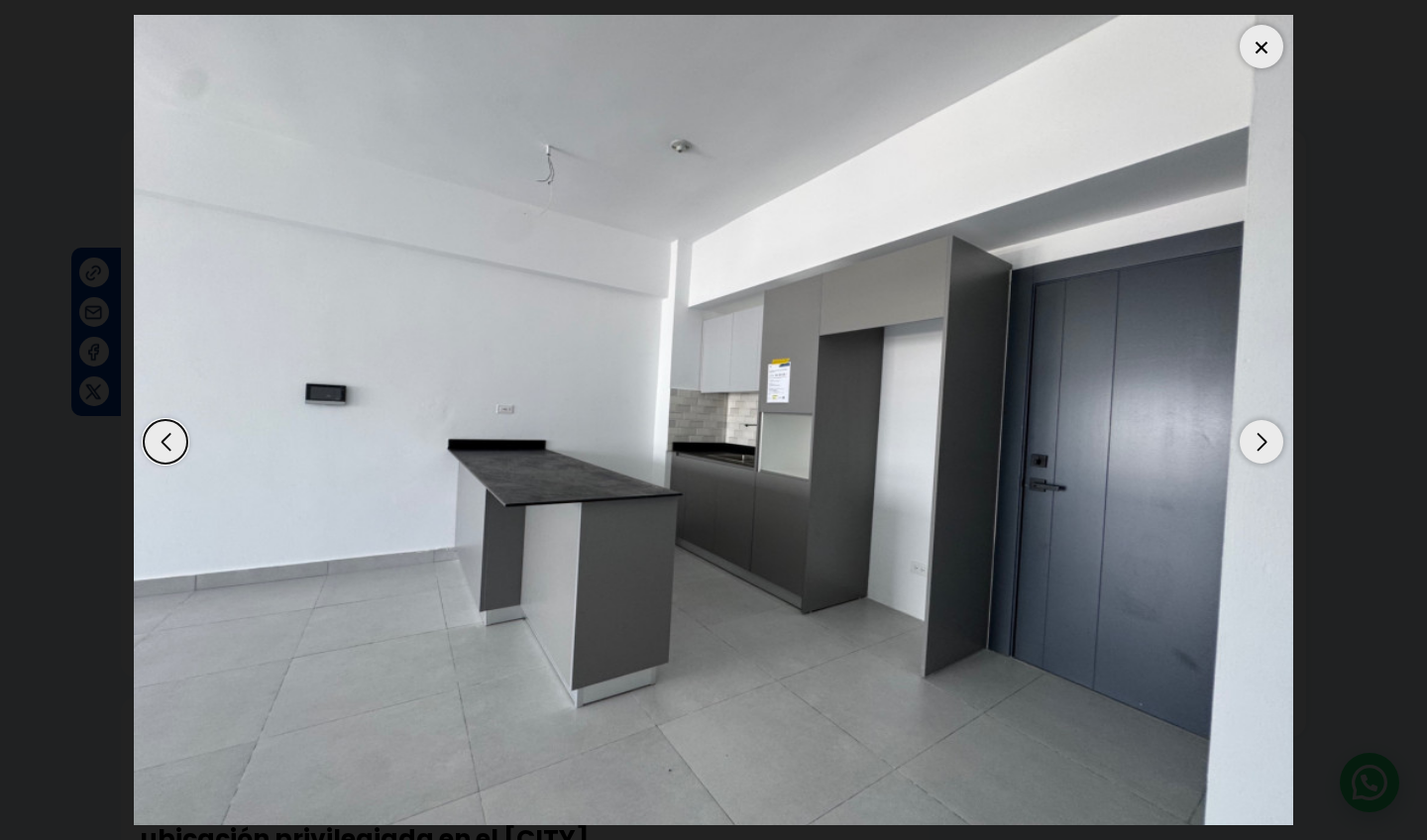 click at bounding box center (1262, 442) 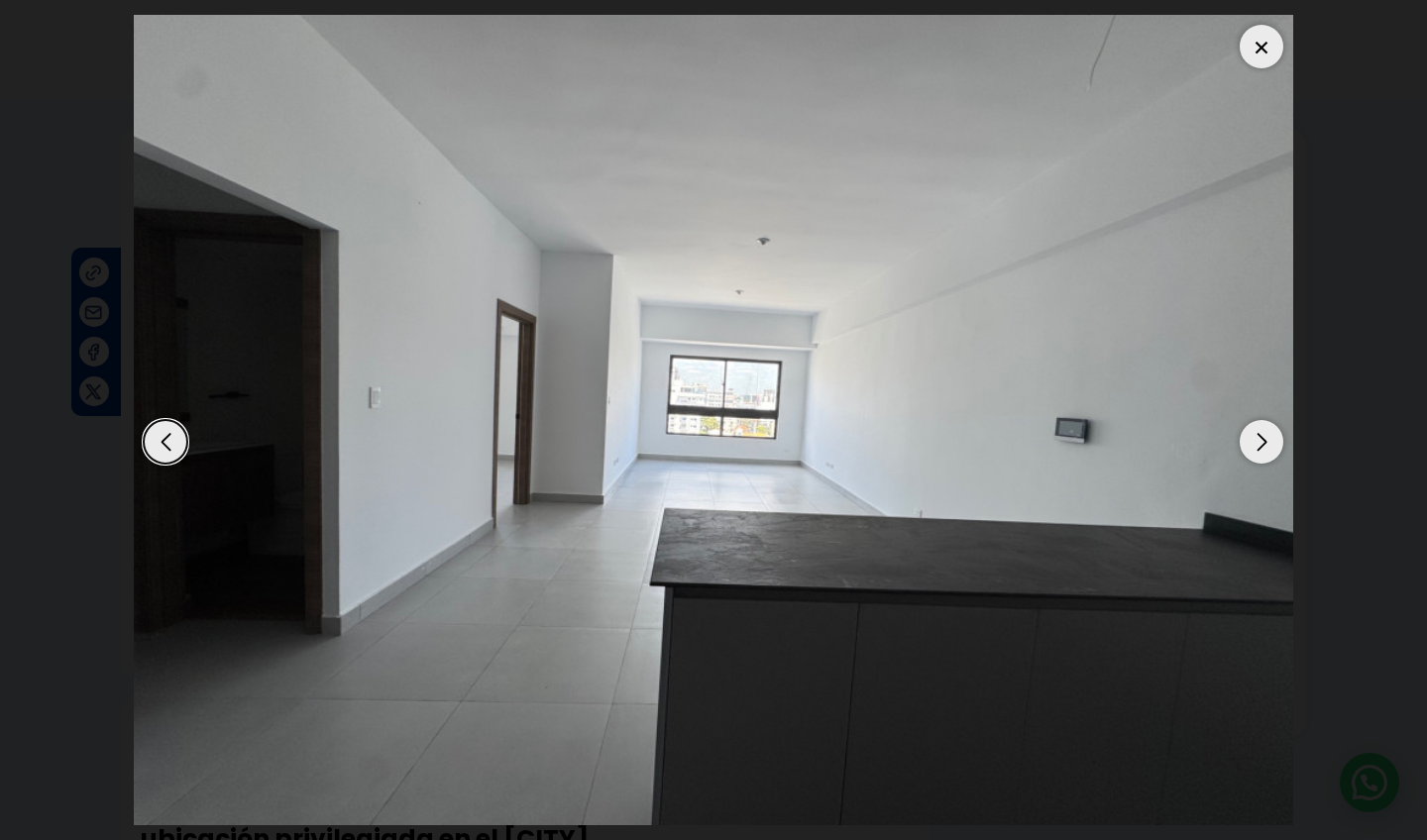 click at bounding box center (1262, 442) 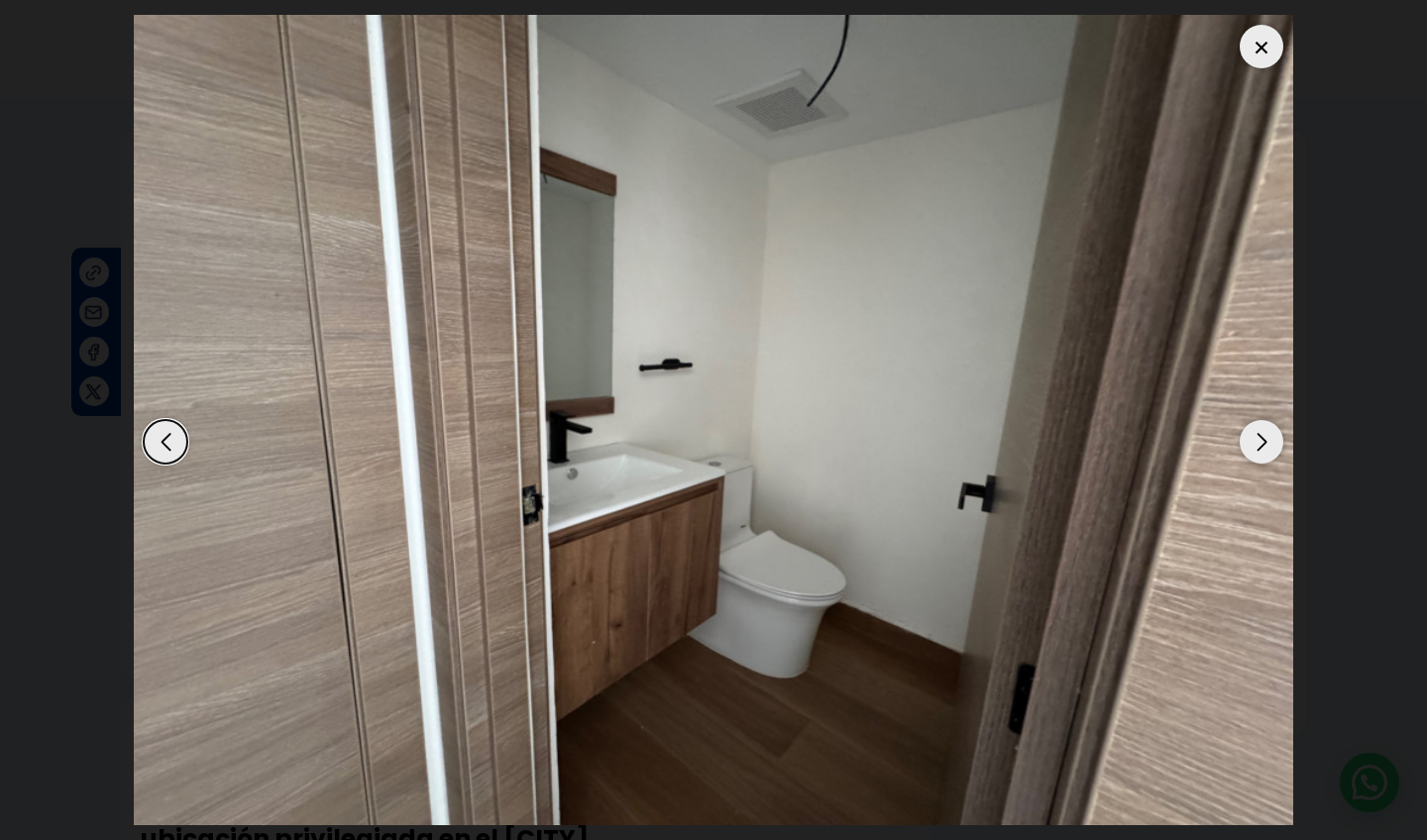 click at bounding box center [1262, 442] 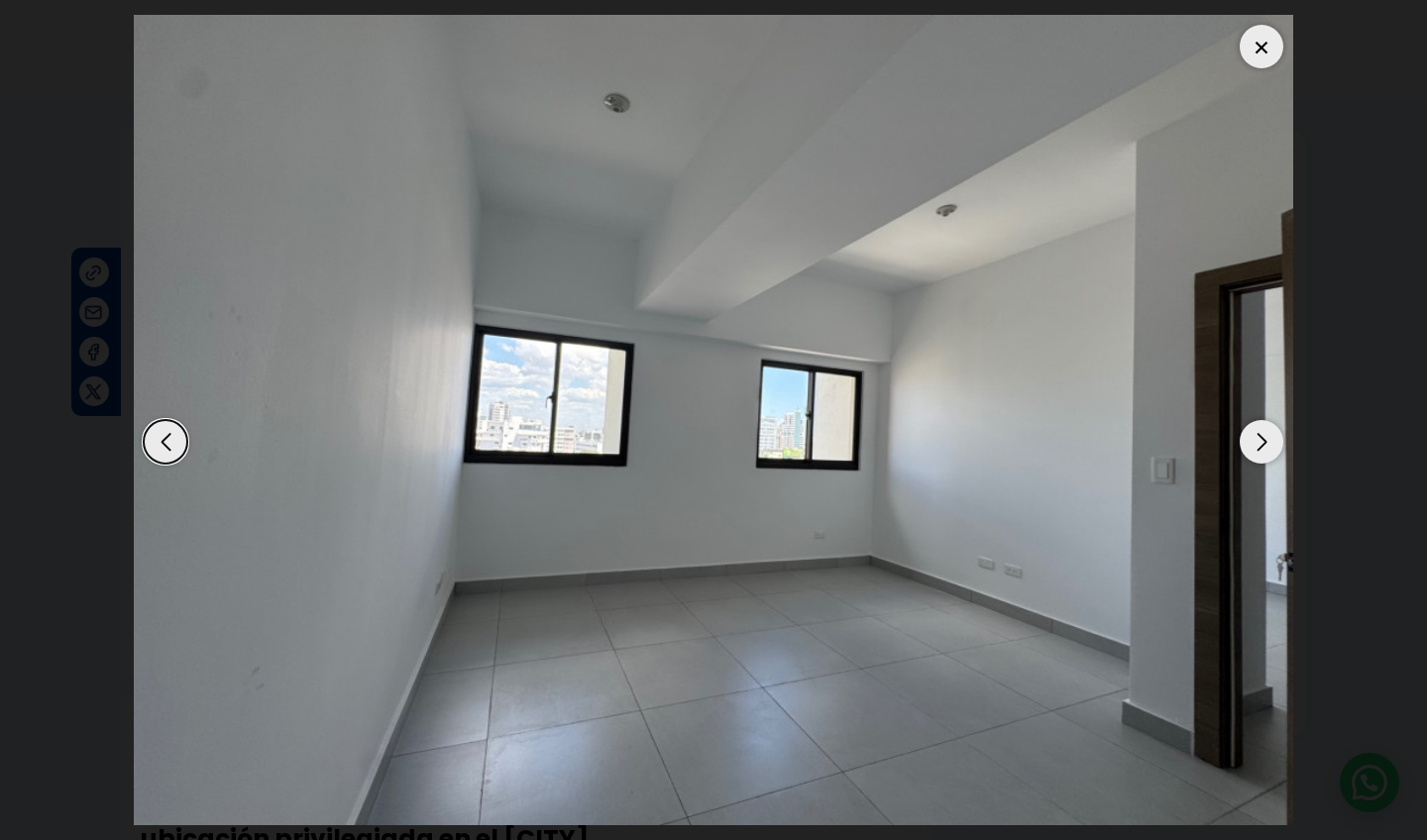 click at bounding box center (1262, 442) 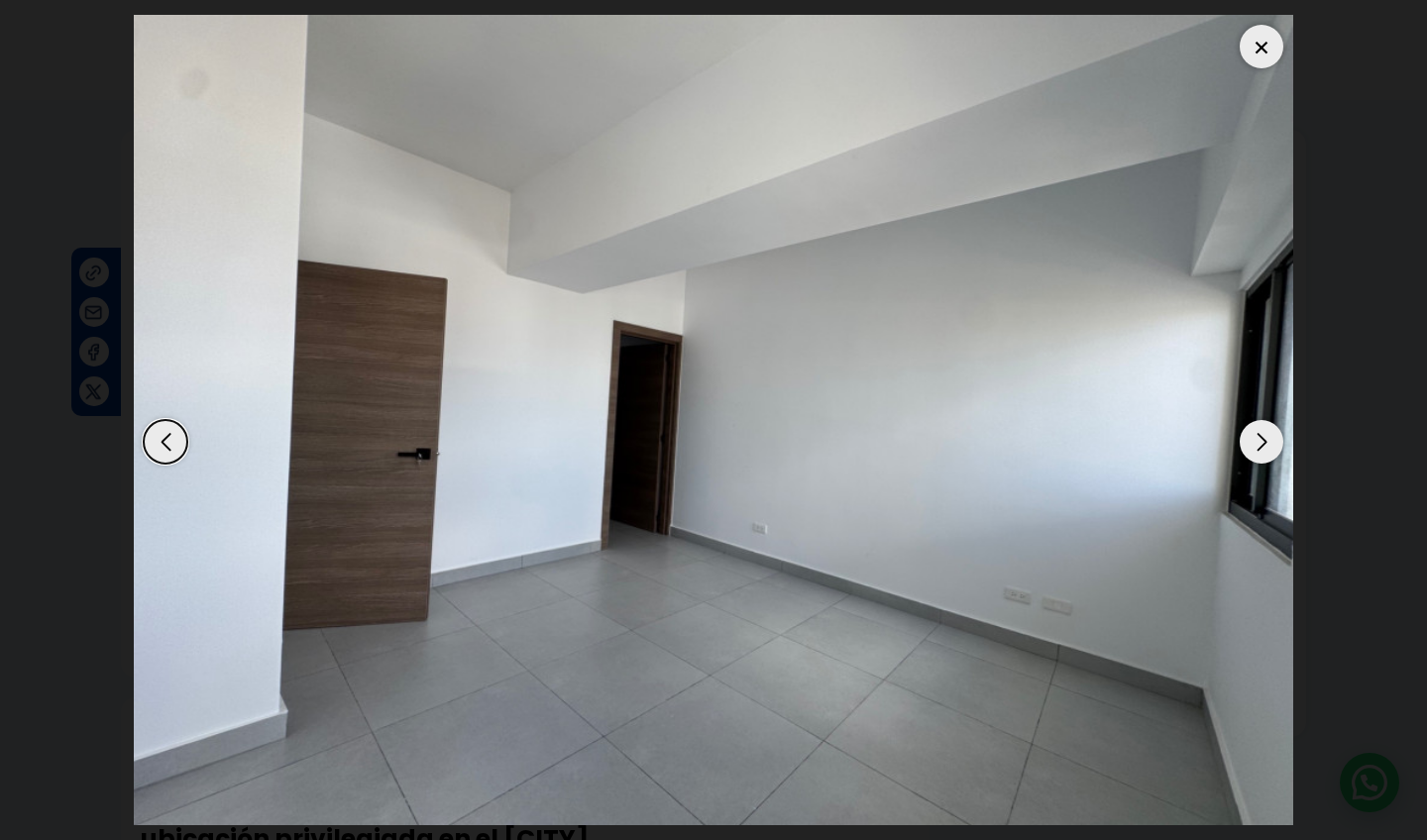 click at bounding box center [1262, 442] 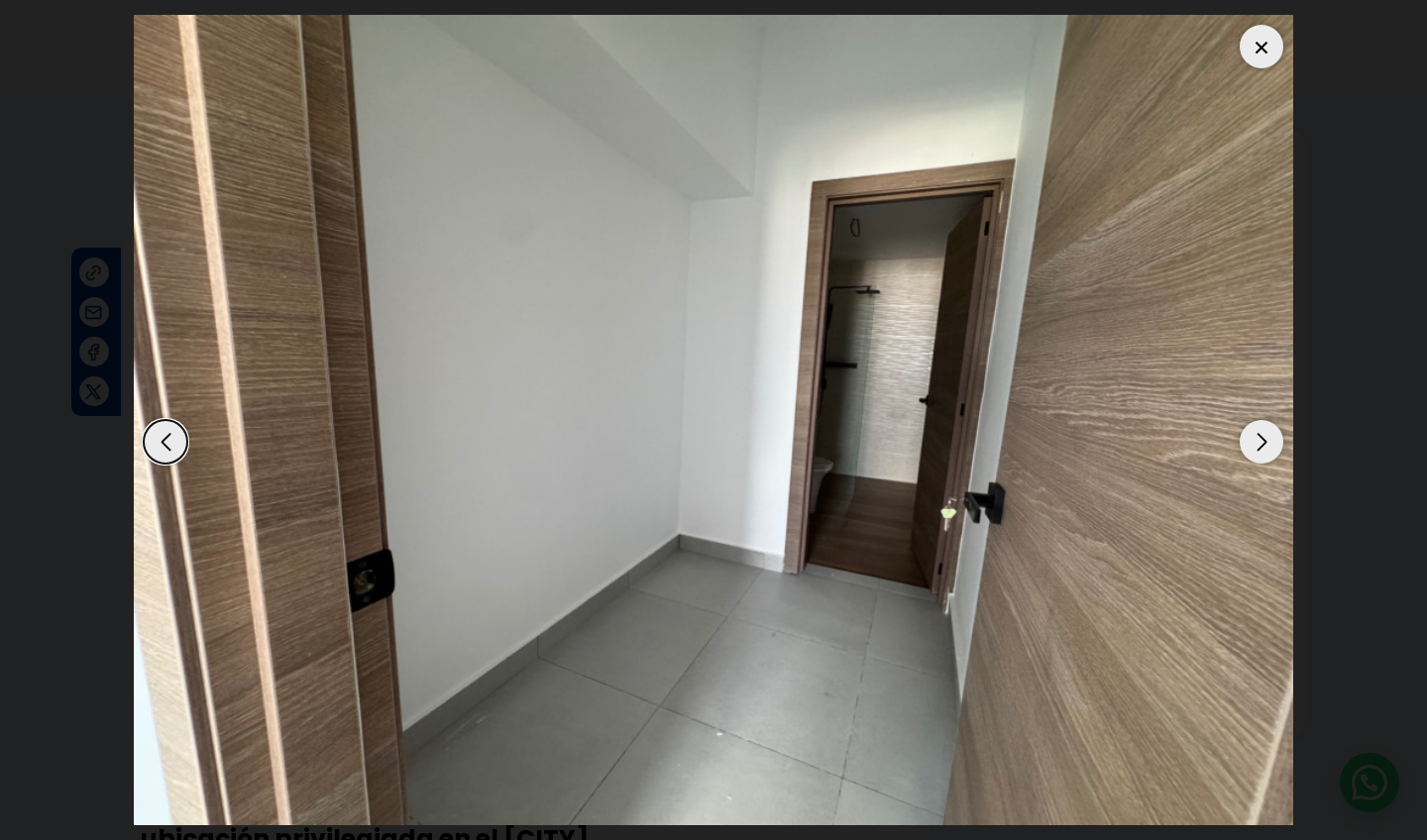 click at bounding box center [1262, 442] 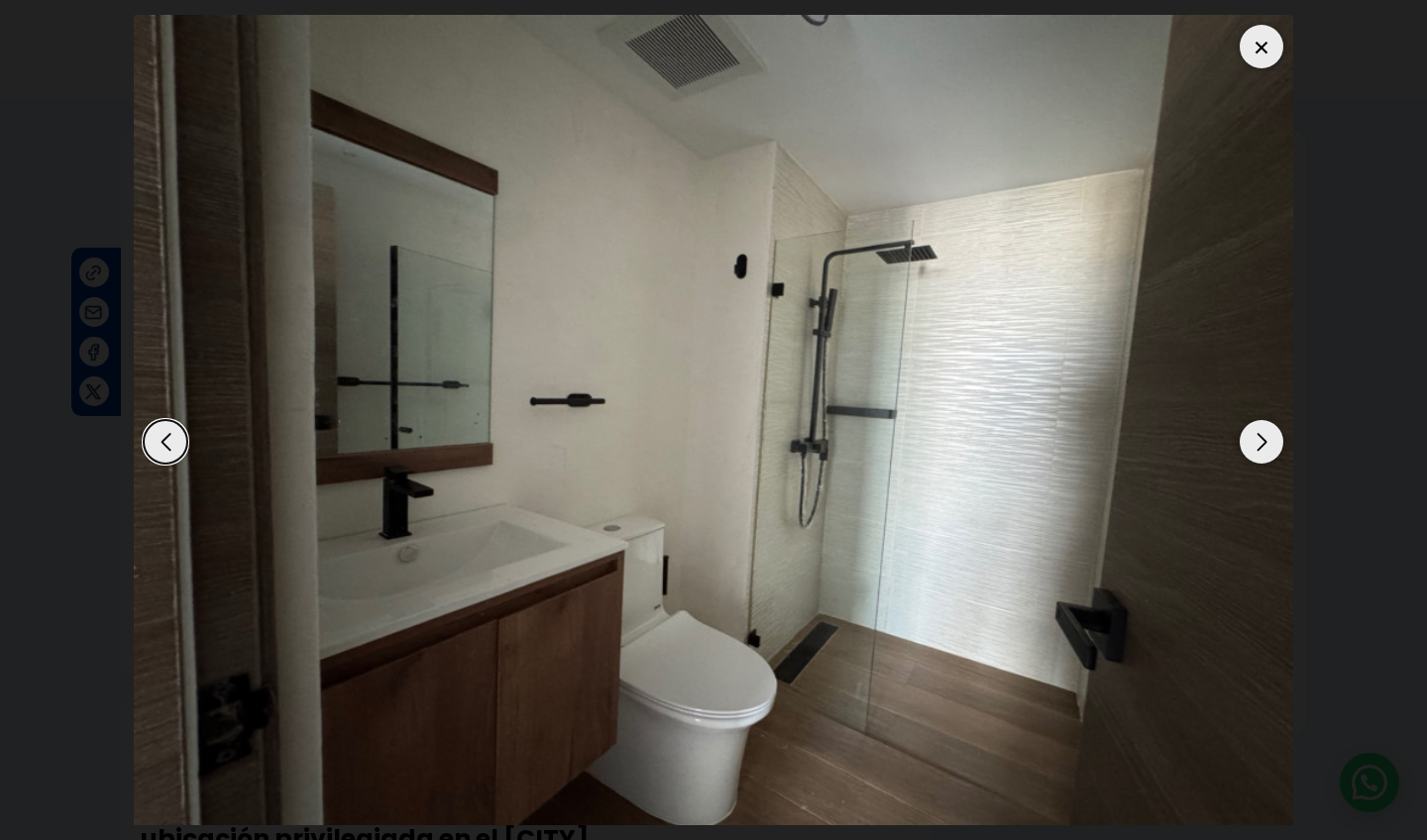 click at bounding box center (1262, 442) 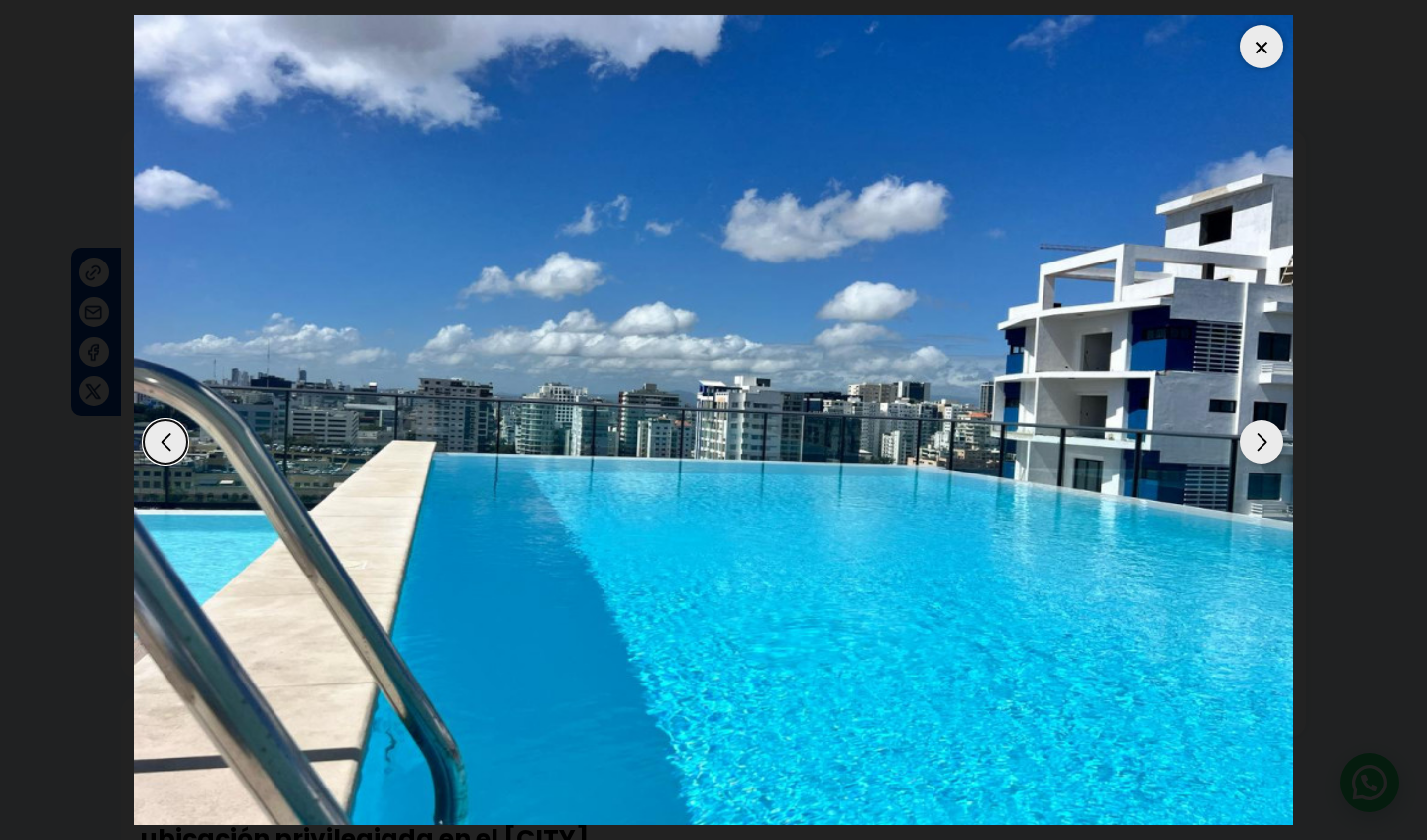 click at bounding box center [1262, 442] 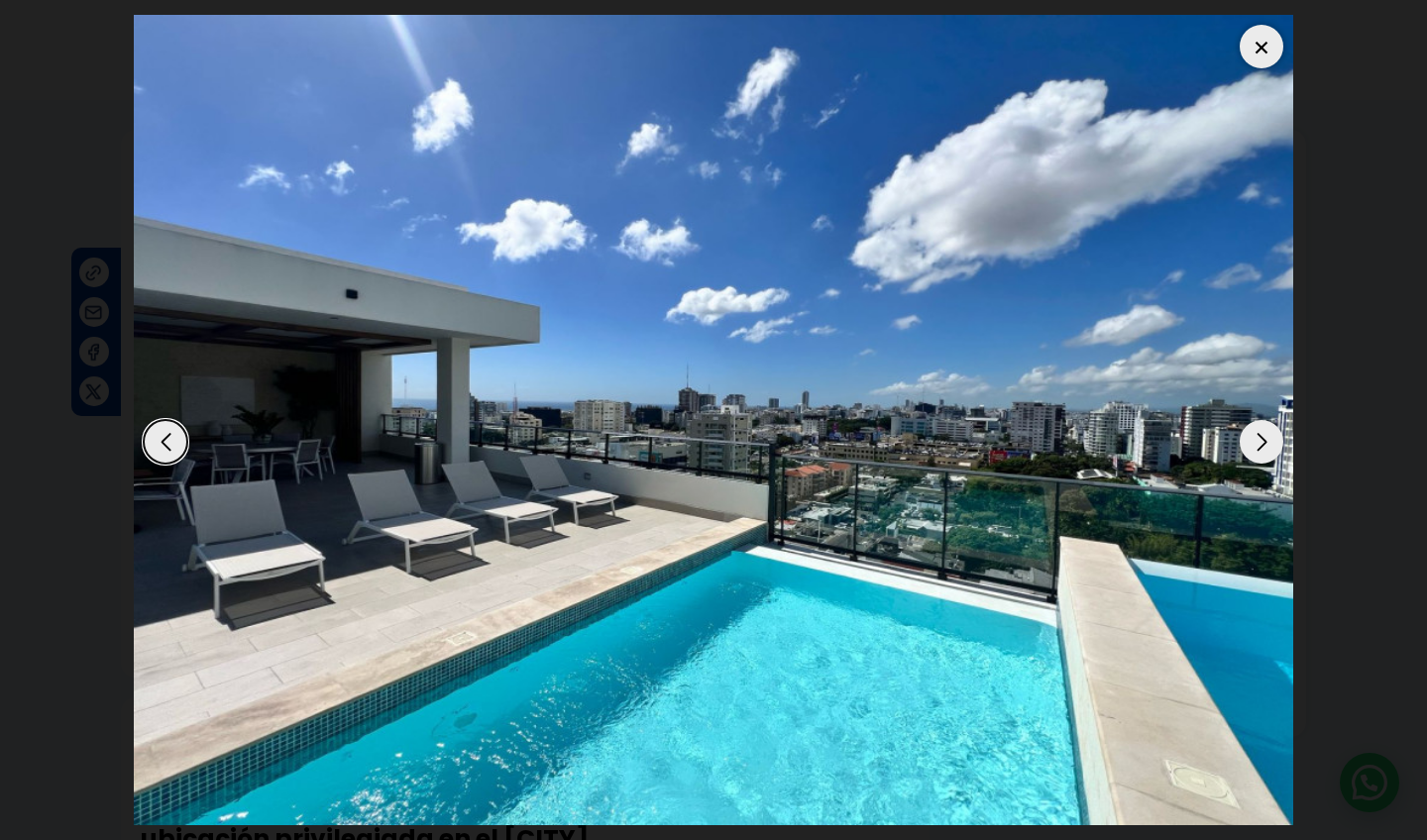 click at bounding box center [1262, 442] 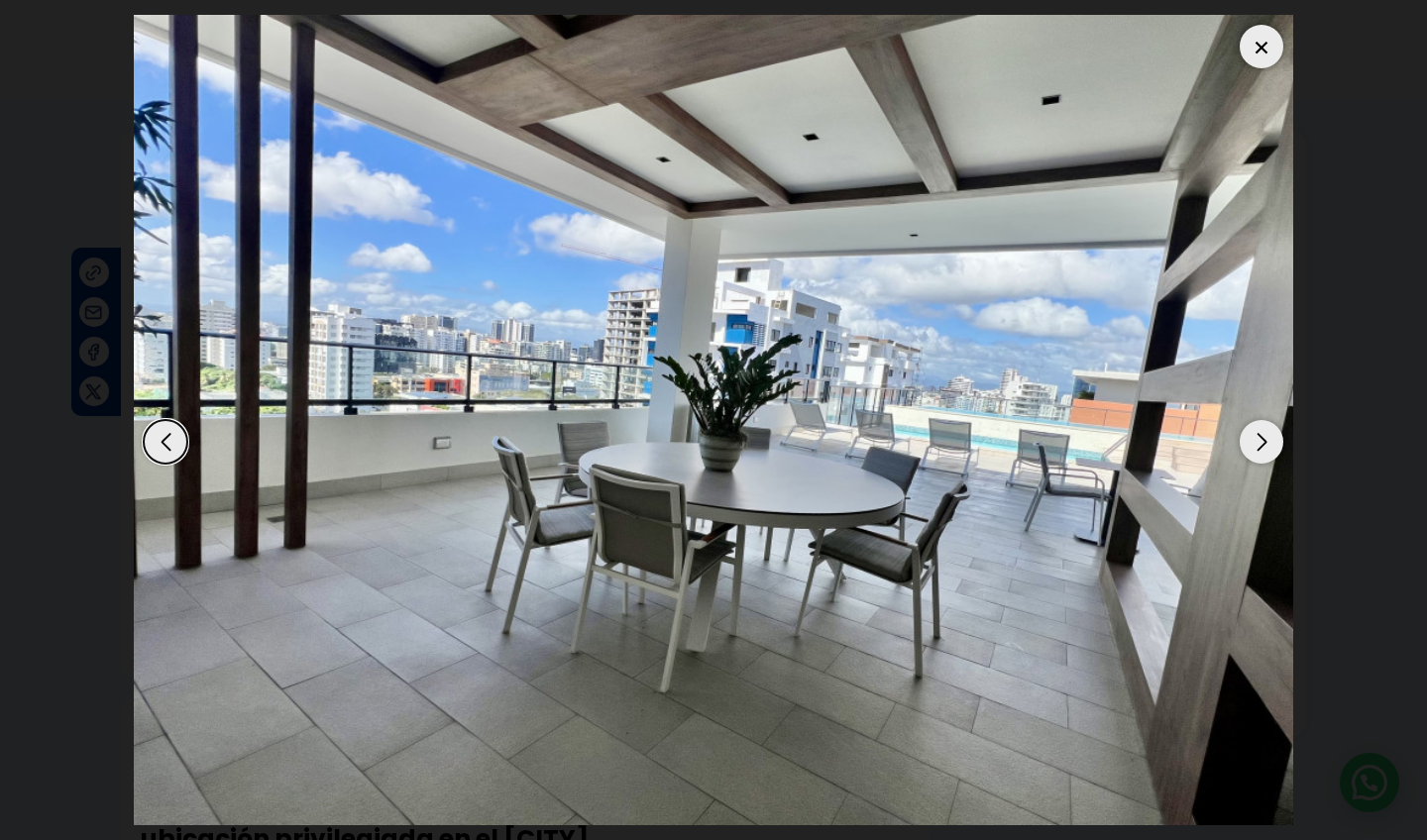 click at bounding box center (1262, 47) 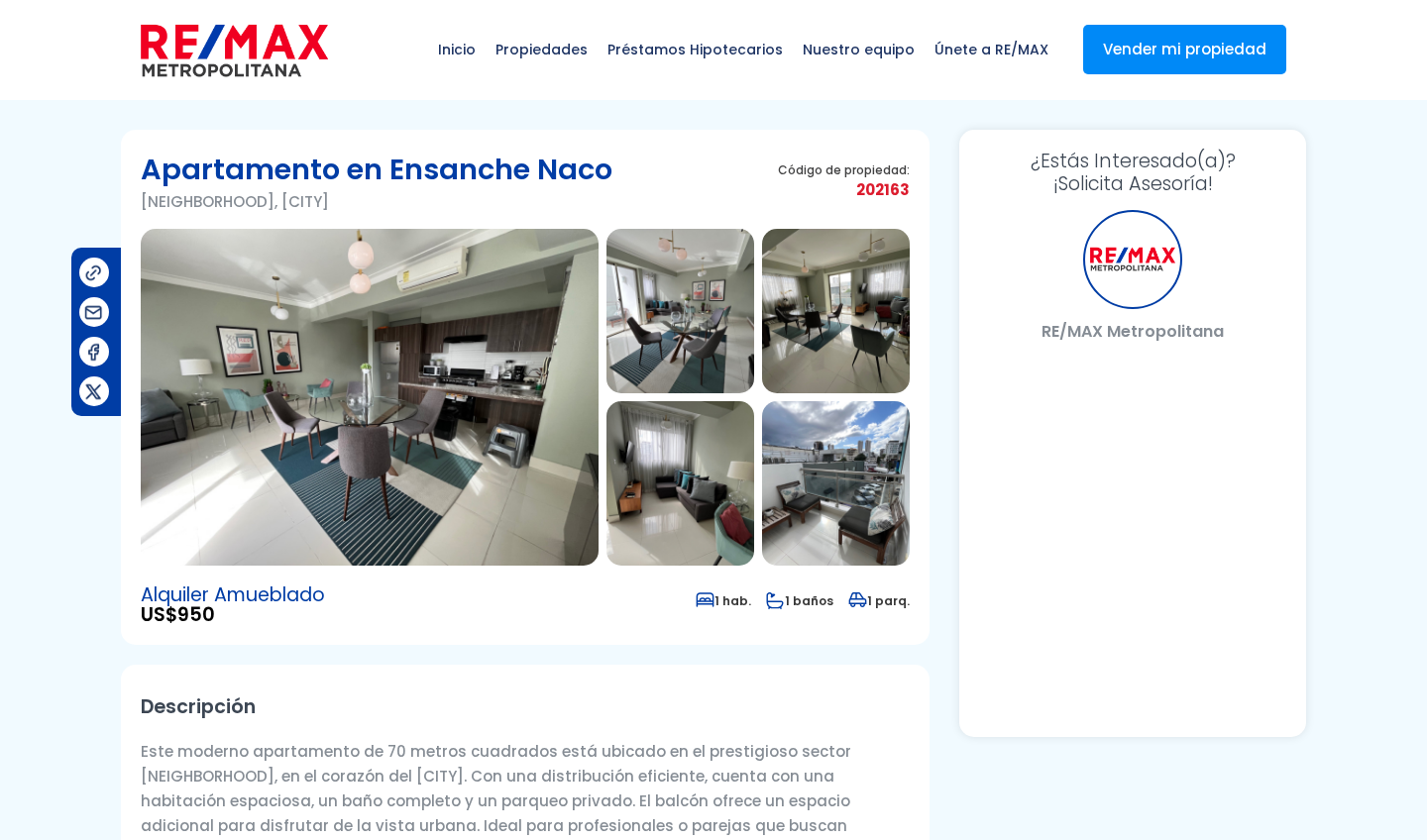 scroll, scrollTop: 0, scrollLeft: 0, axis: both 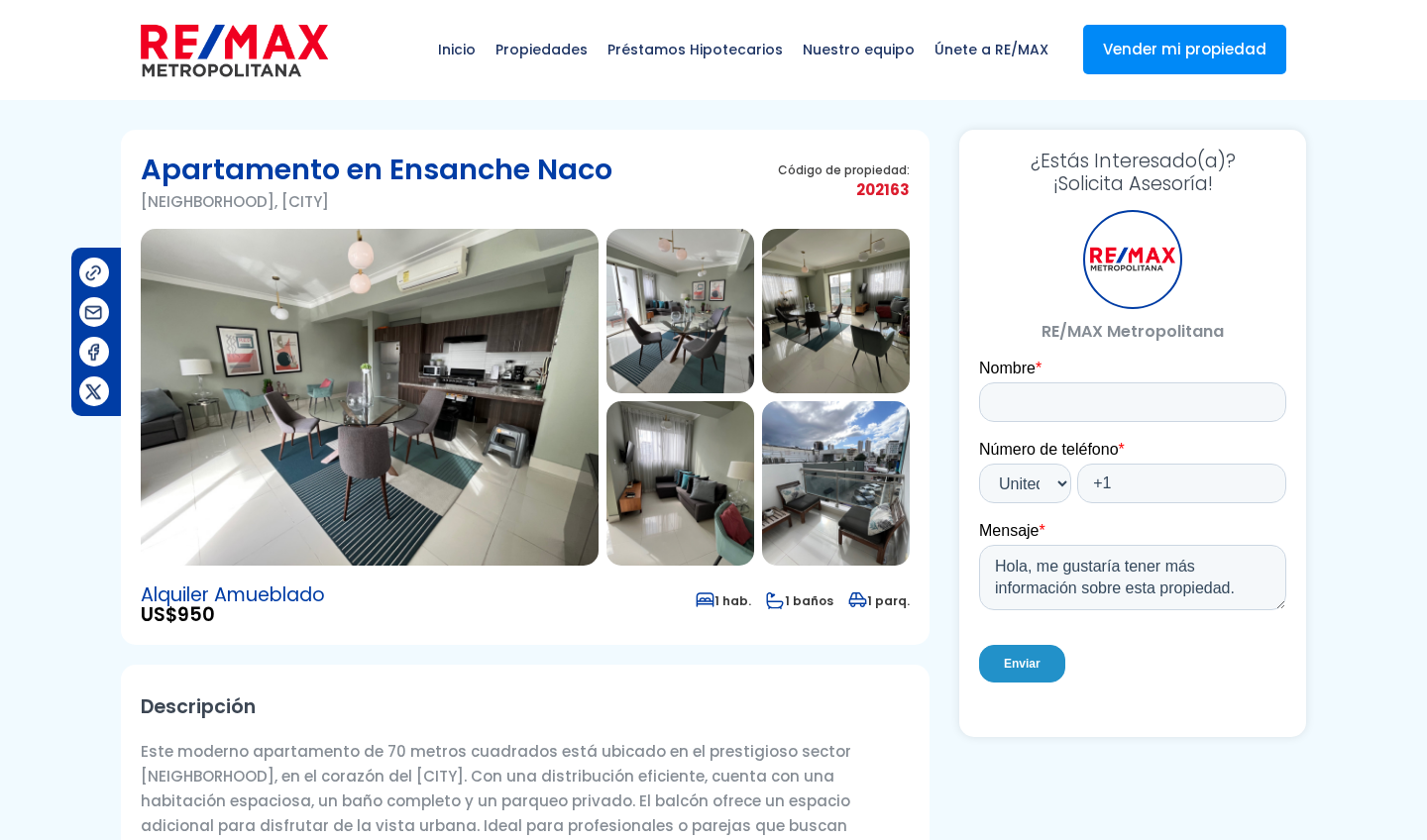 click at bounding box center (370, 397) 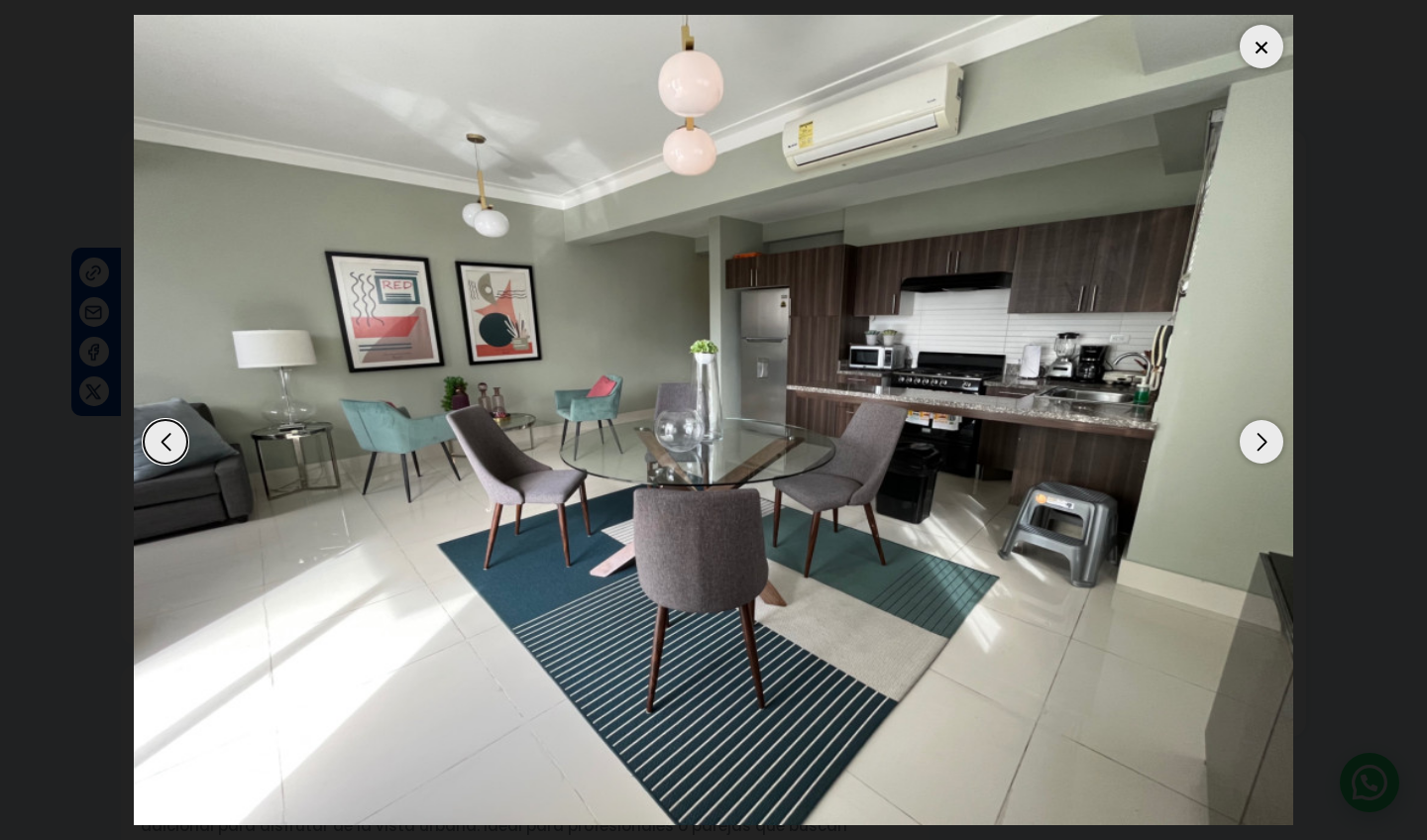 click at bounding box center [1262, 442] 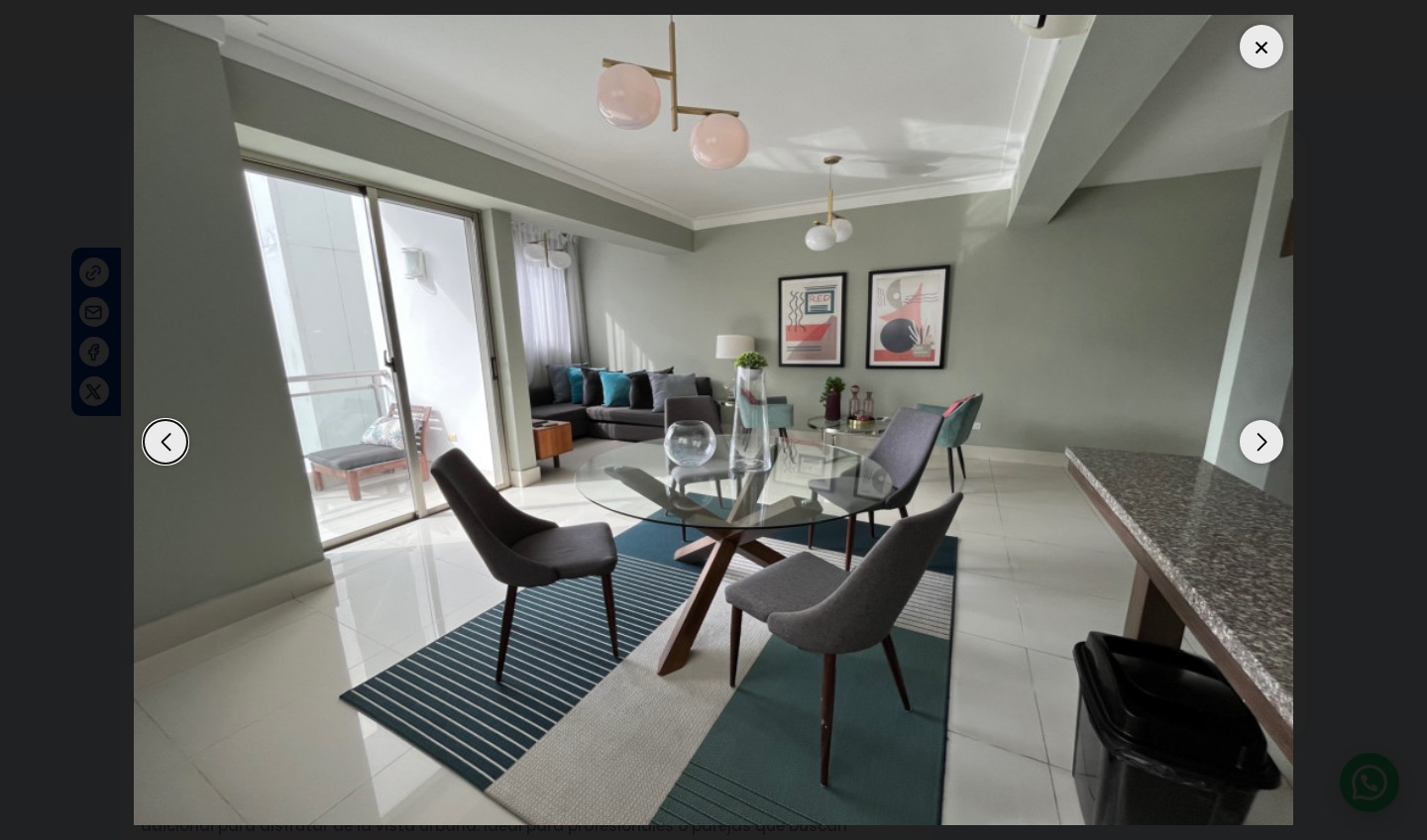 click at bounding box center [1262, 442] 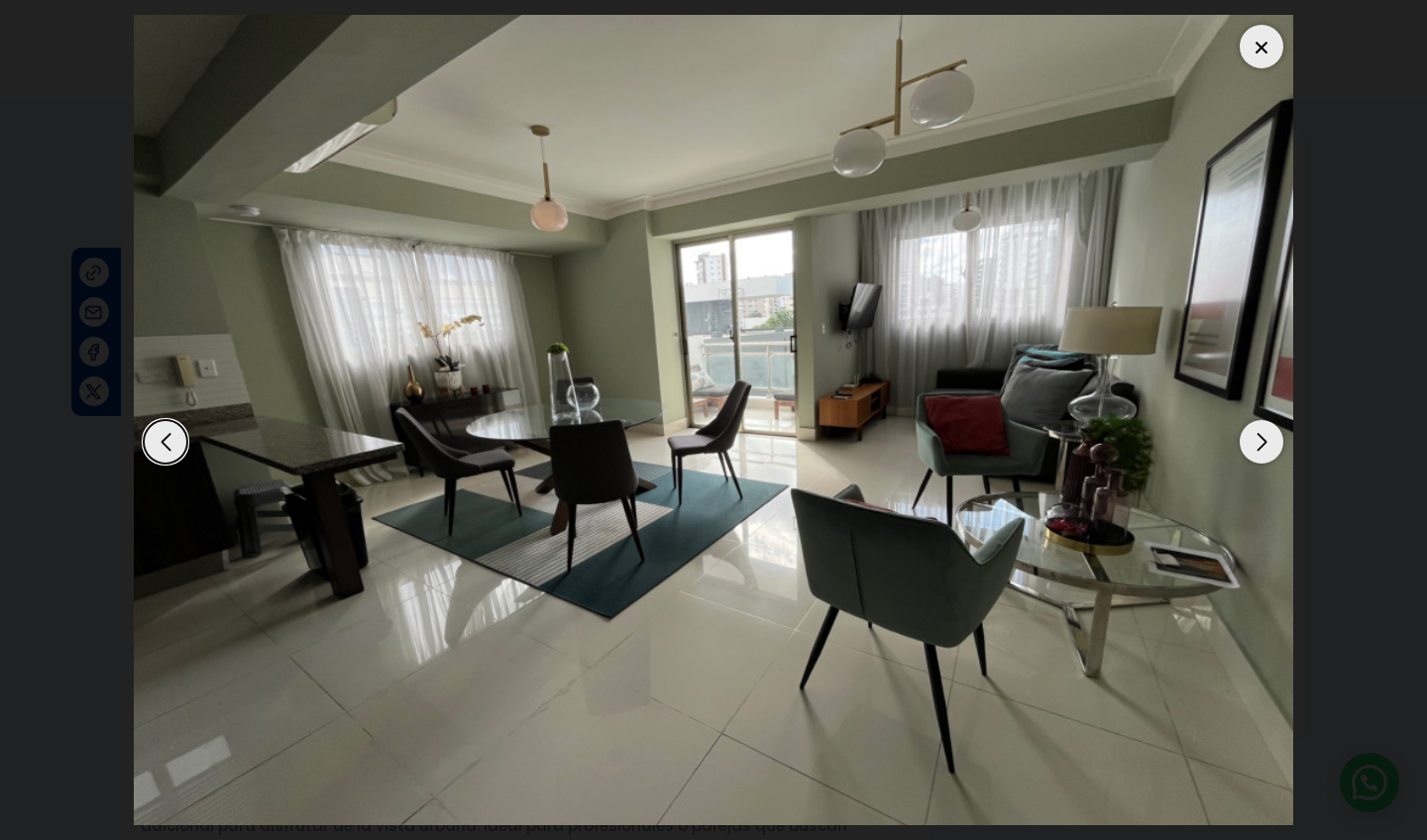 click at bounding box center (1262, 442) 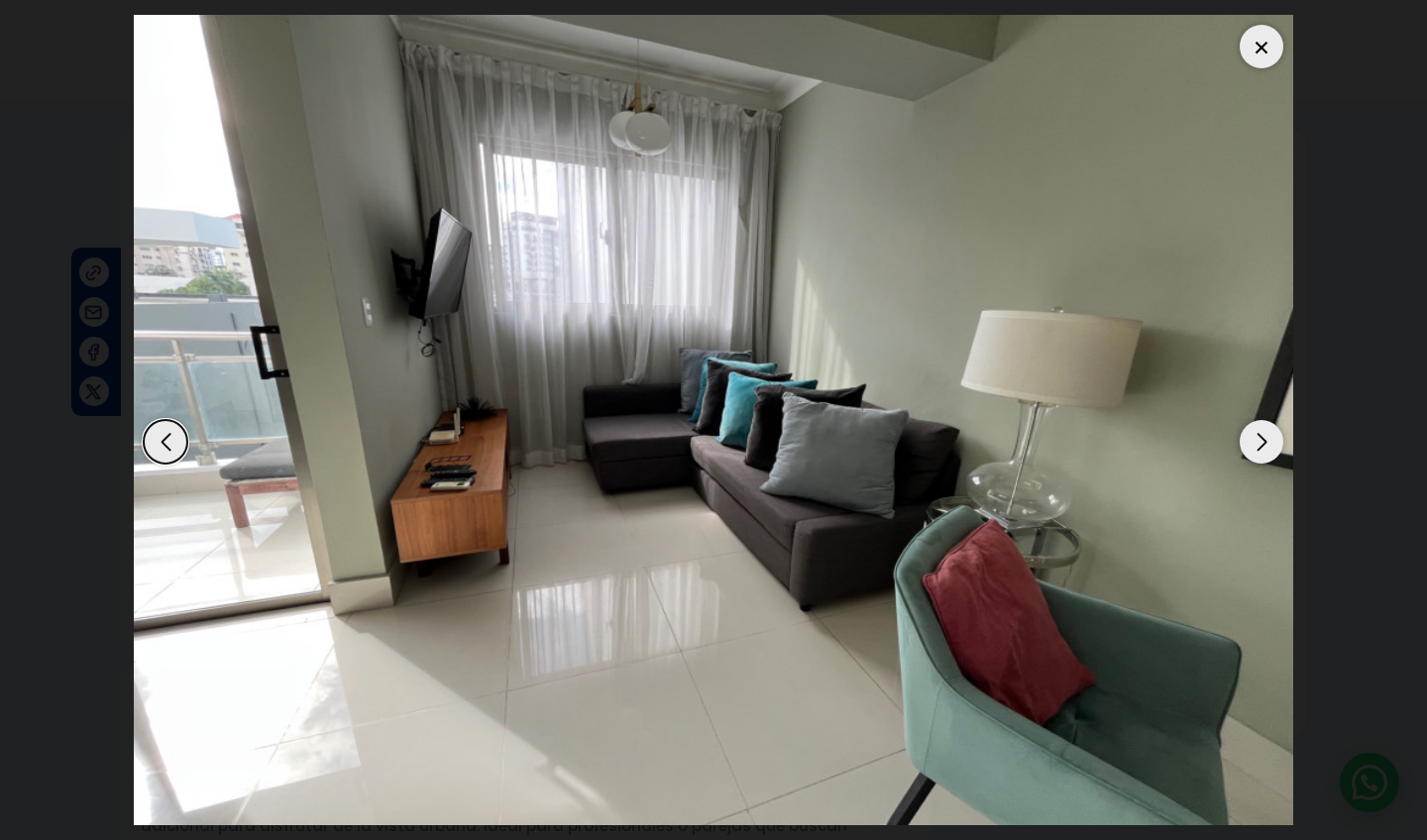 click at bounding box center [1262, 442] 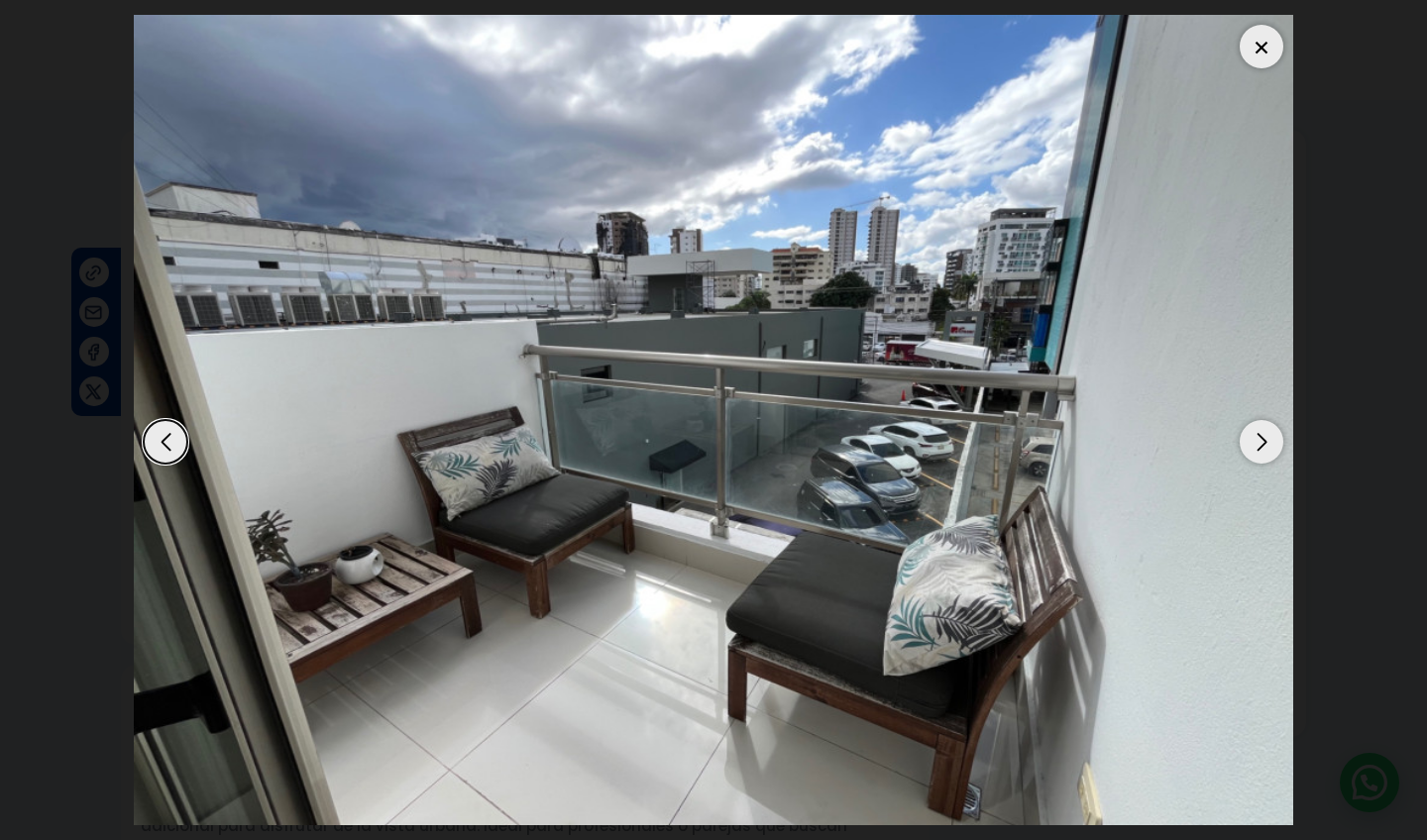 click at bounding box center [1262, 442] 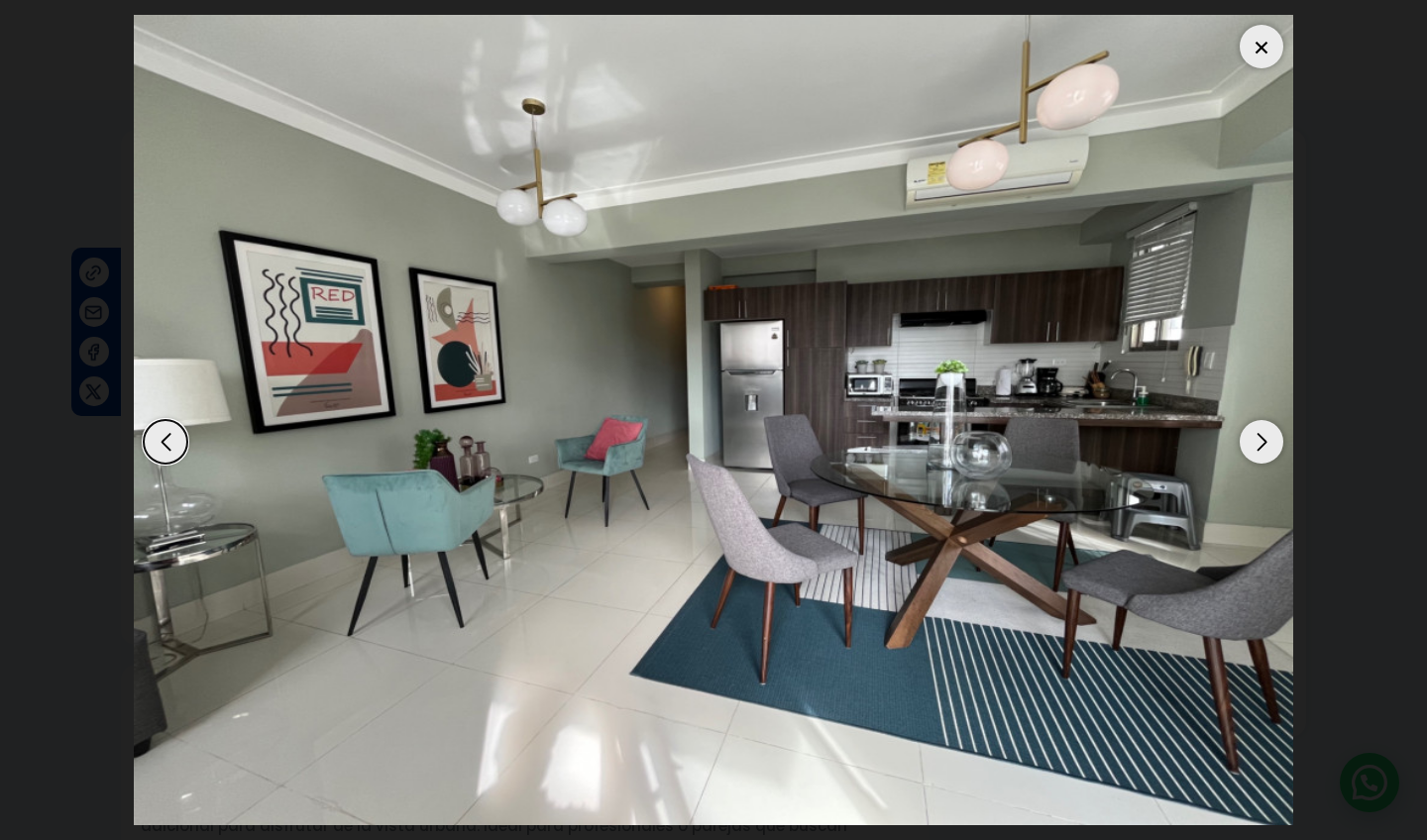 click at bounding box center (1262, 442) 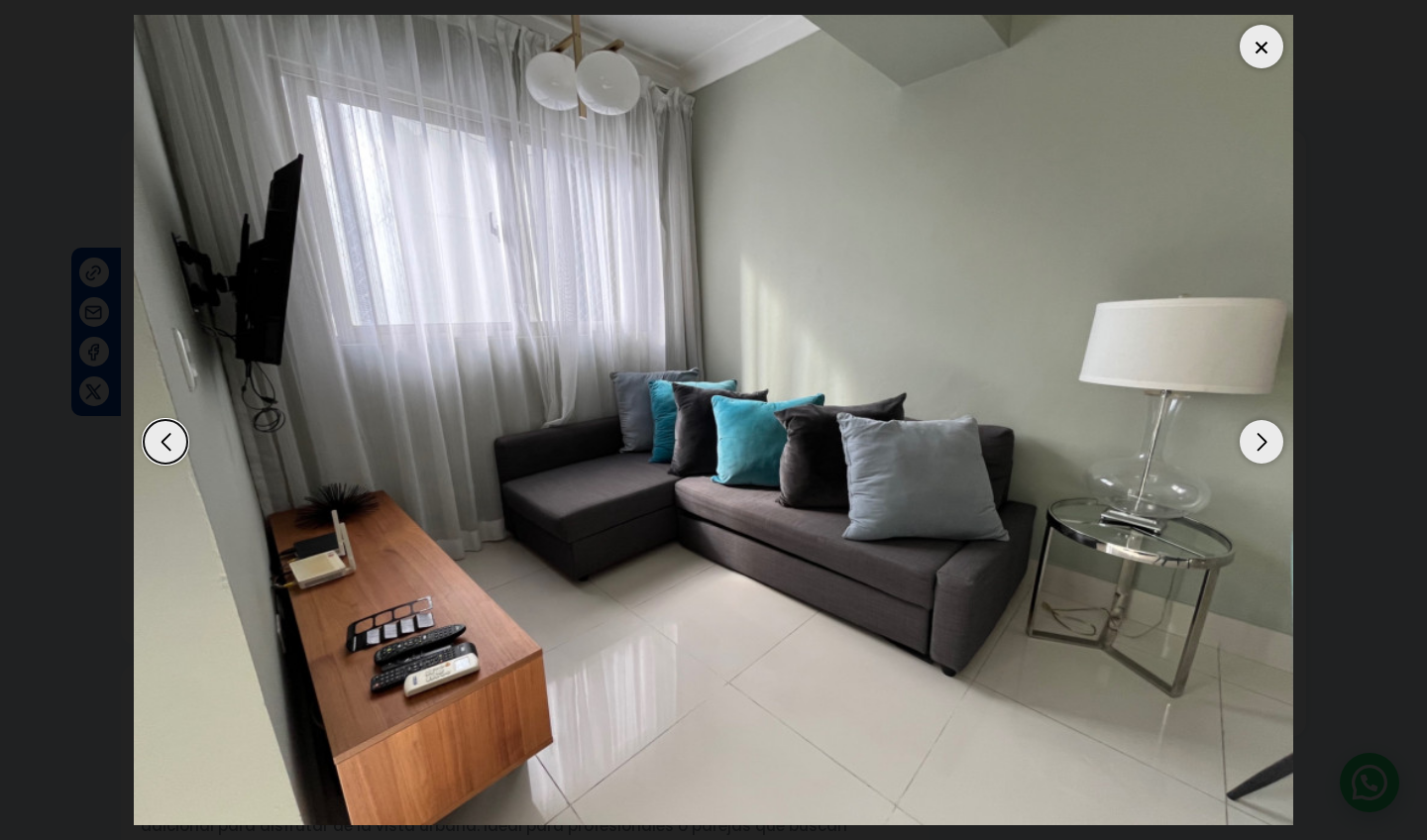 click at bounding box center (1262, 442) 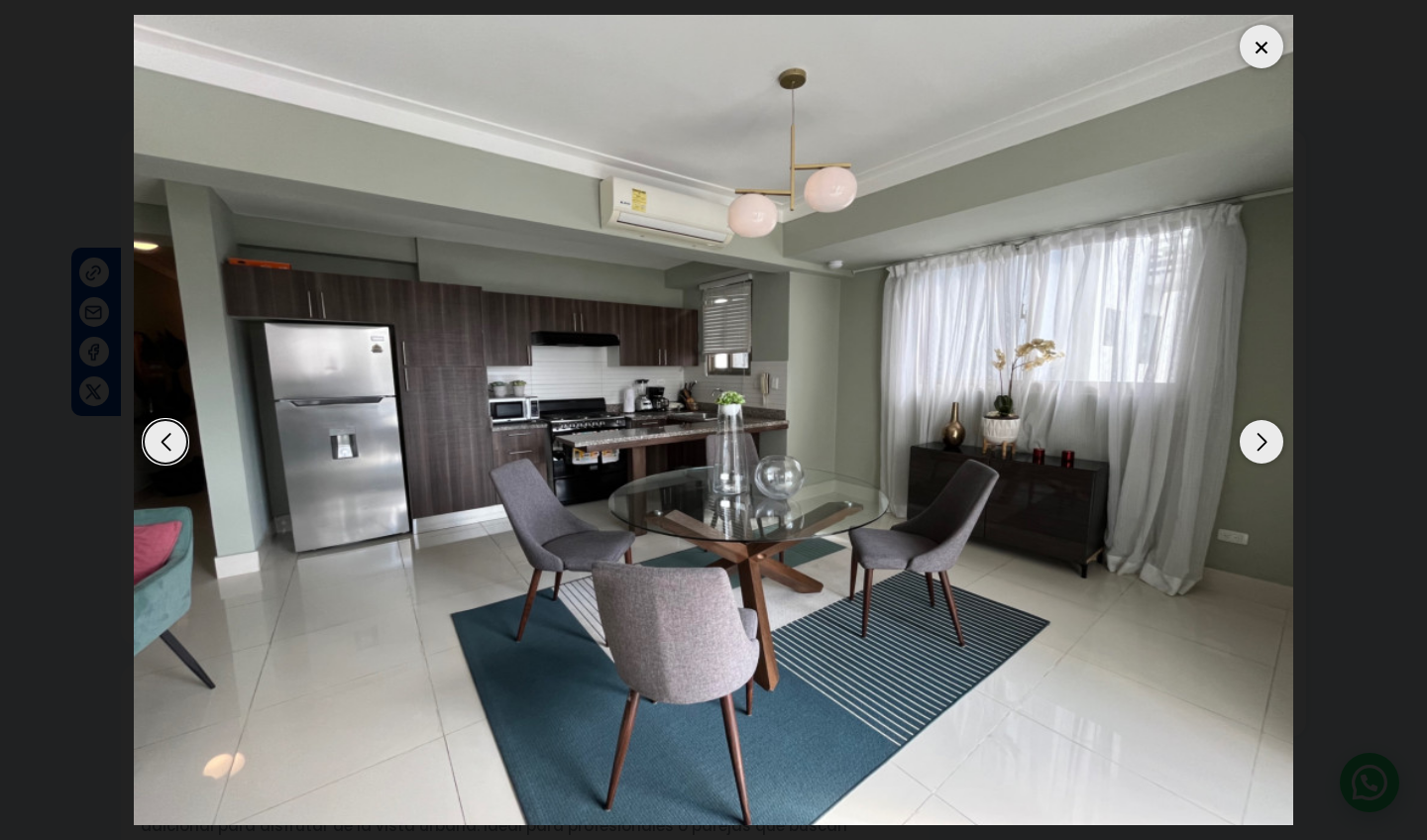 click at bounding box center (1262, 442) 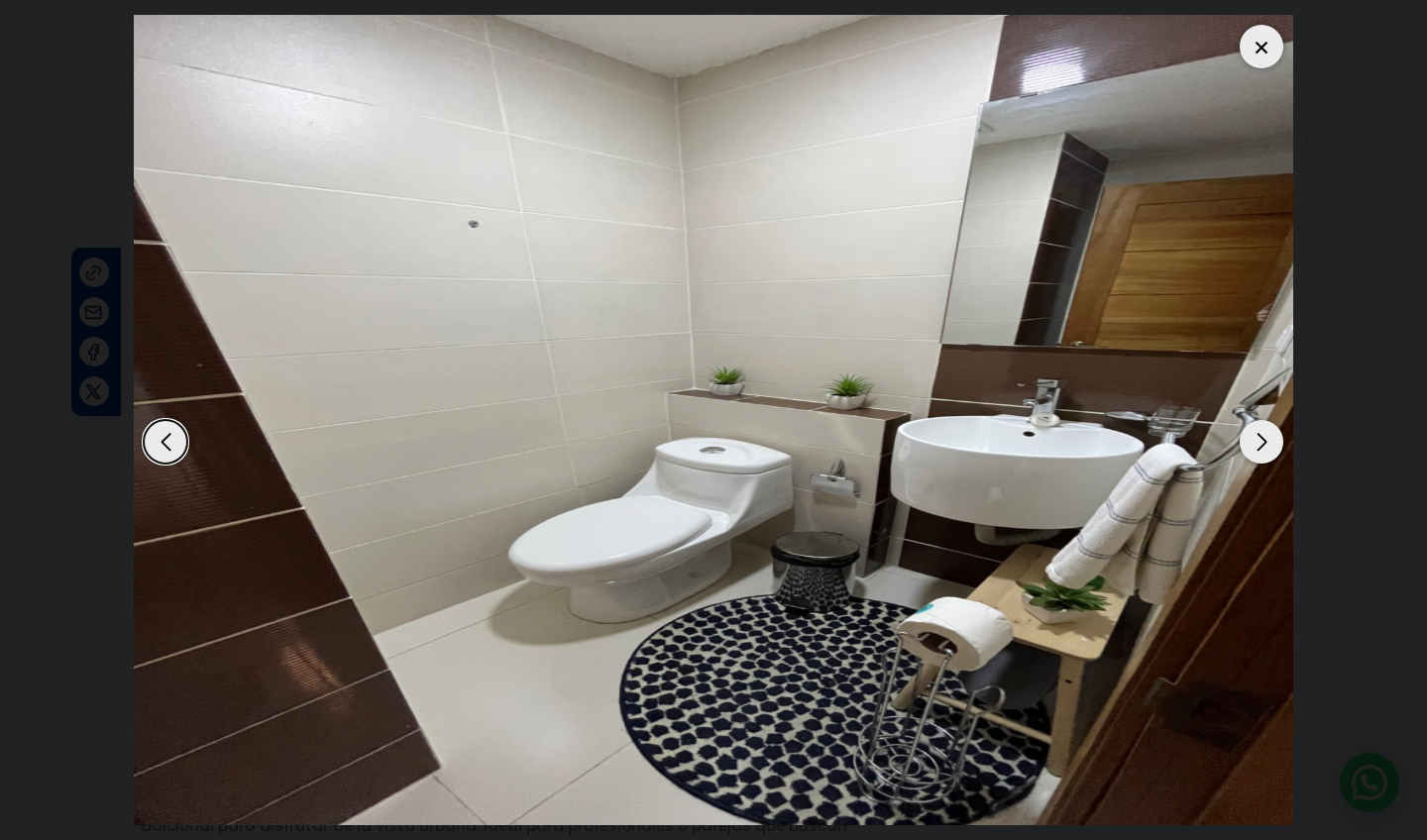 click at bounding box center (1262, 442) 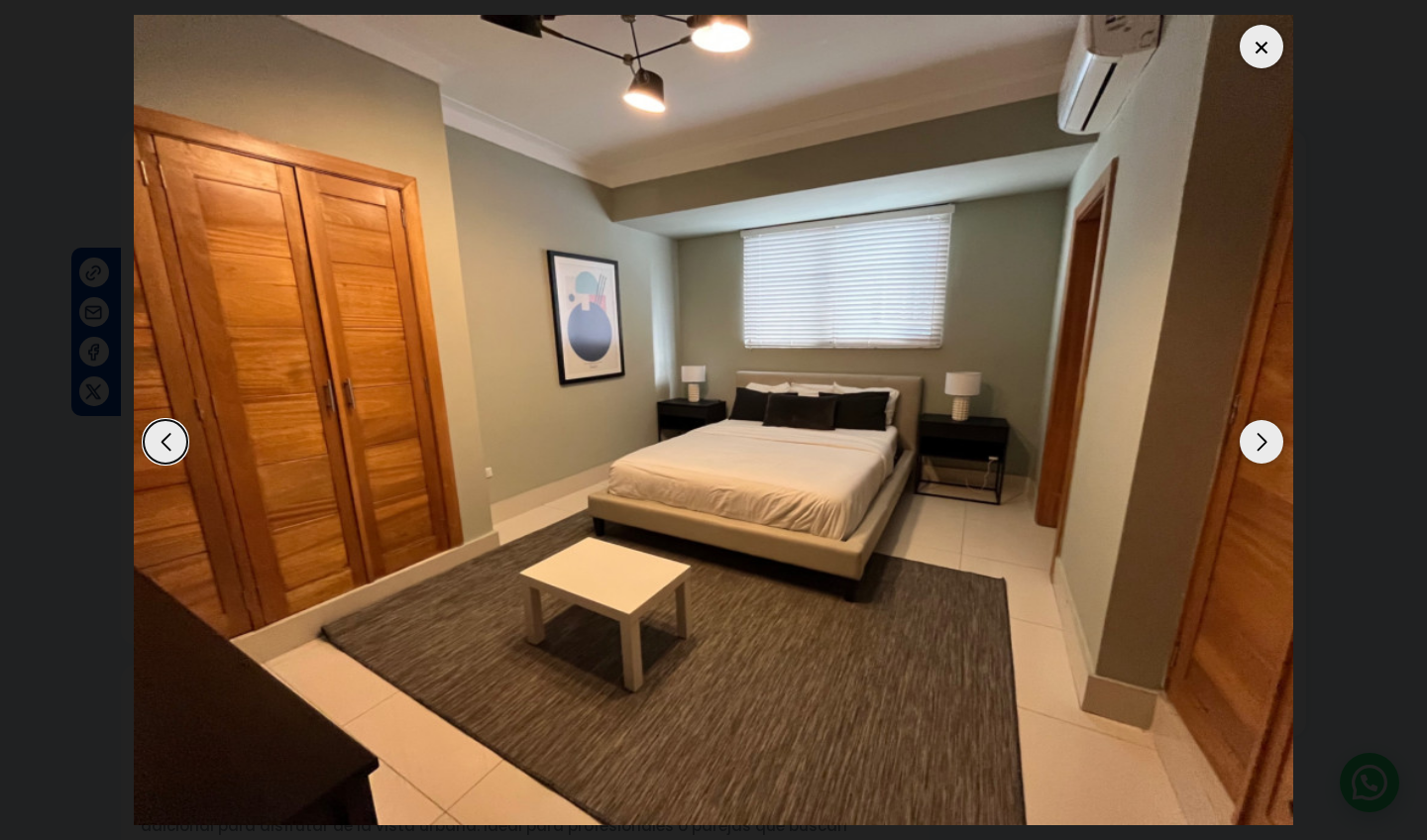 click at bounding box center [1262, 442] 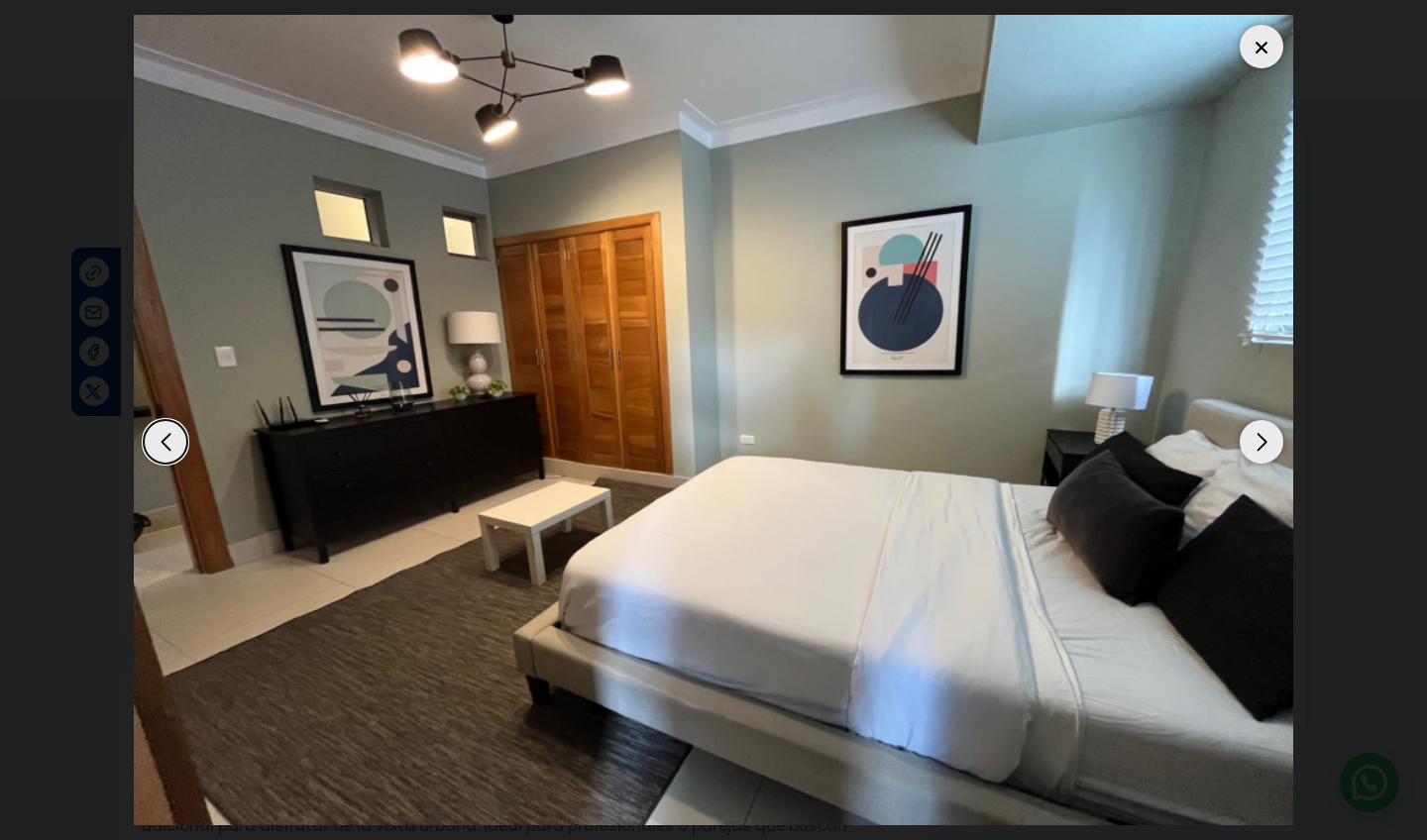 click at bounding box center (1262, 442) 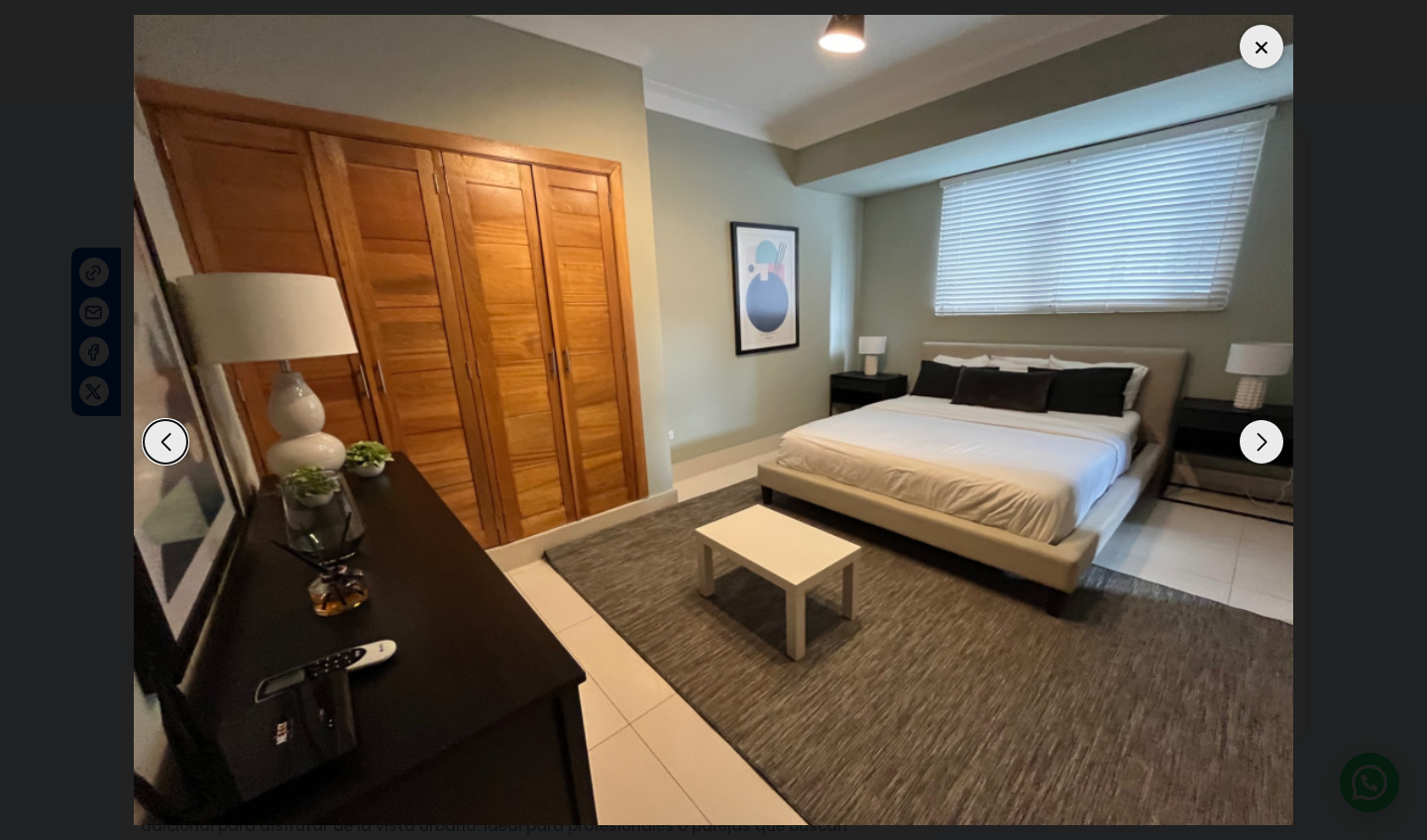 click at bounding box center [1262, 442] 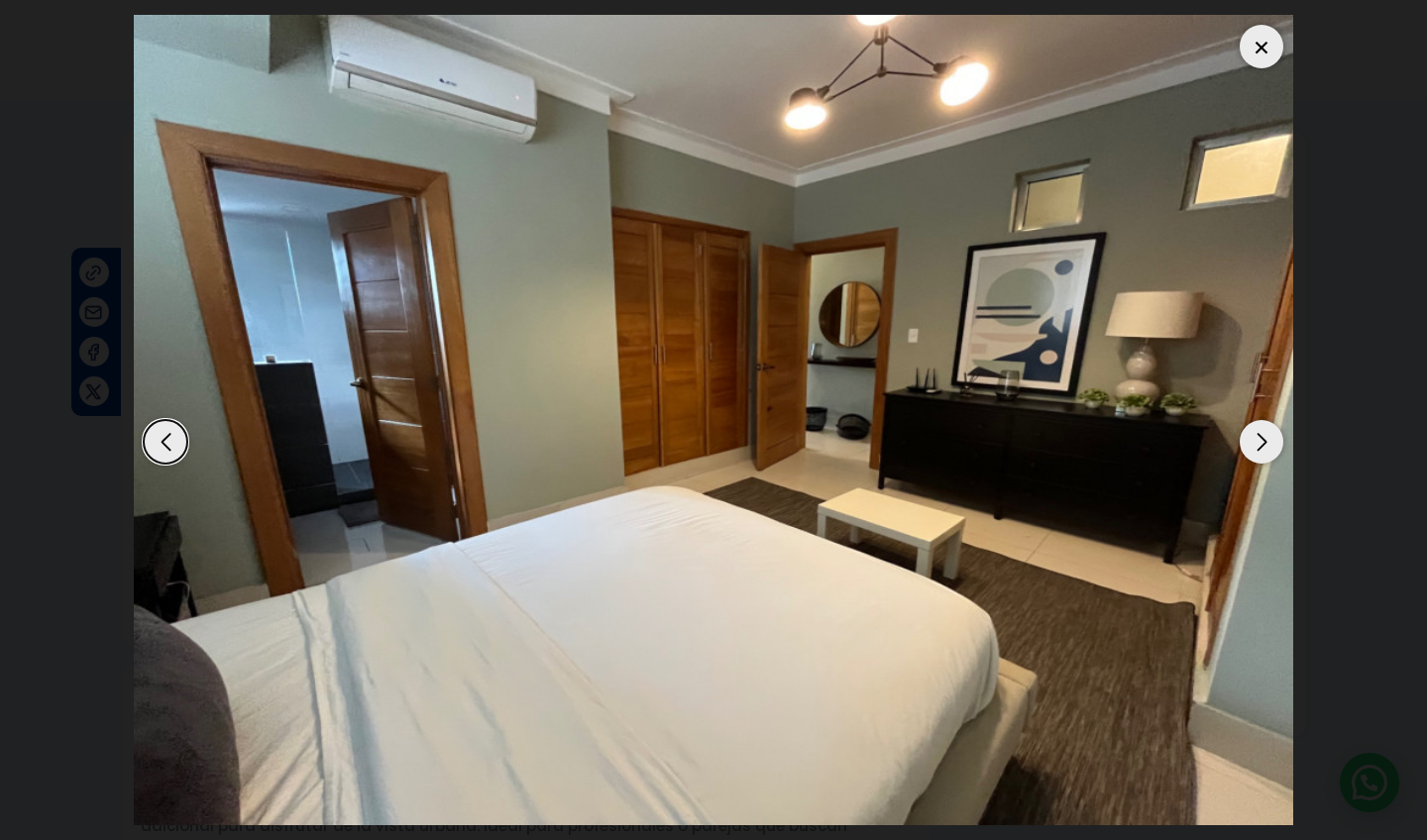 click at bounding box center [1262, 442] 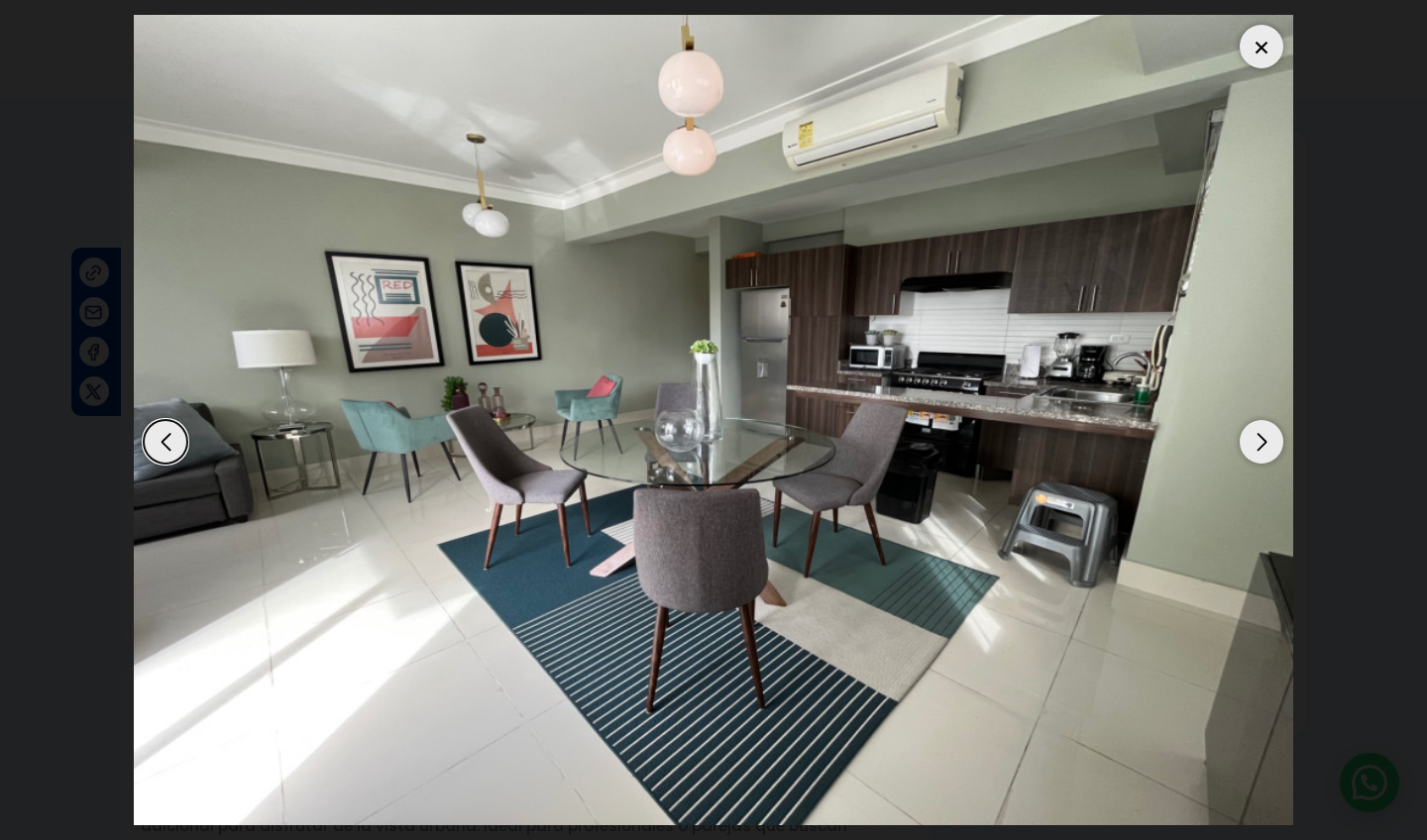 click at bounding box center [1262, 442] 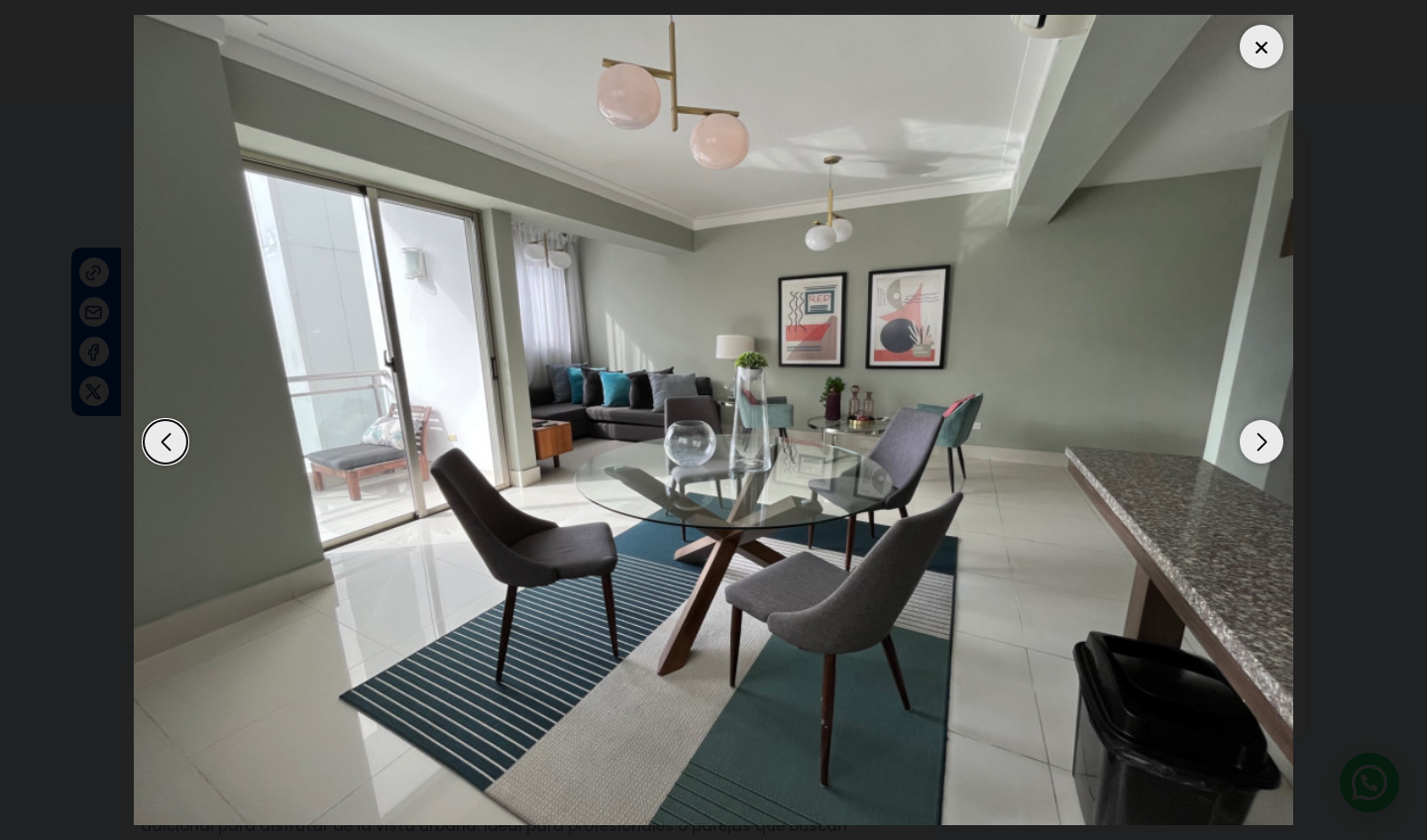 click at bounding box center (1262, 442) 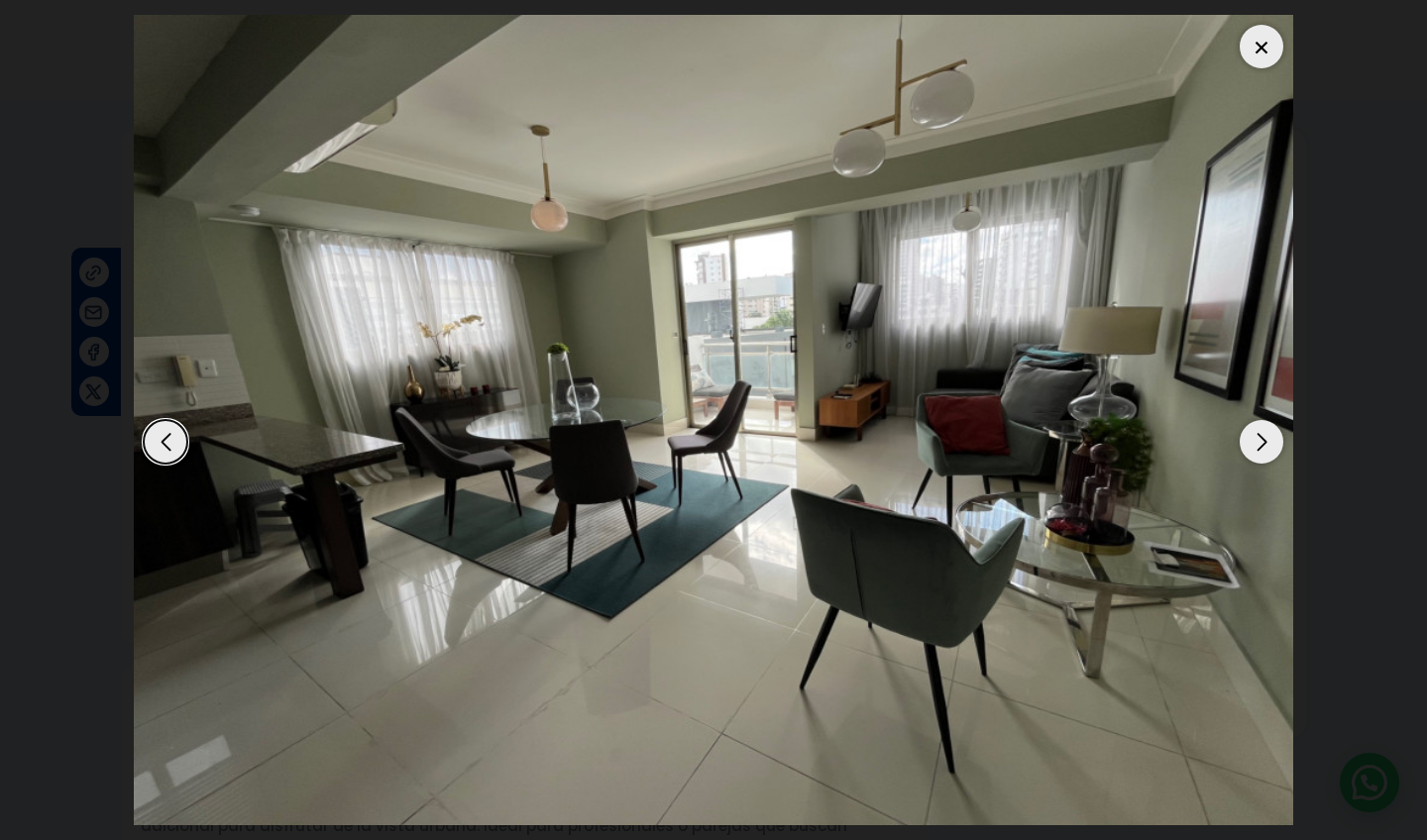 click at bounding box center [1262, 442] 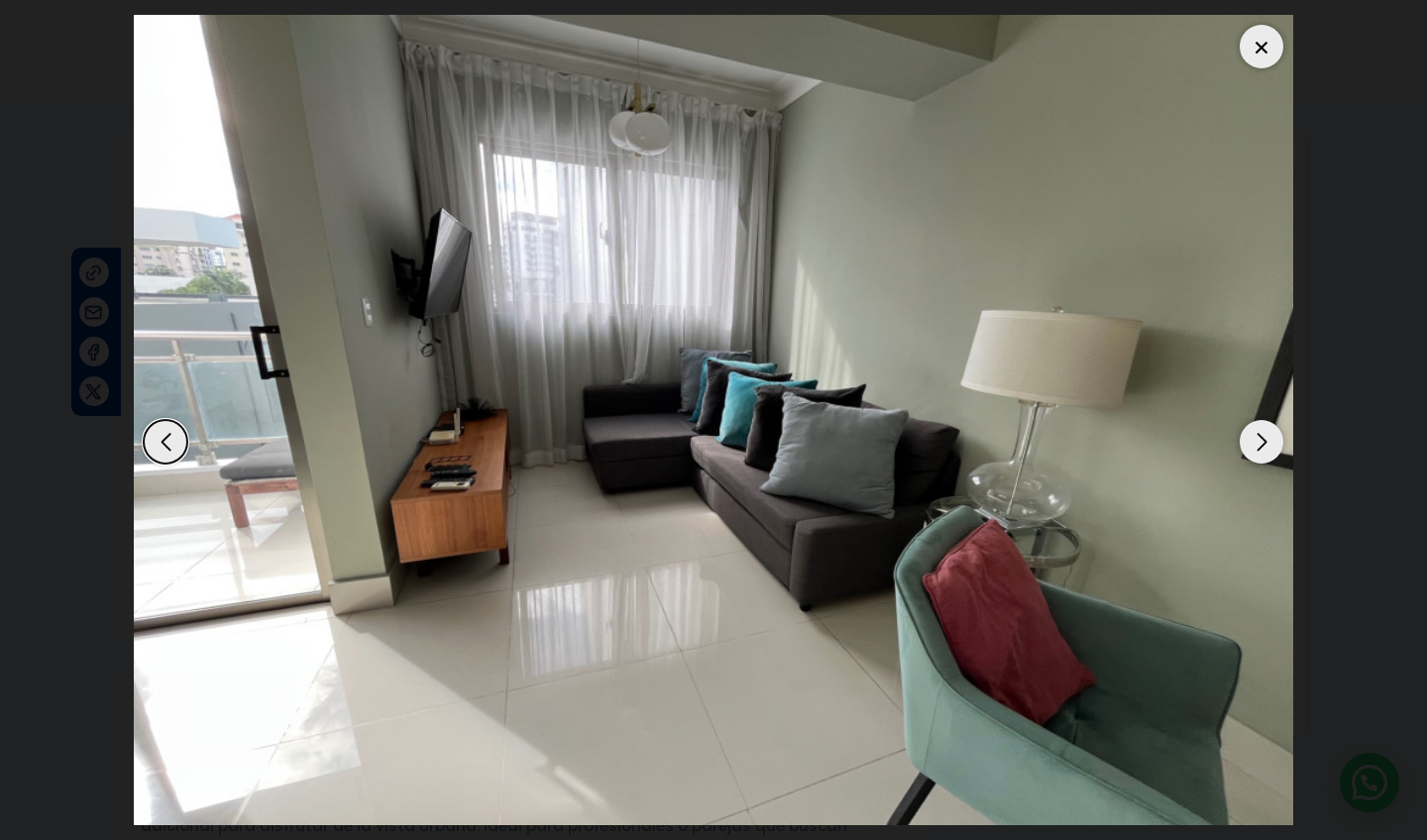 click at bounding box center (1262, 442) 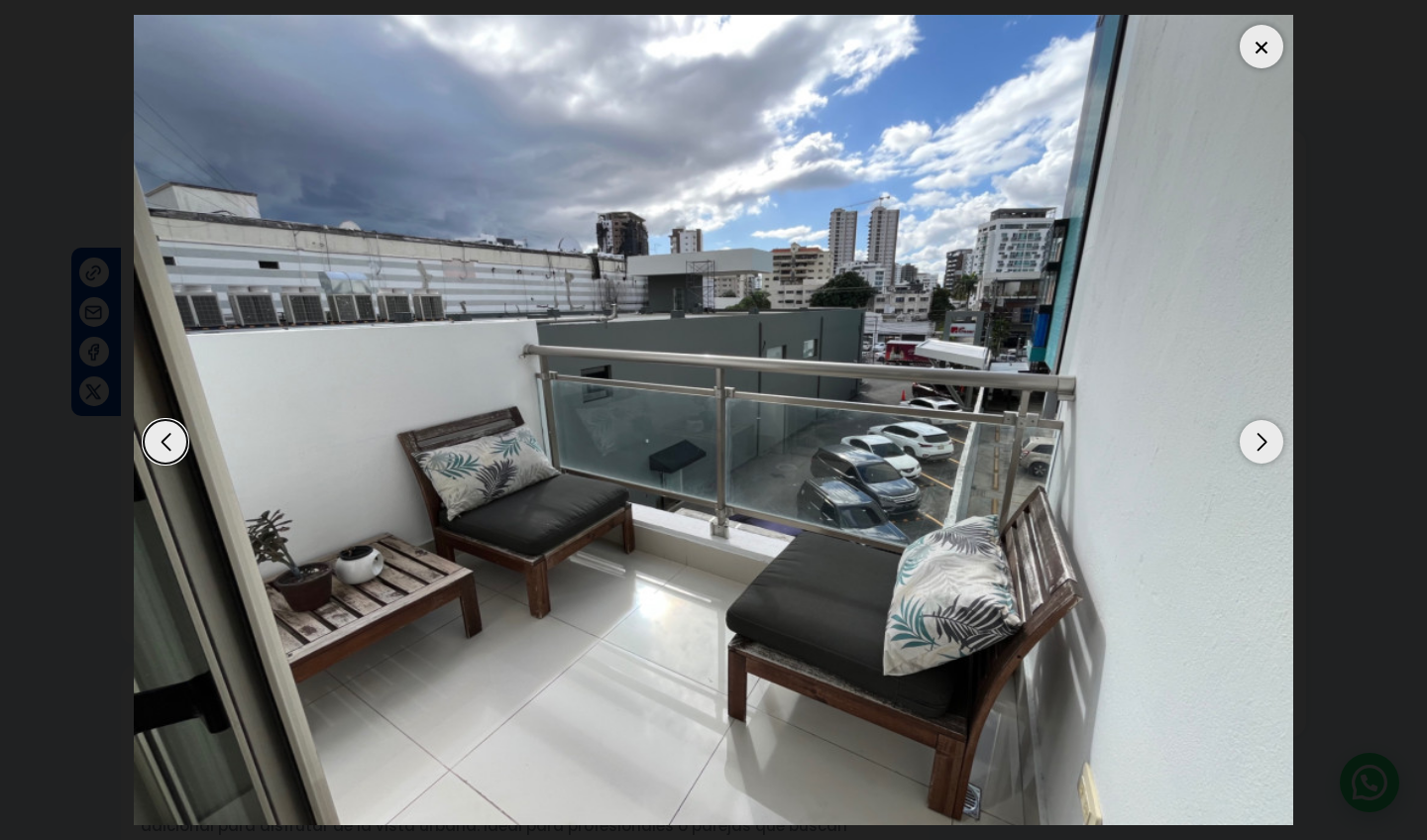 click at bounding box center (1262, 47) 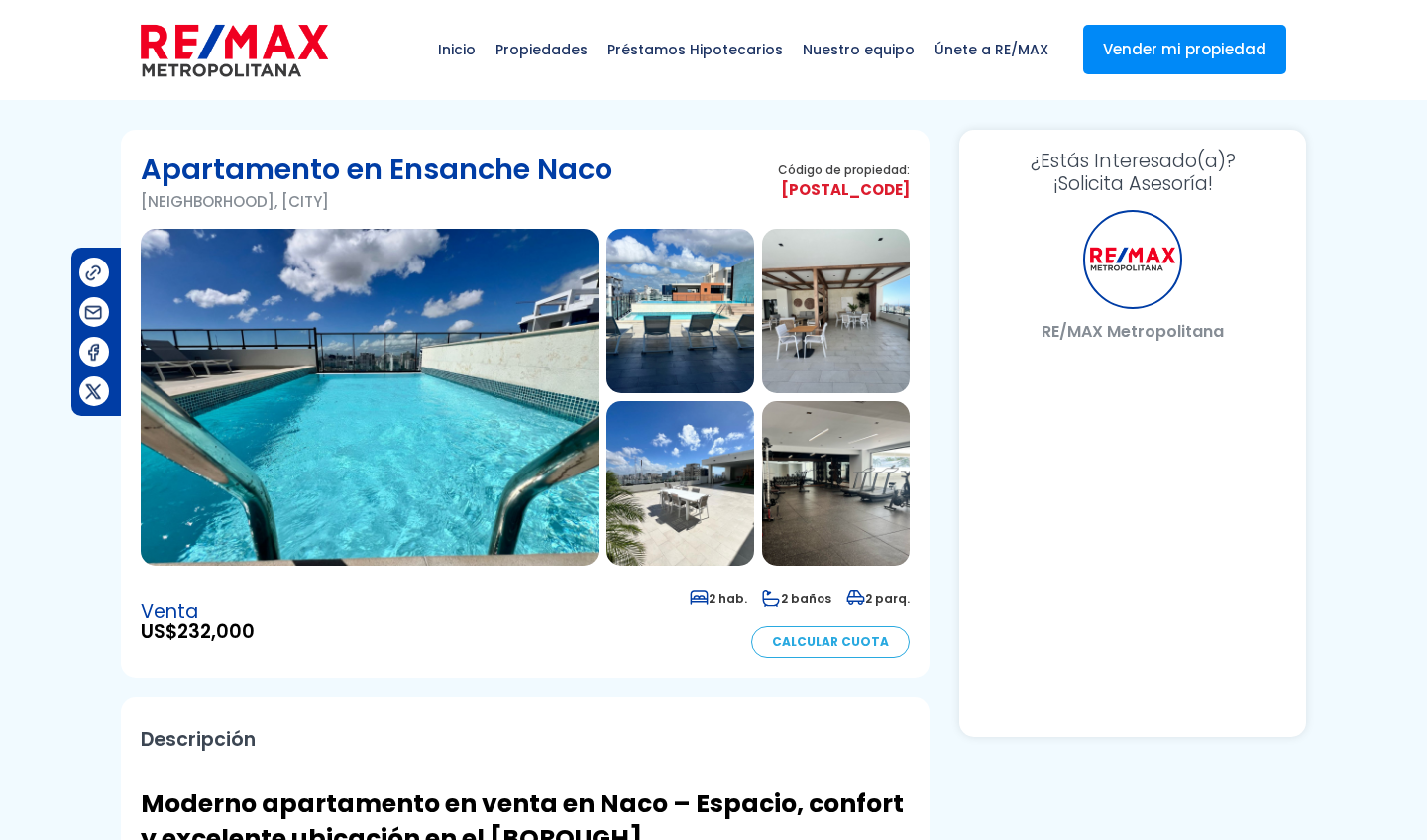 scroll, scrollTop: 0, scrollLeft: 0, axis: both 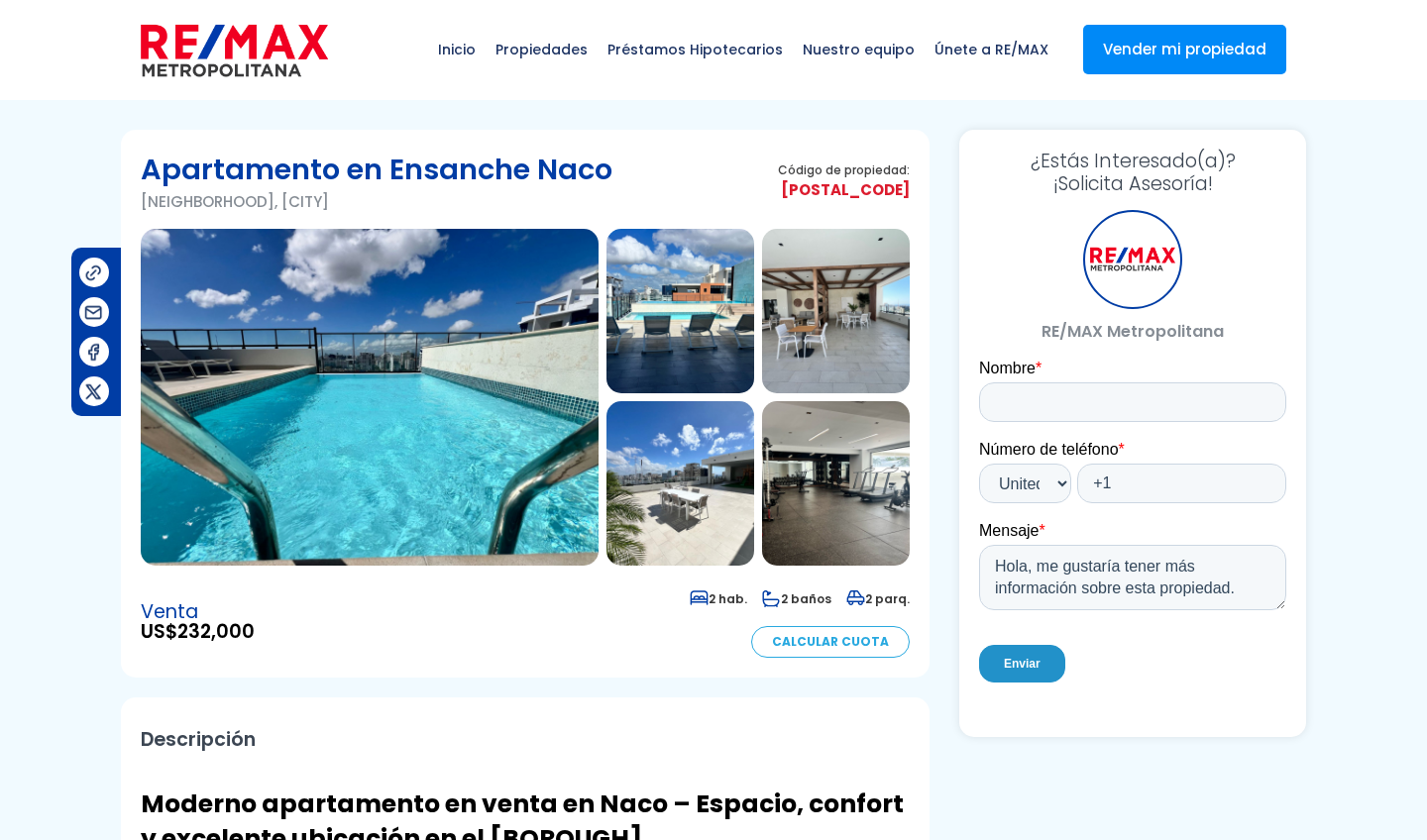 click at bounding box center [370, 397] 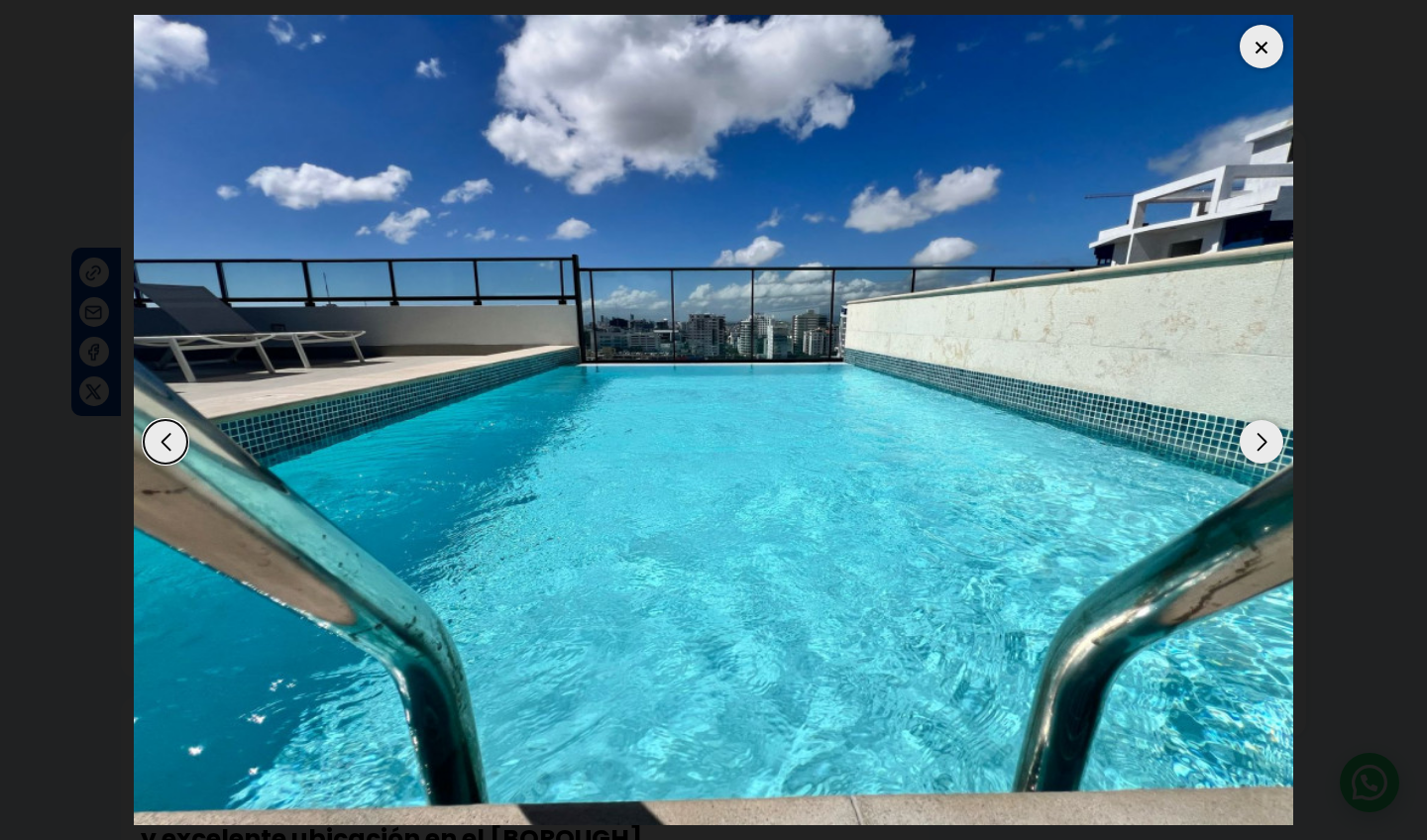 click at bounding box center (1262, 442) 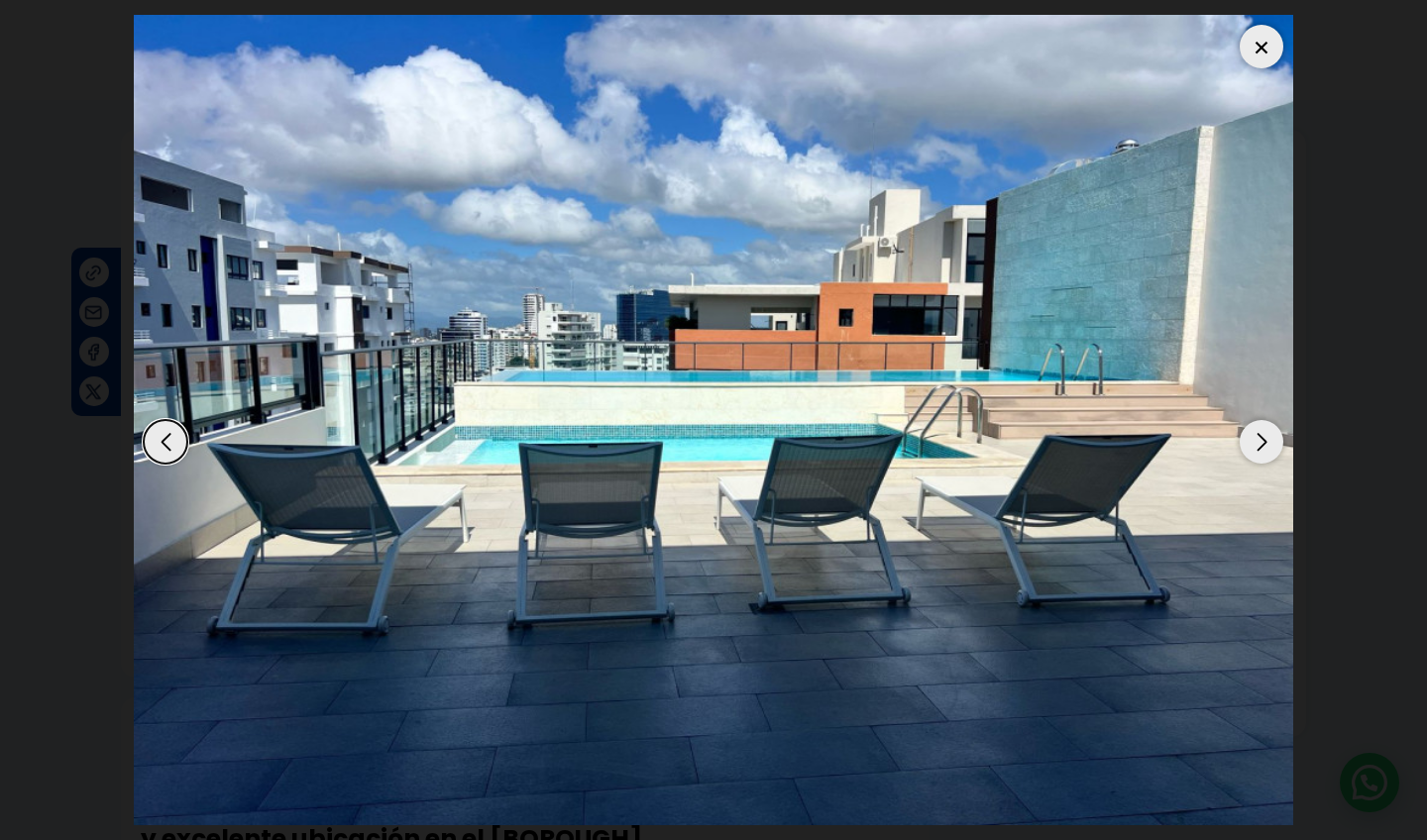 click at bounding box center [1262, 442] 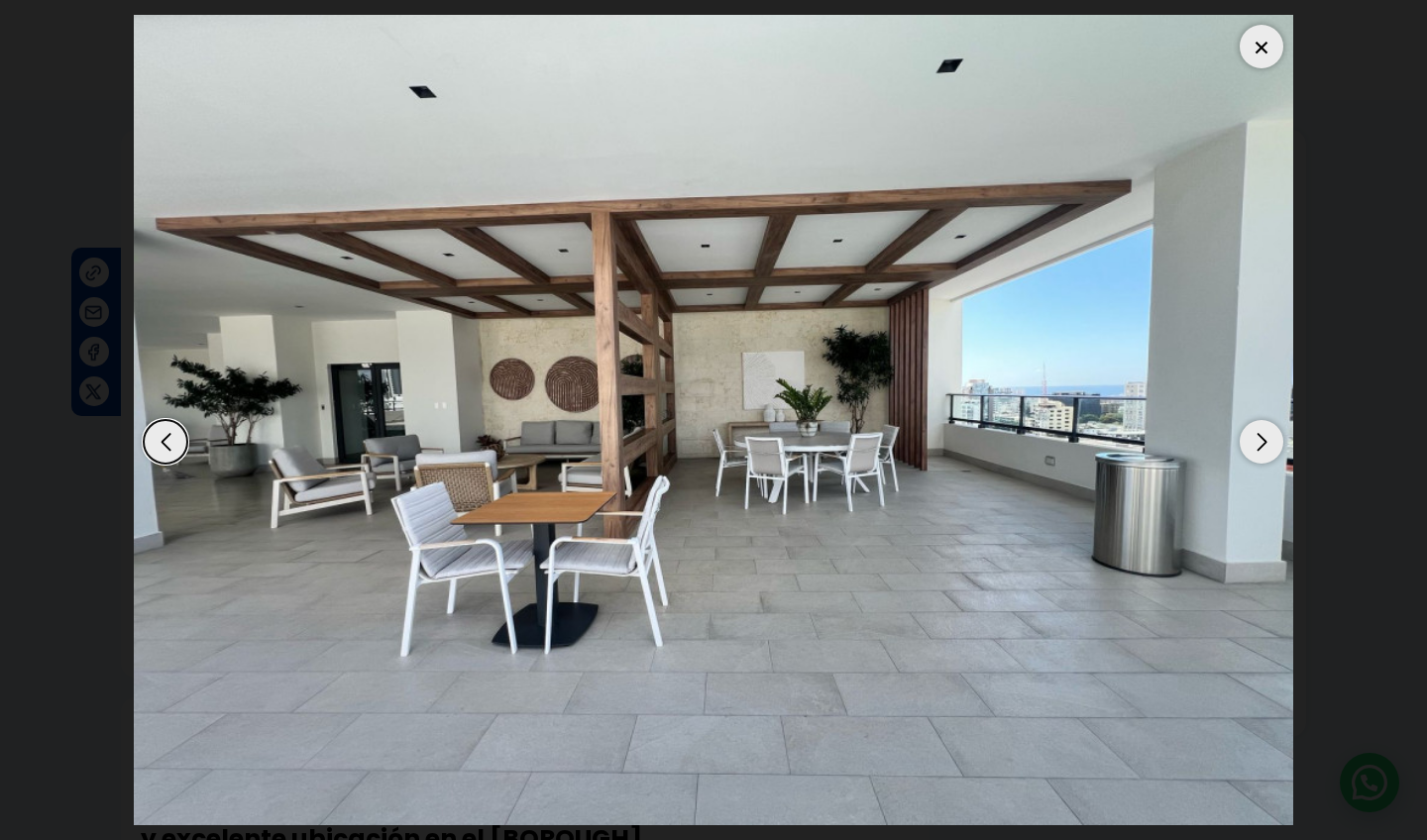 click at bounding box center (1262, 442) 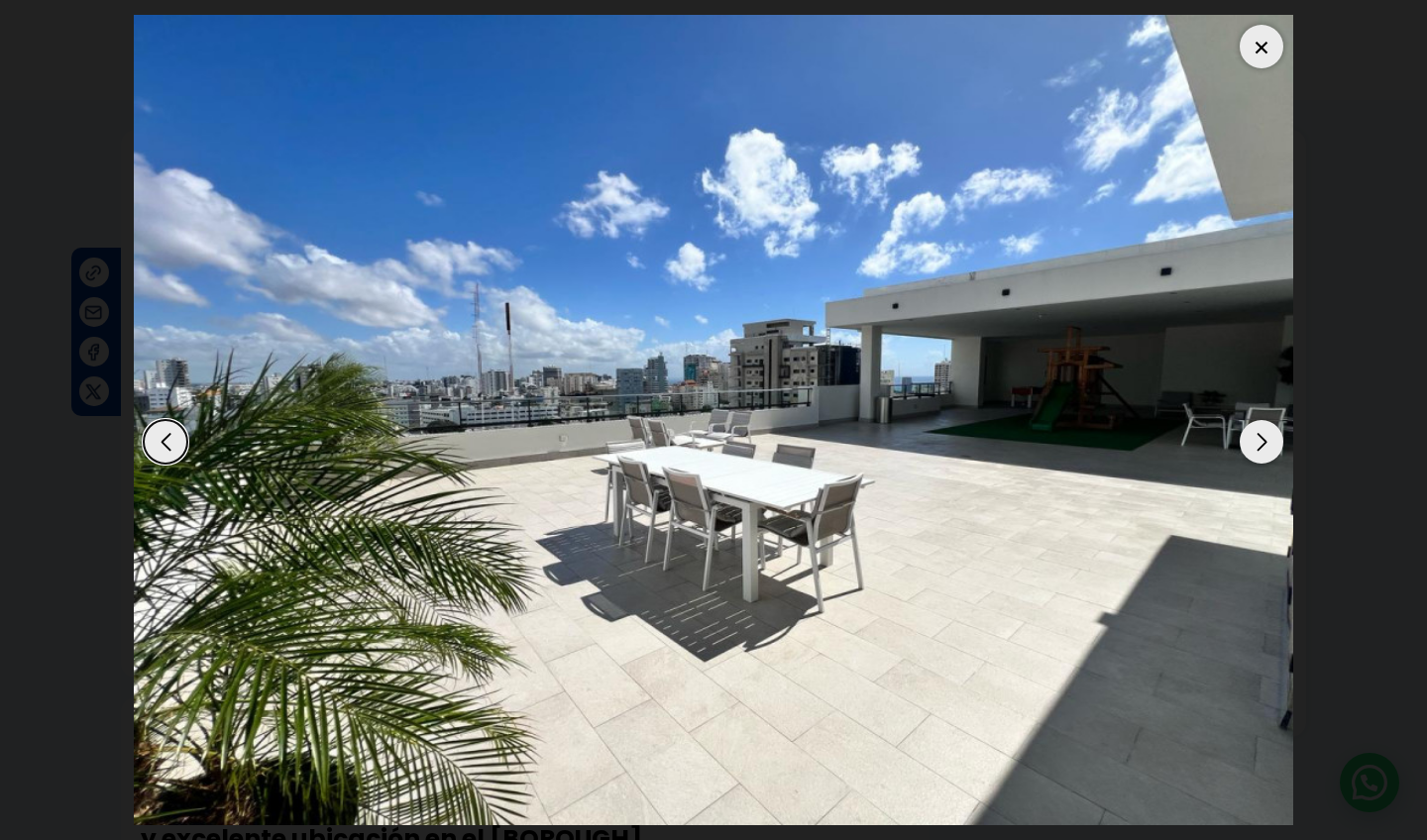 click at bounding box center (1262, 442) 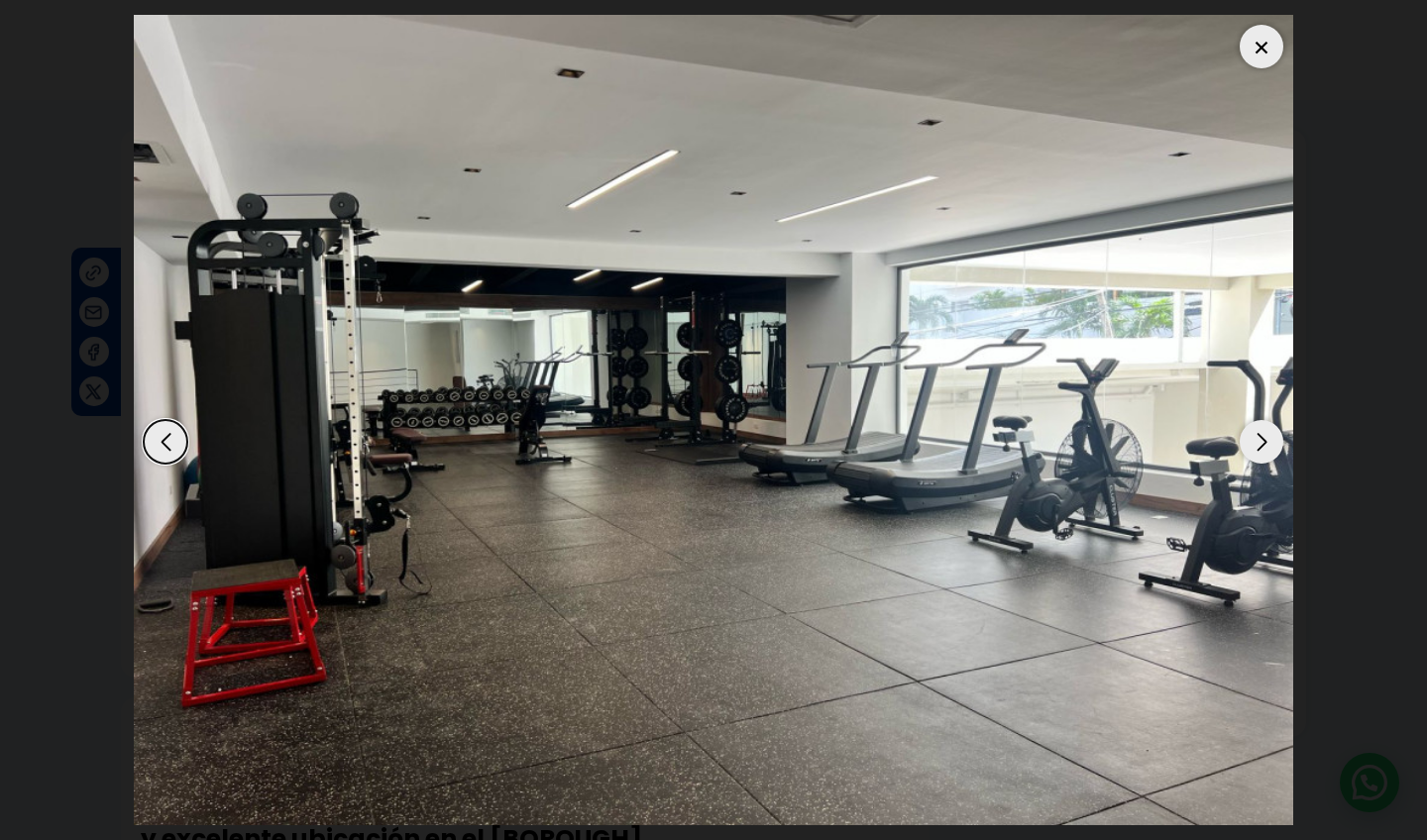 scroll, scrollTop: 0, scrollLeft: 0, axis: both 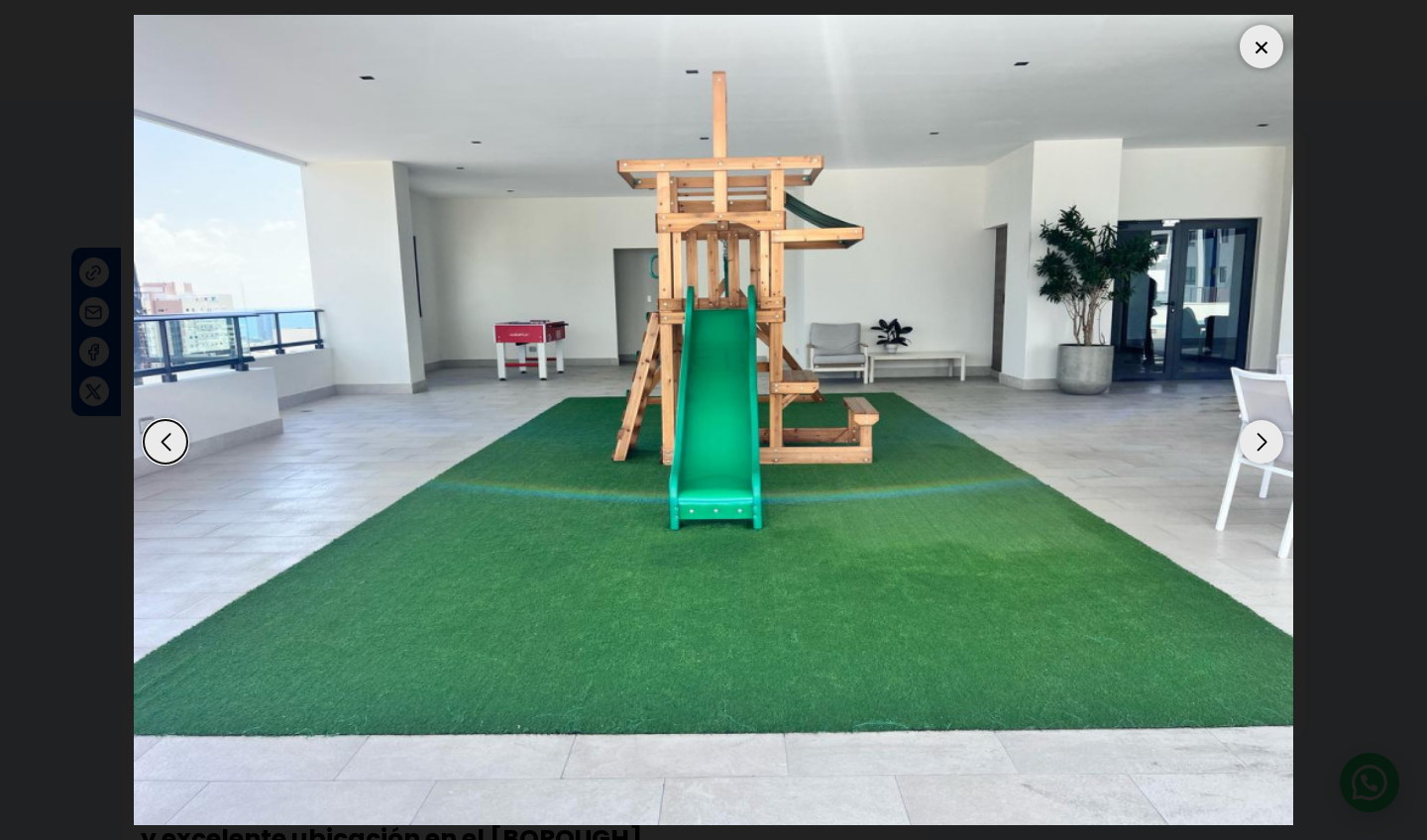 click at bounding box center [1262, 442] 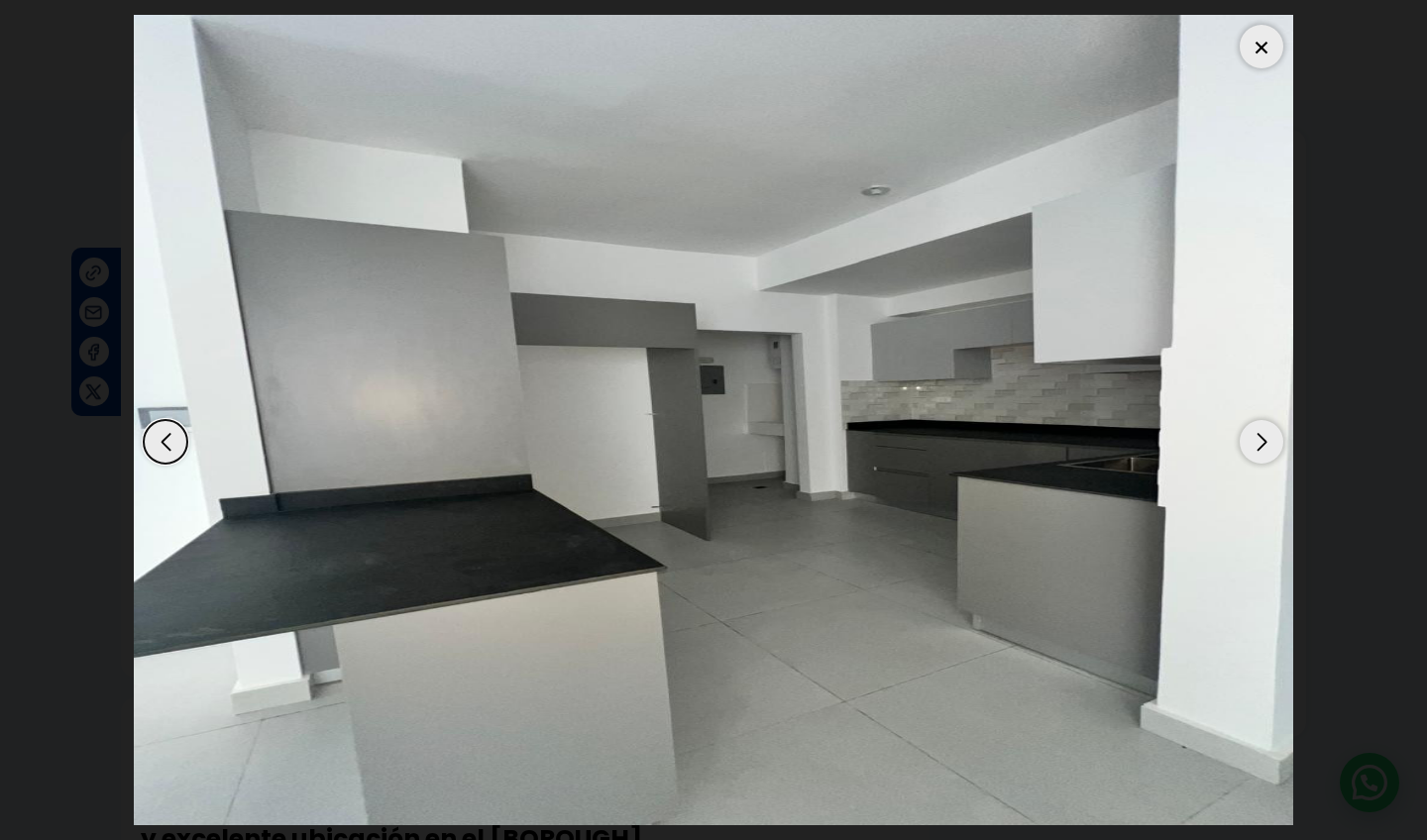click at bounding box center [1262, 442] 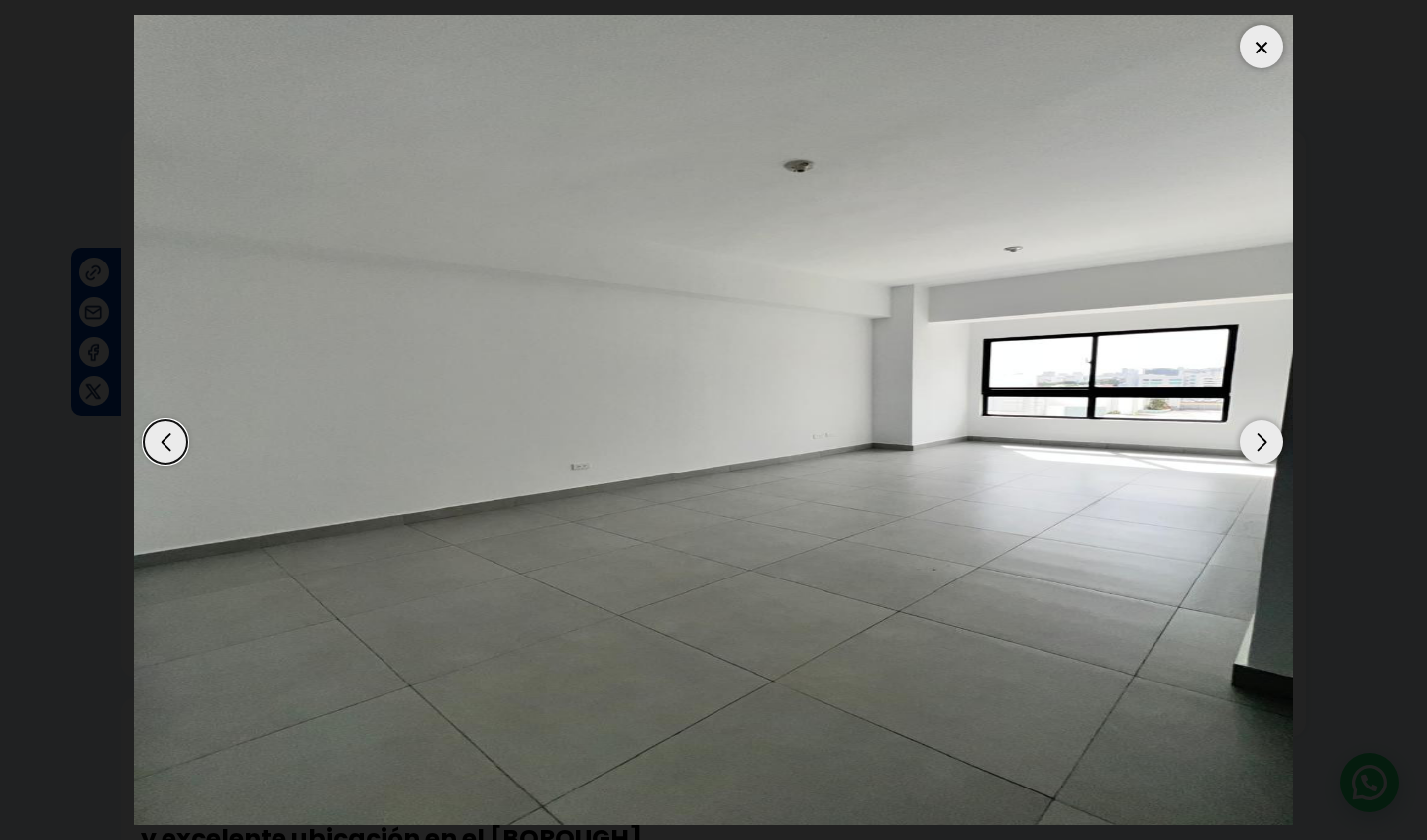 click at bounding box center (1262, 442) 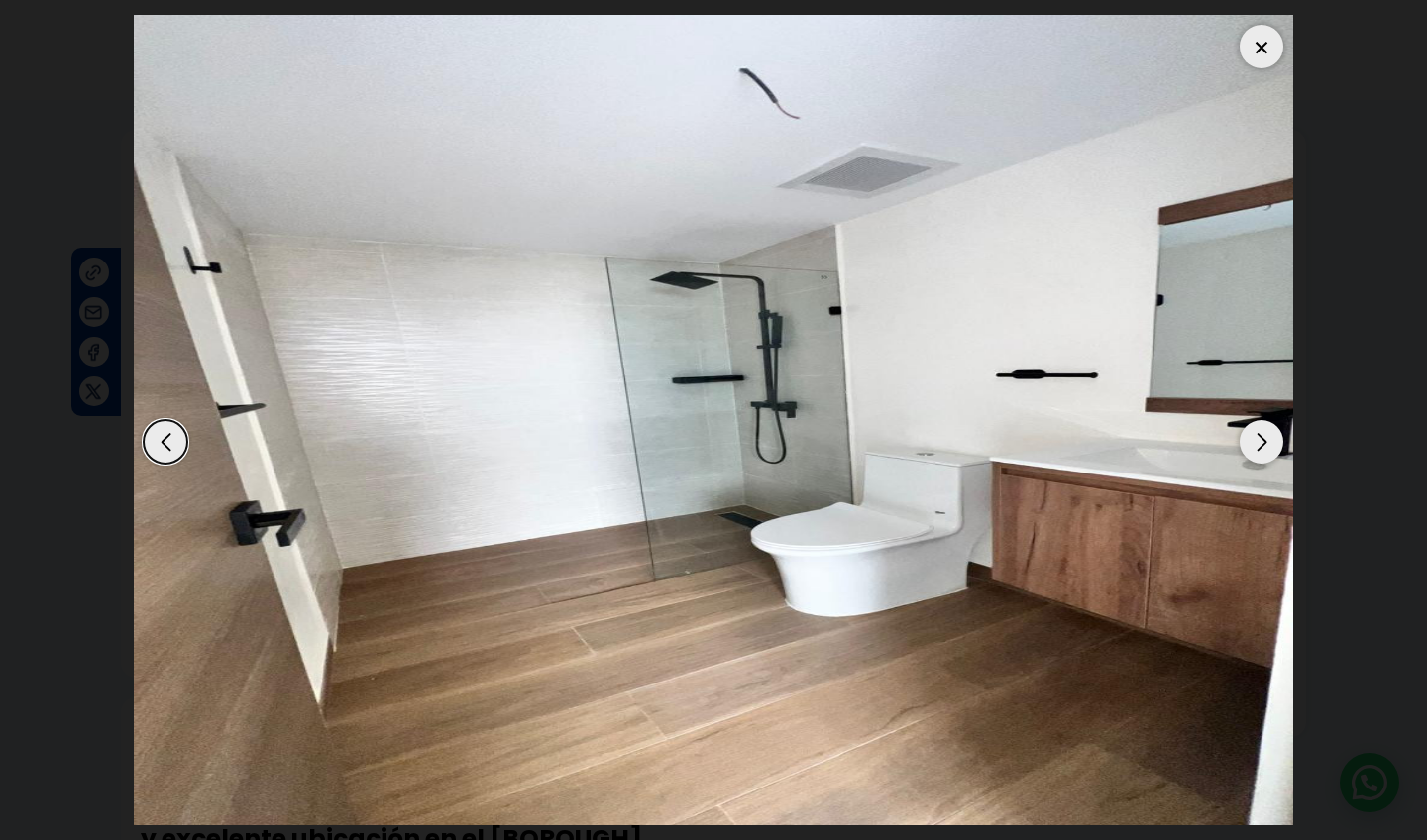 click at bounding box center [1262, 442] 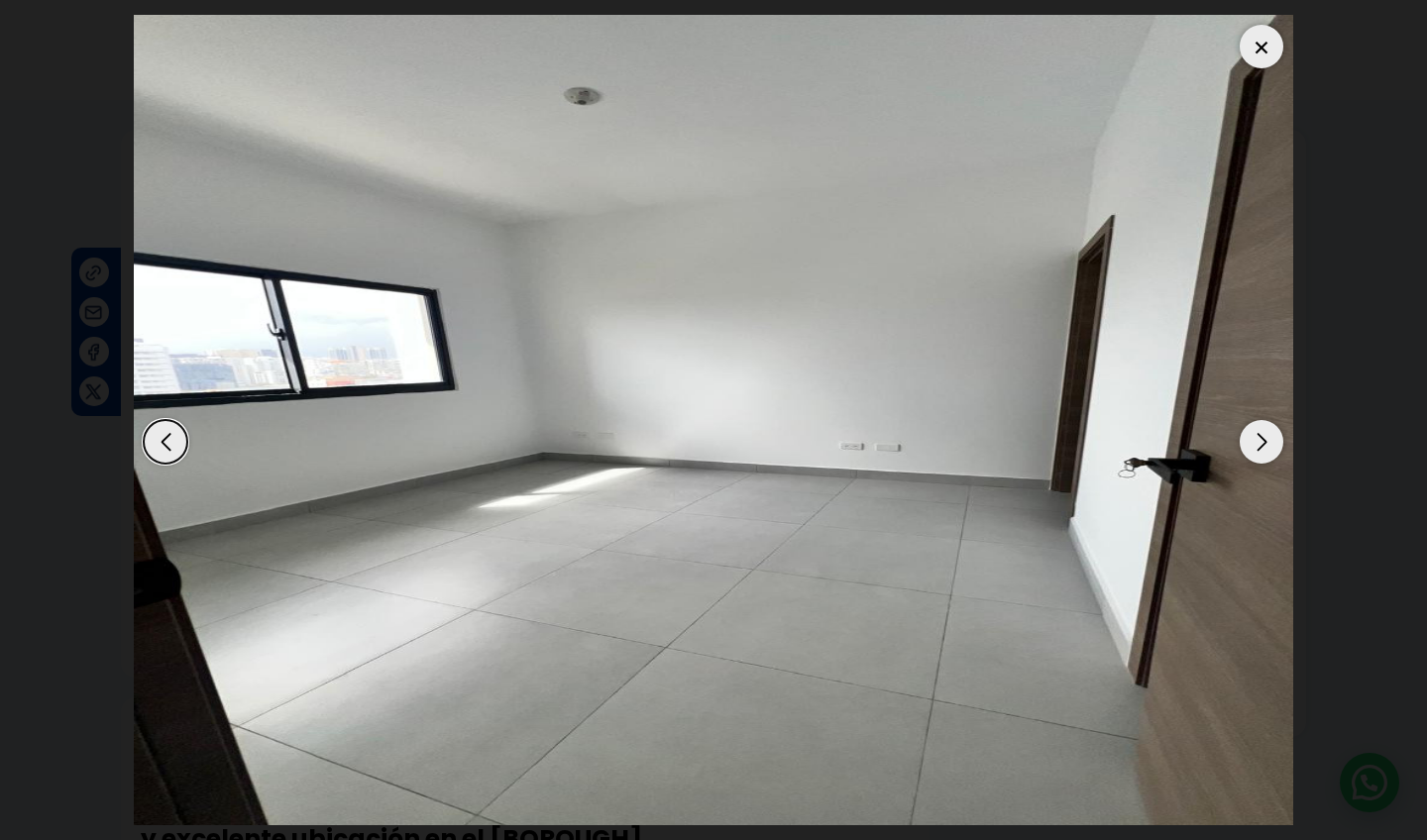 click at bounding box center (1262, 442) 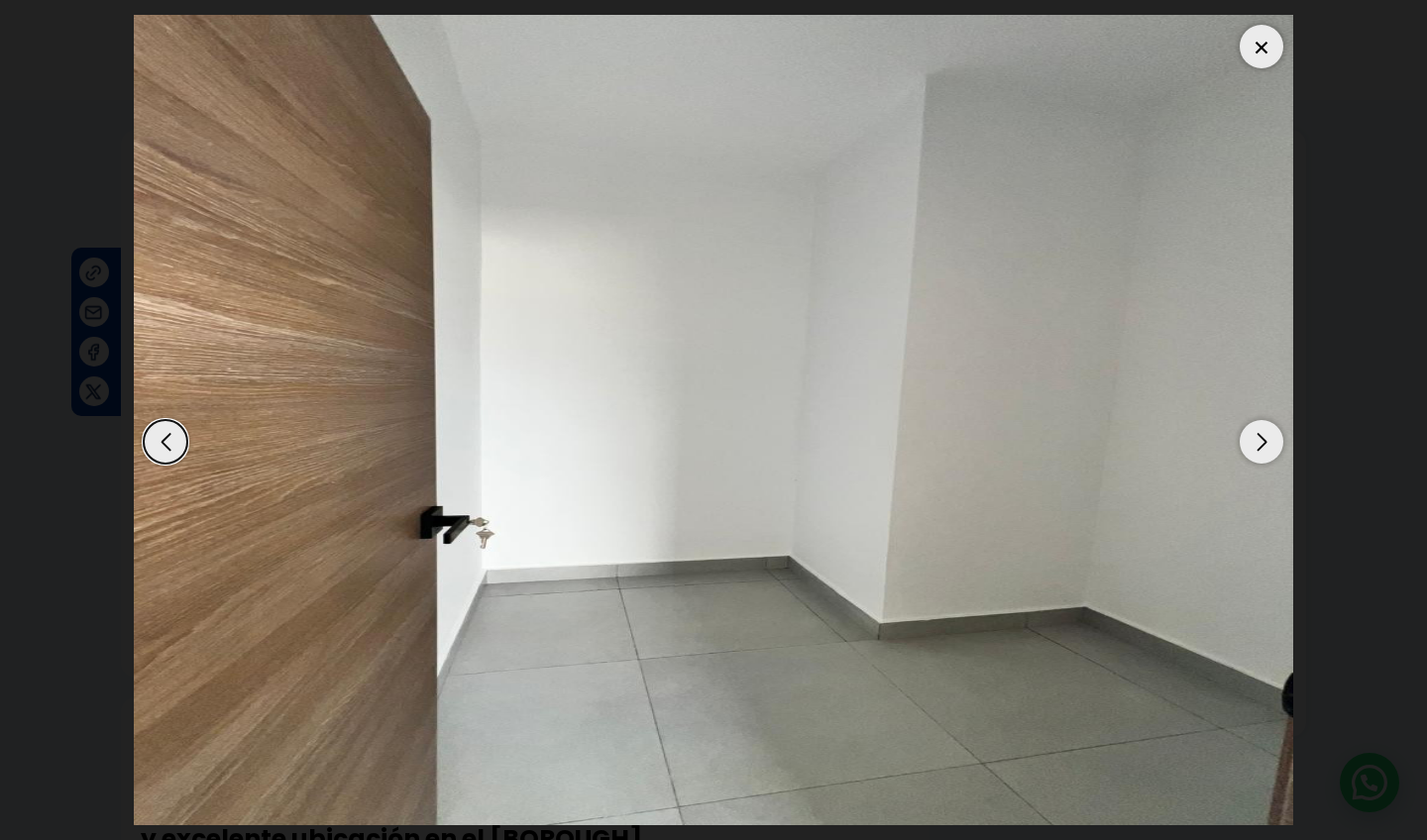 click at bounding box center [1262, 442] 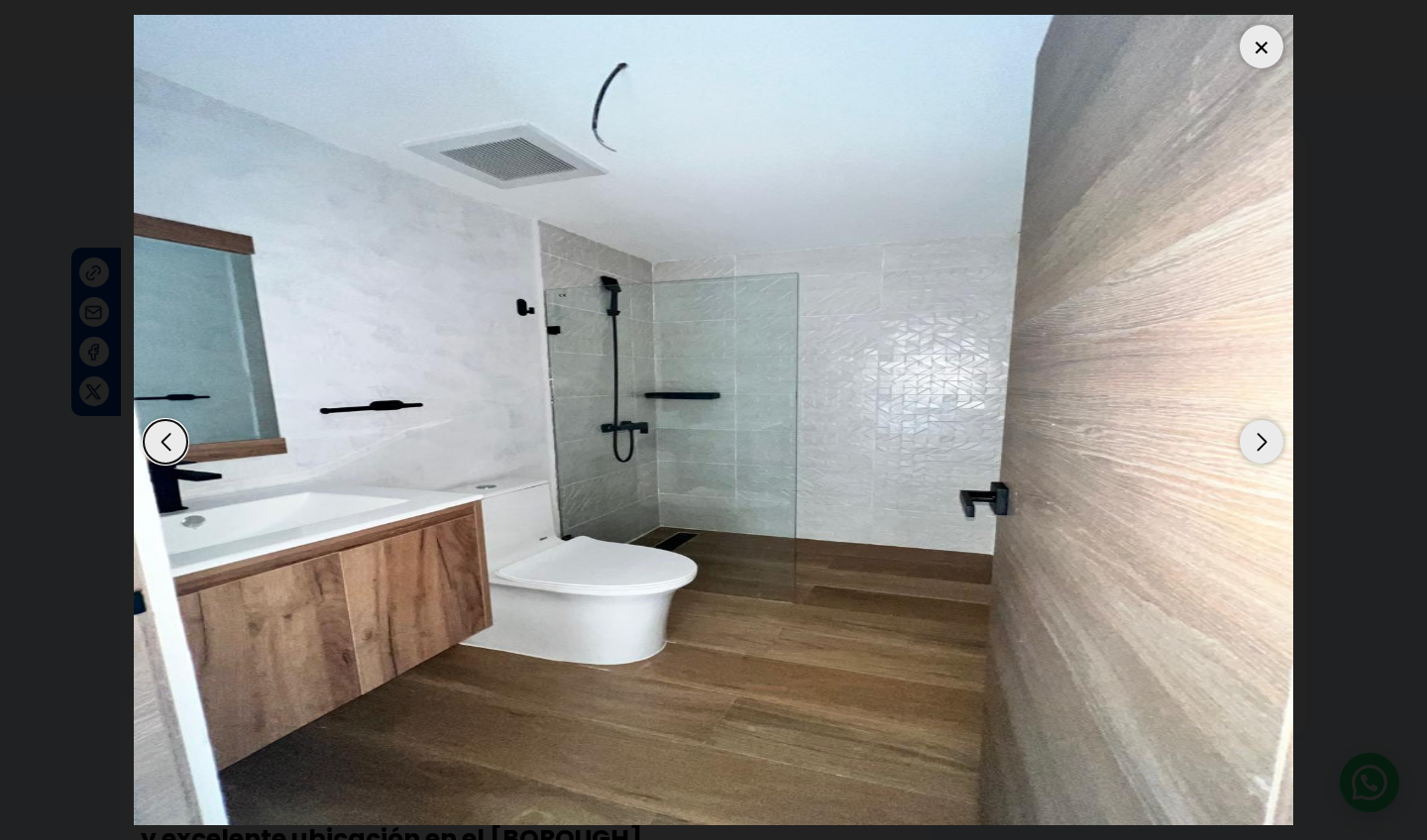 click at bounding box center (1262, 442) 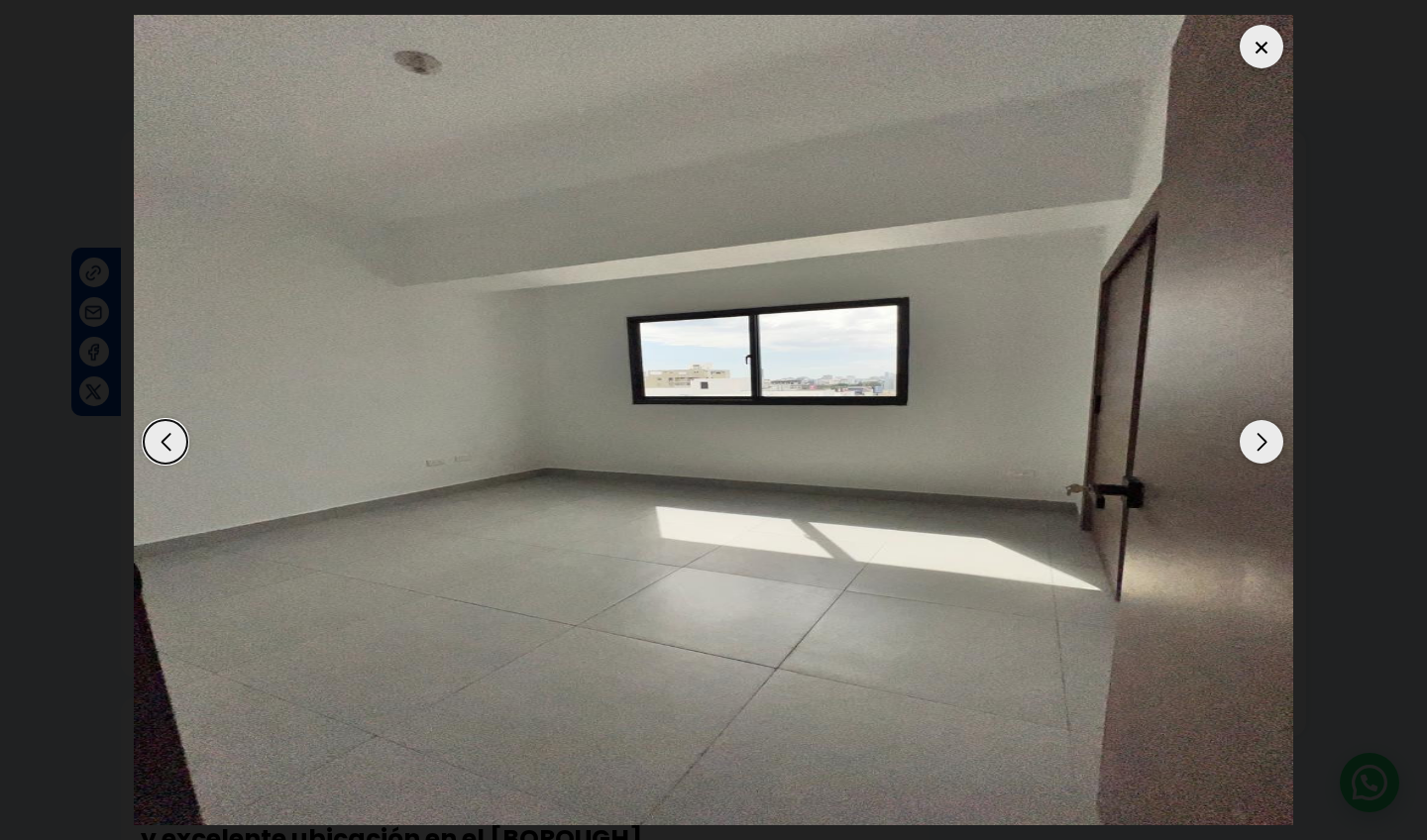 click at bounding box center (1262, 442) 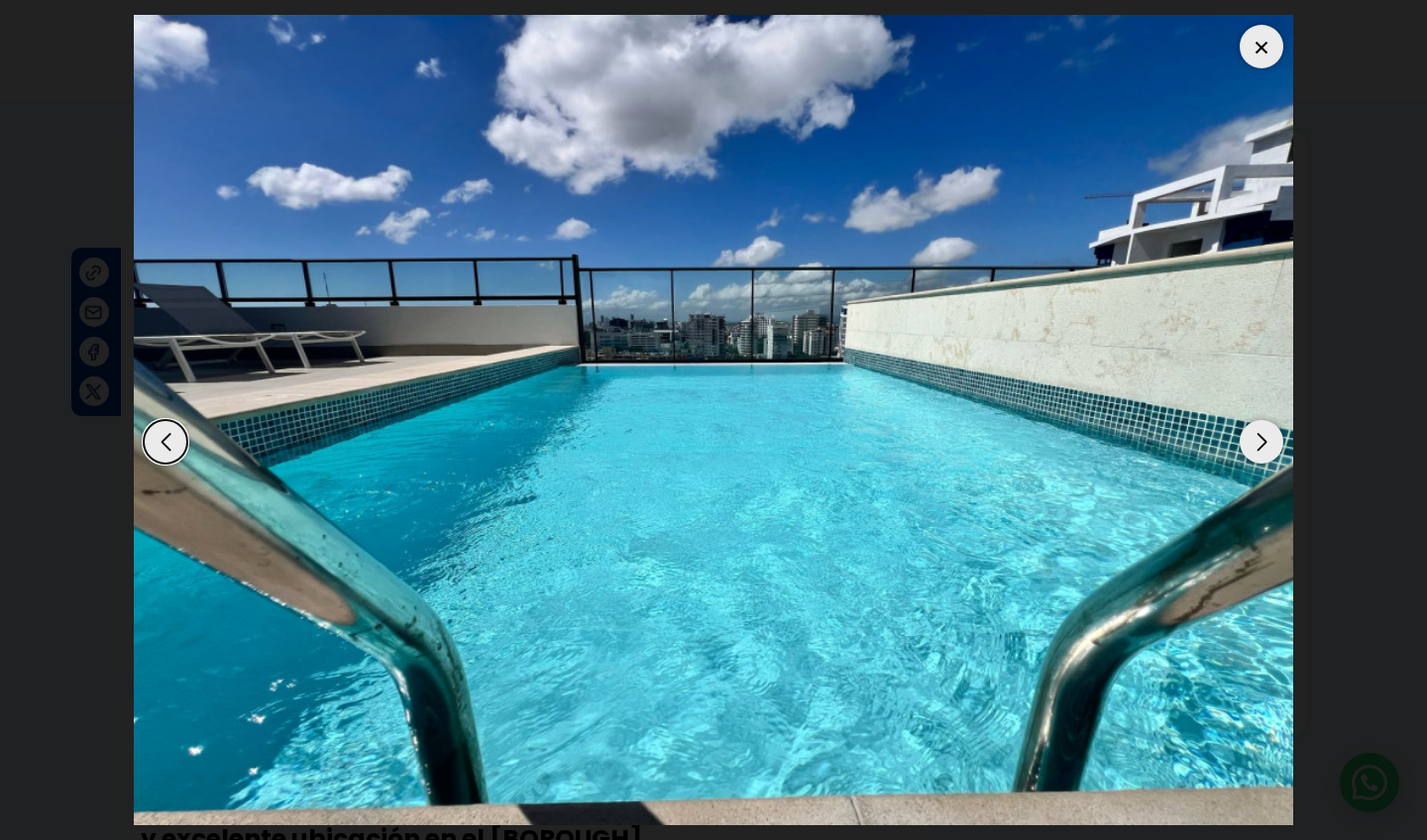 click at bounding box center [1262, 442] 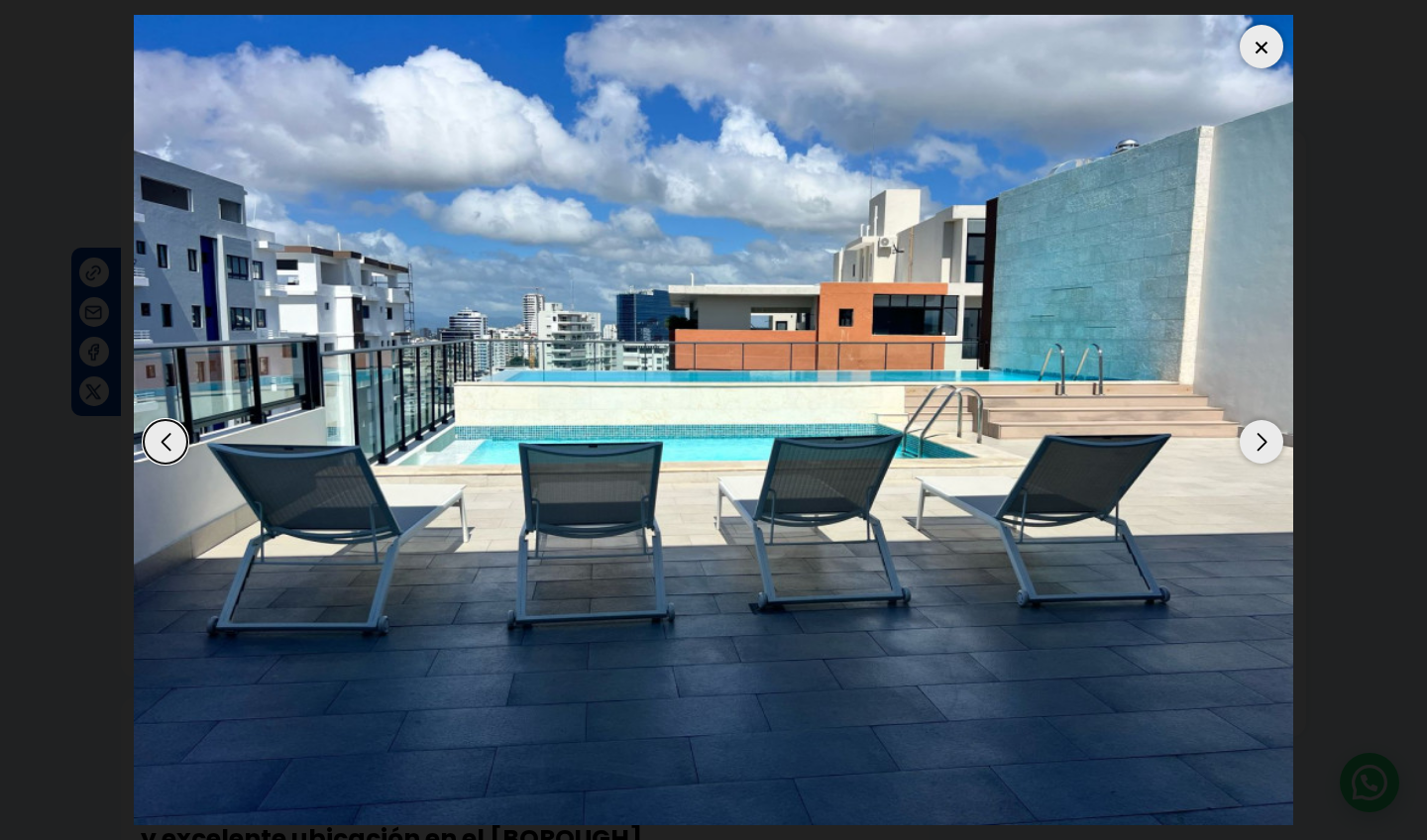 click at bounding box center (1262, 442) 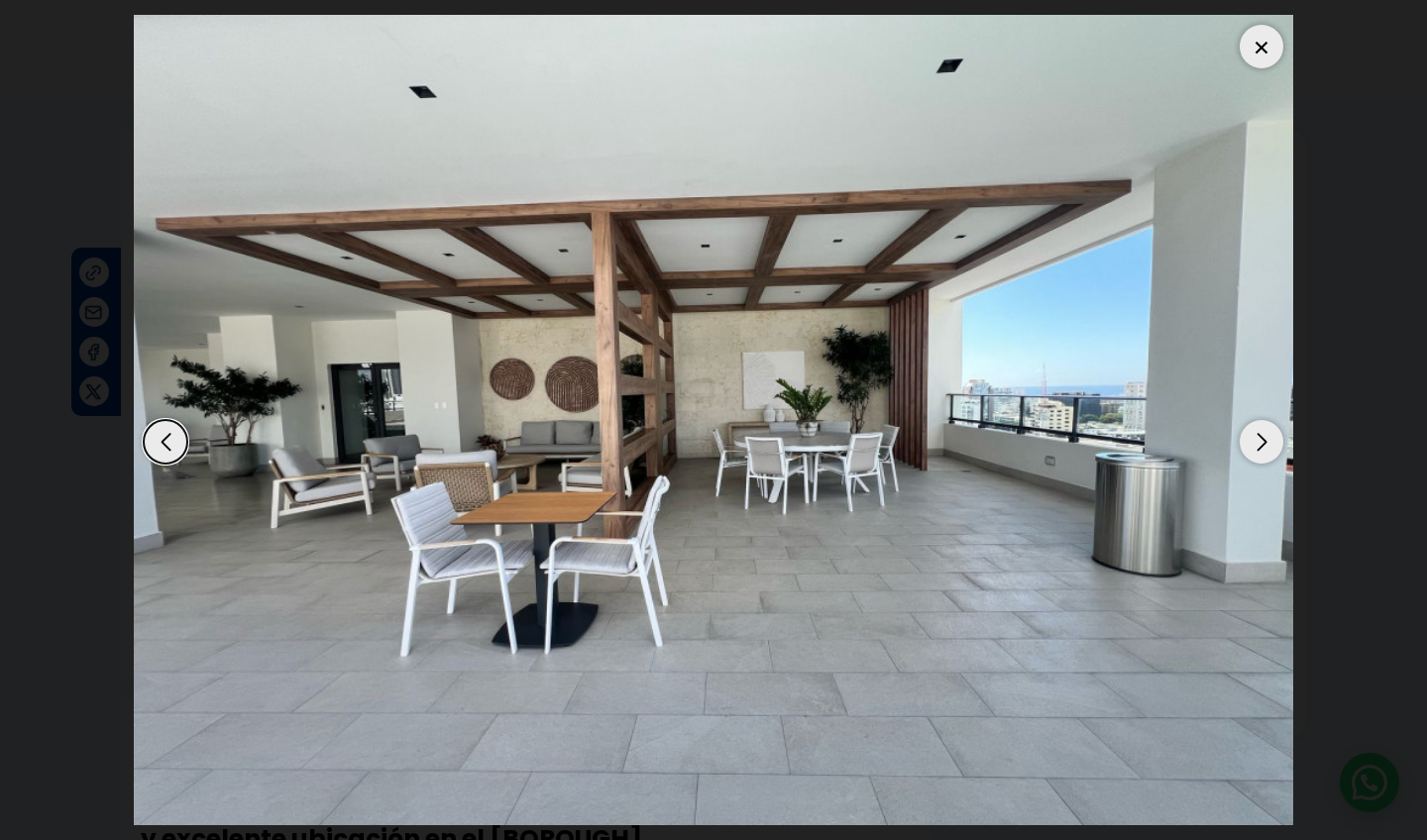 click at bounding box center (1262, 442) 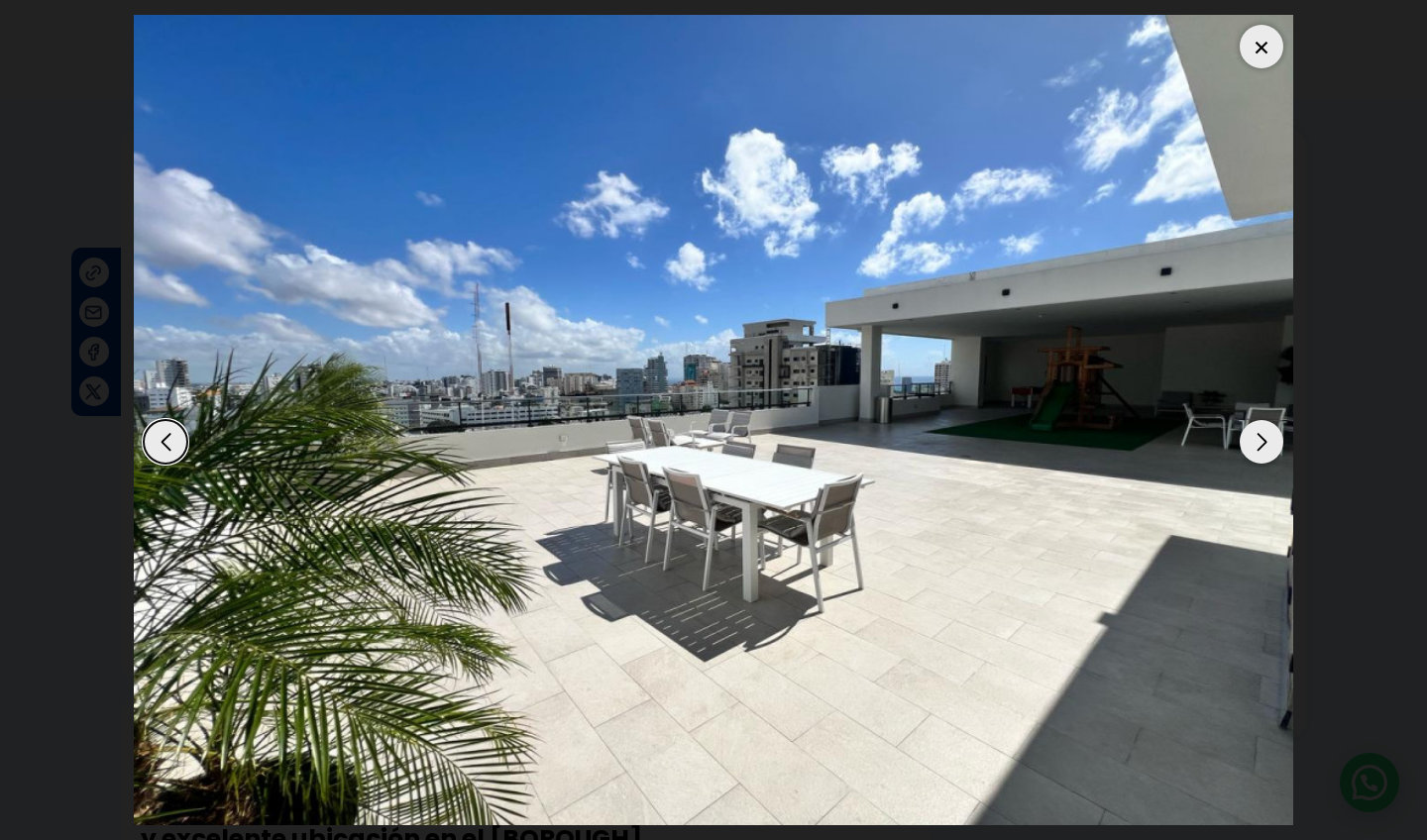 click at bounding box center [1262, 442] 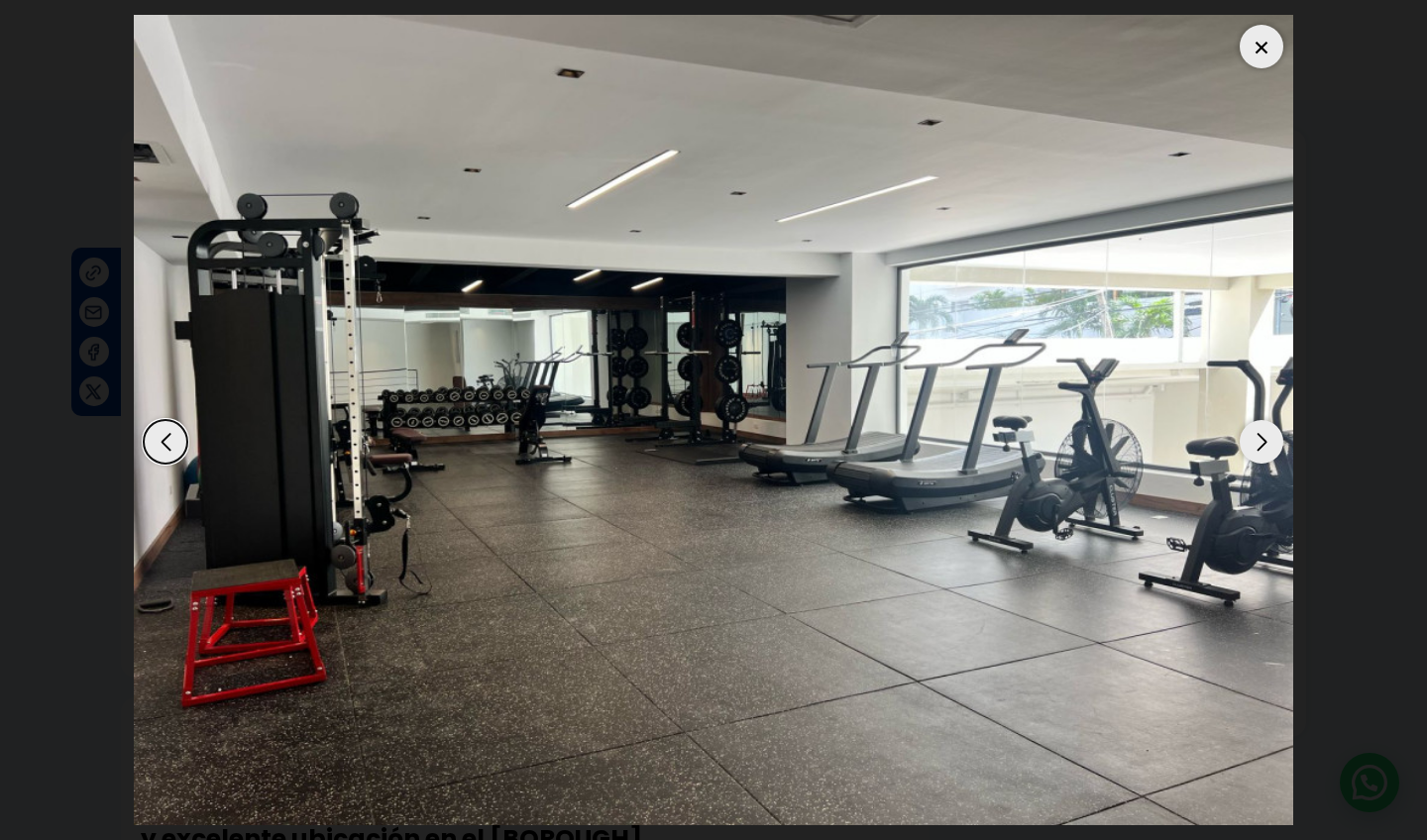 click at bounding box center [1262, 442] 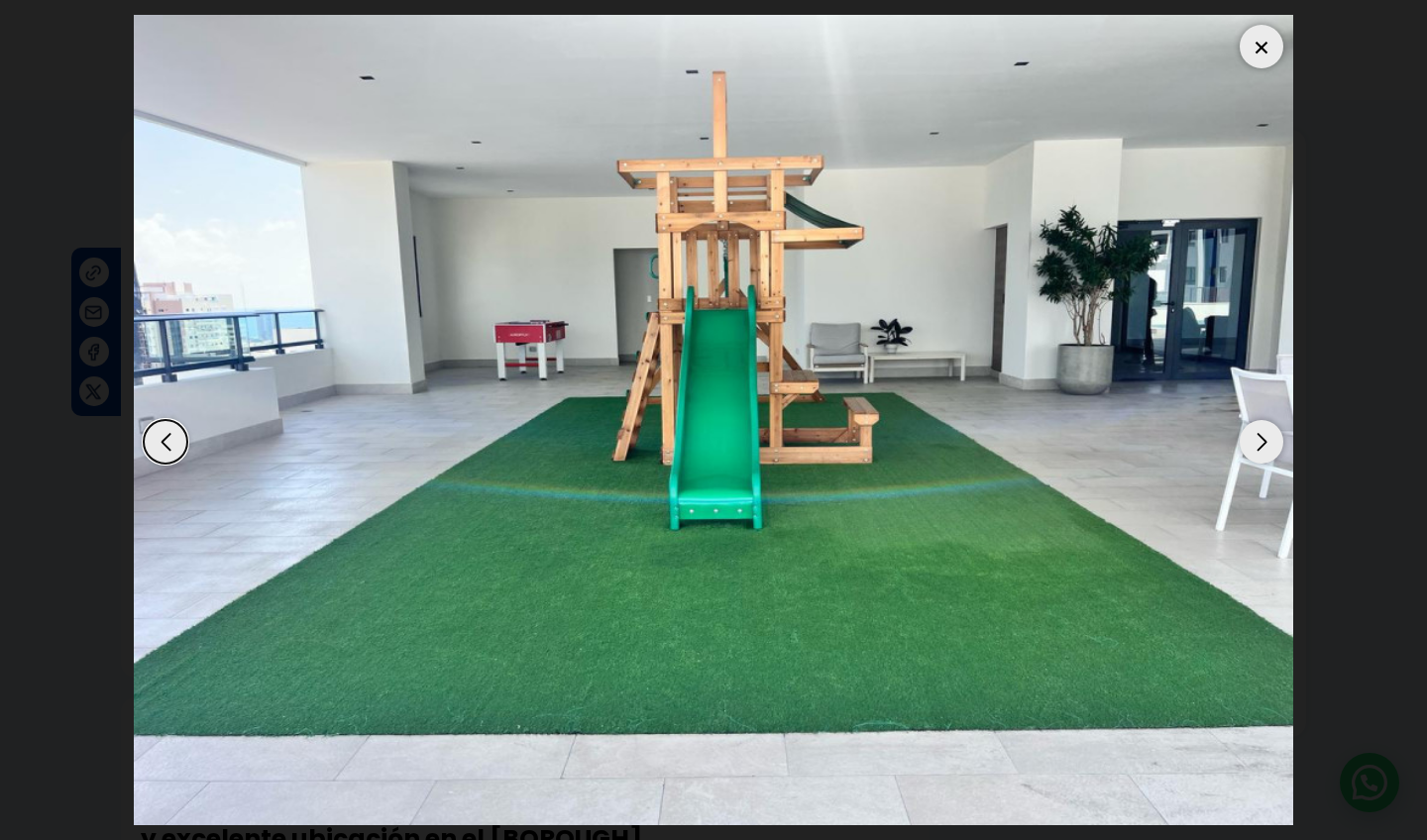 click at bounding box center (1262, 442) 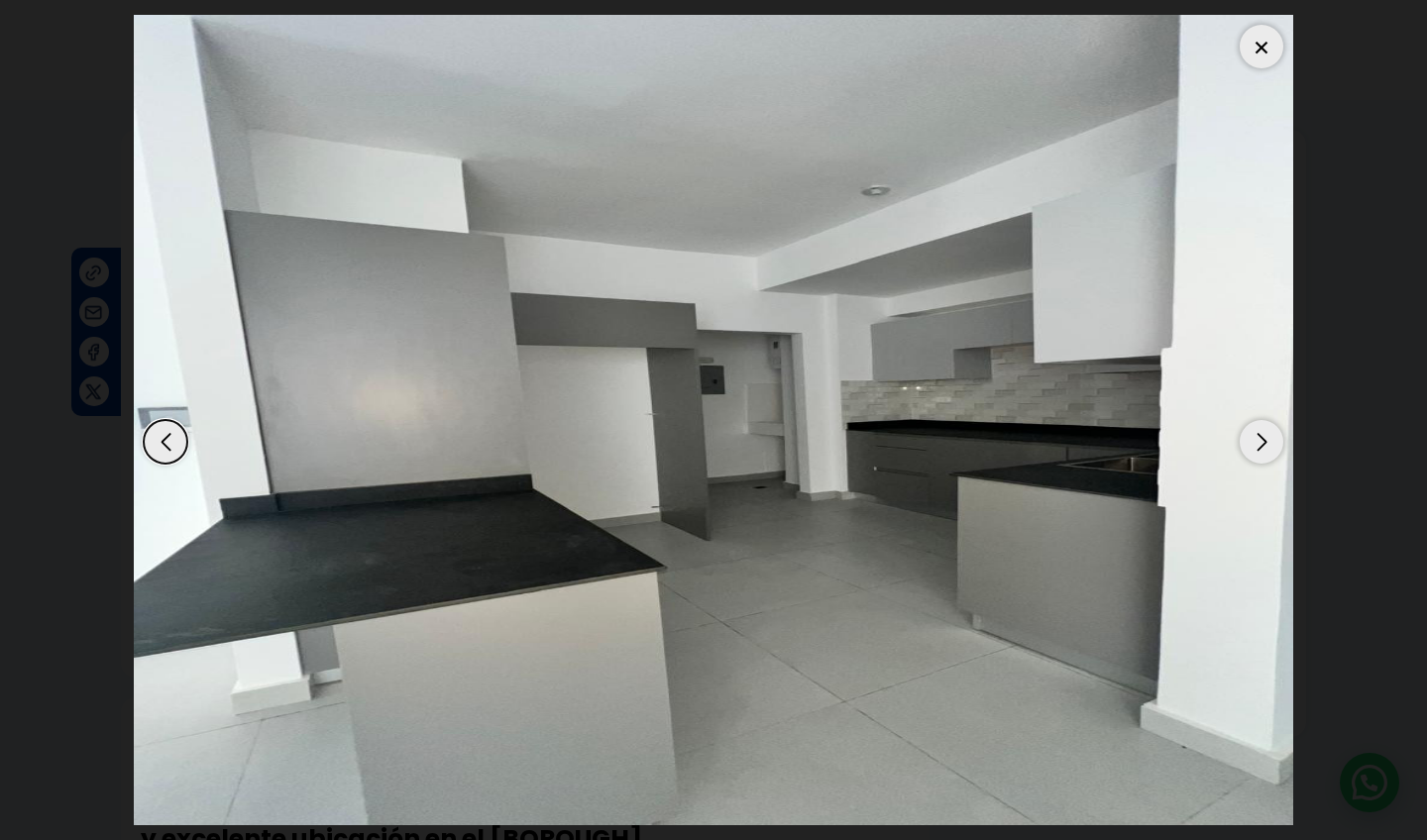 click at bounding box center [1262, 442] 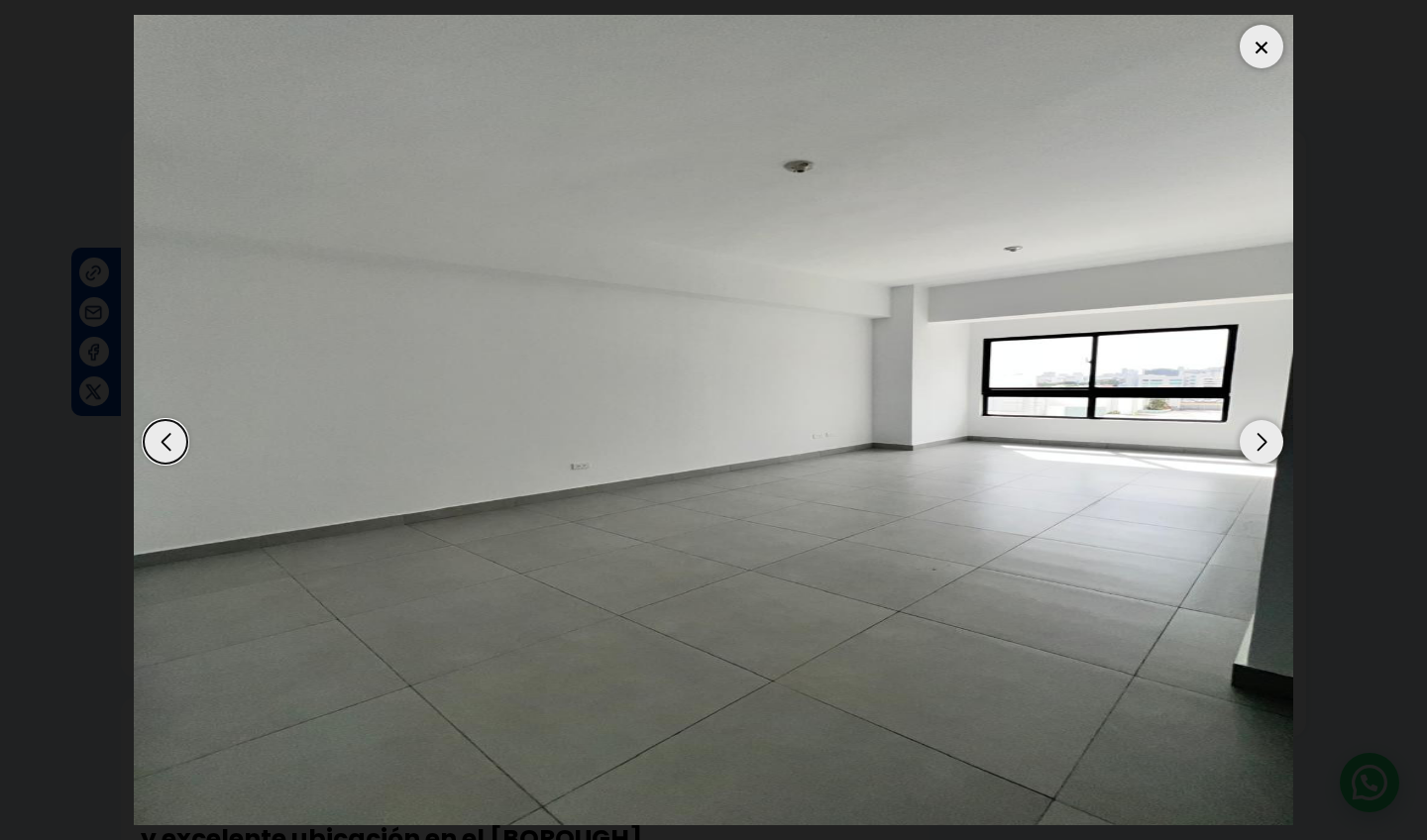 click at bounding box center [1262, 442] 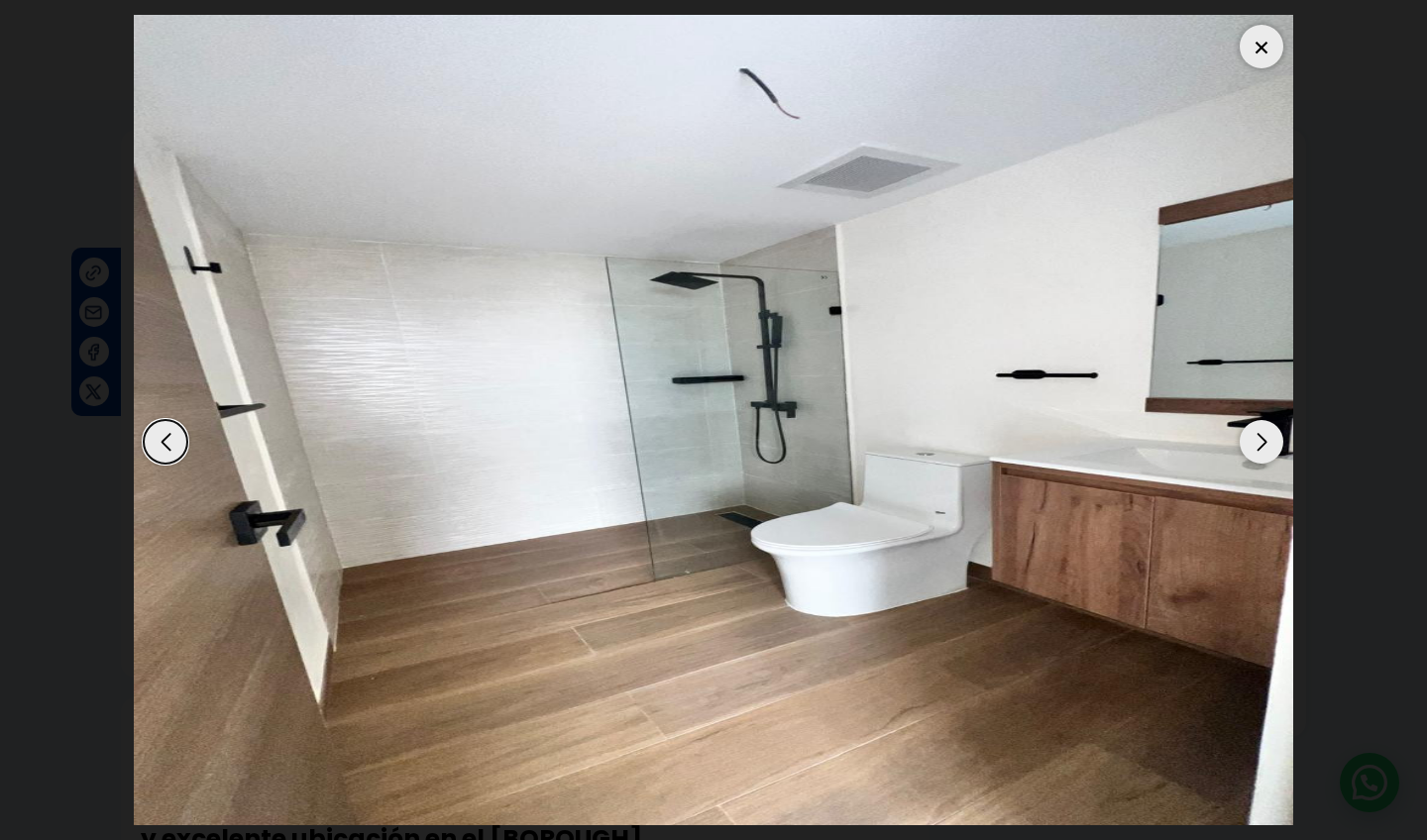click at bounding box center (1262, 442) 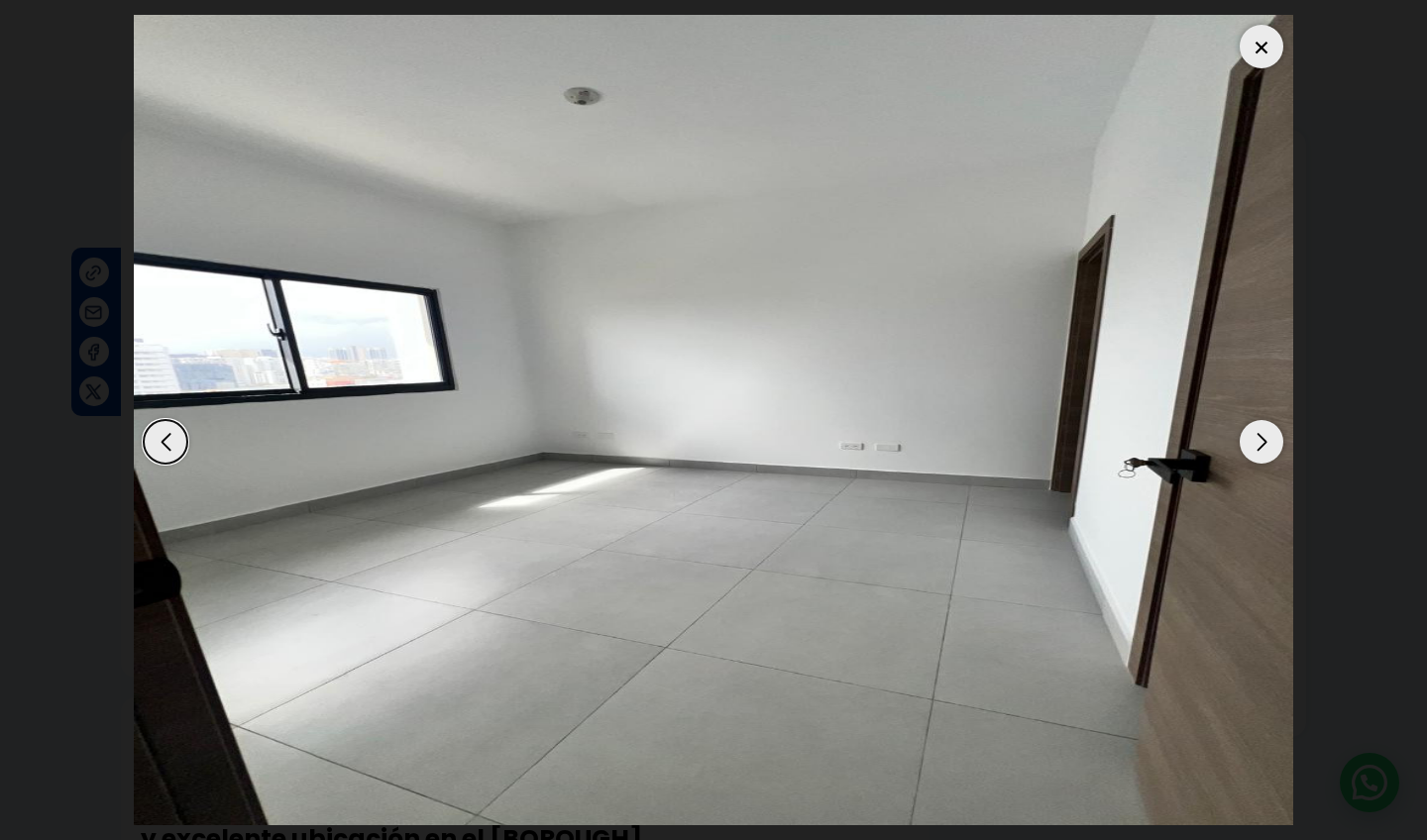 click at bounding box center (1262, 442) 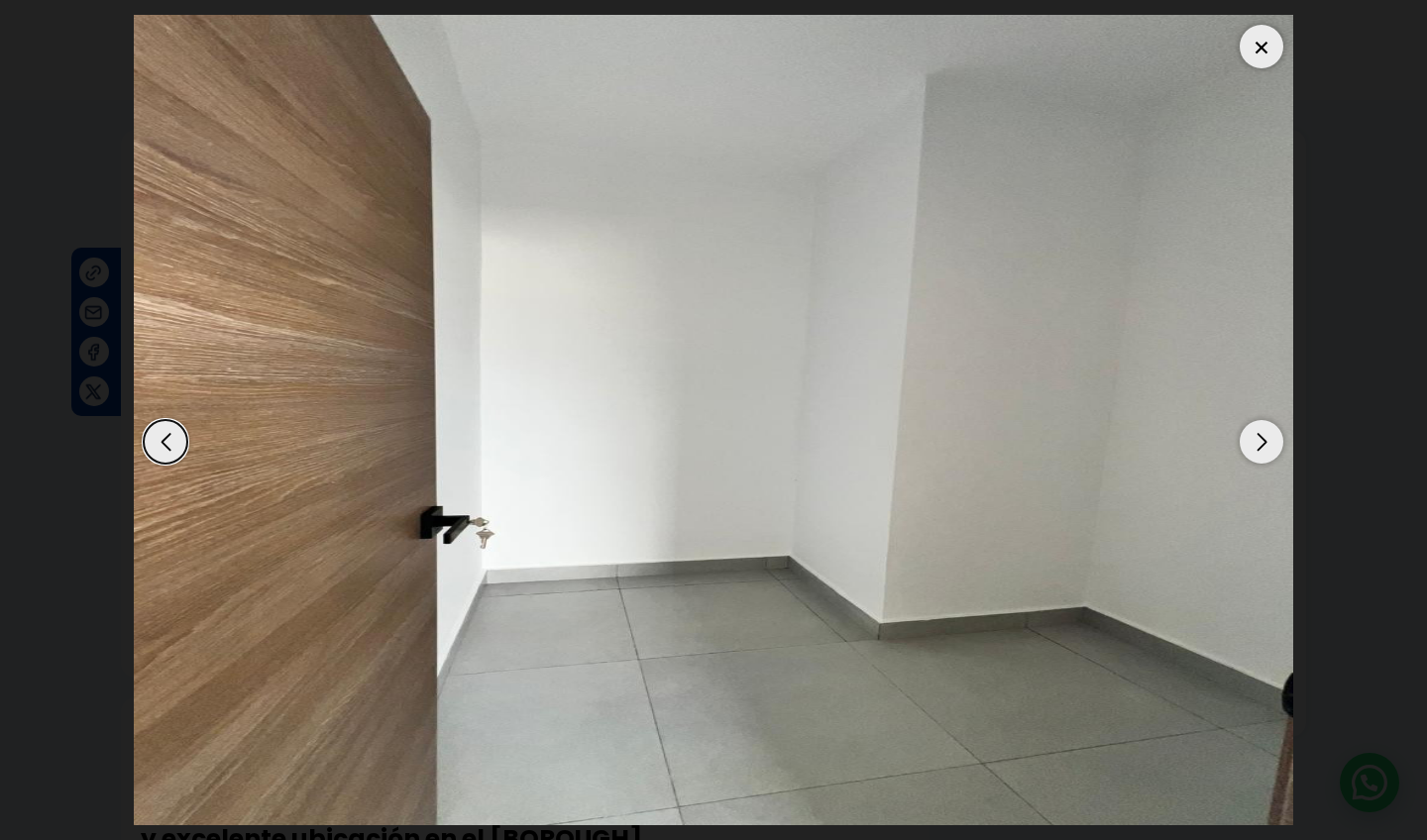 click at bounding box center (1262, 442) 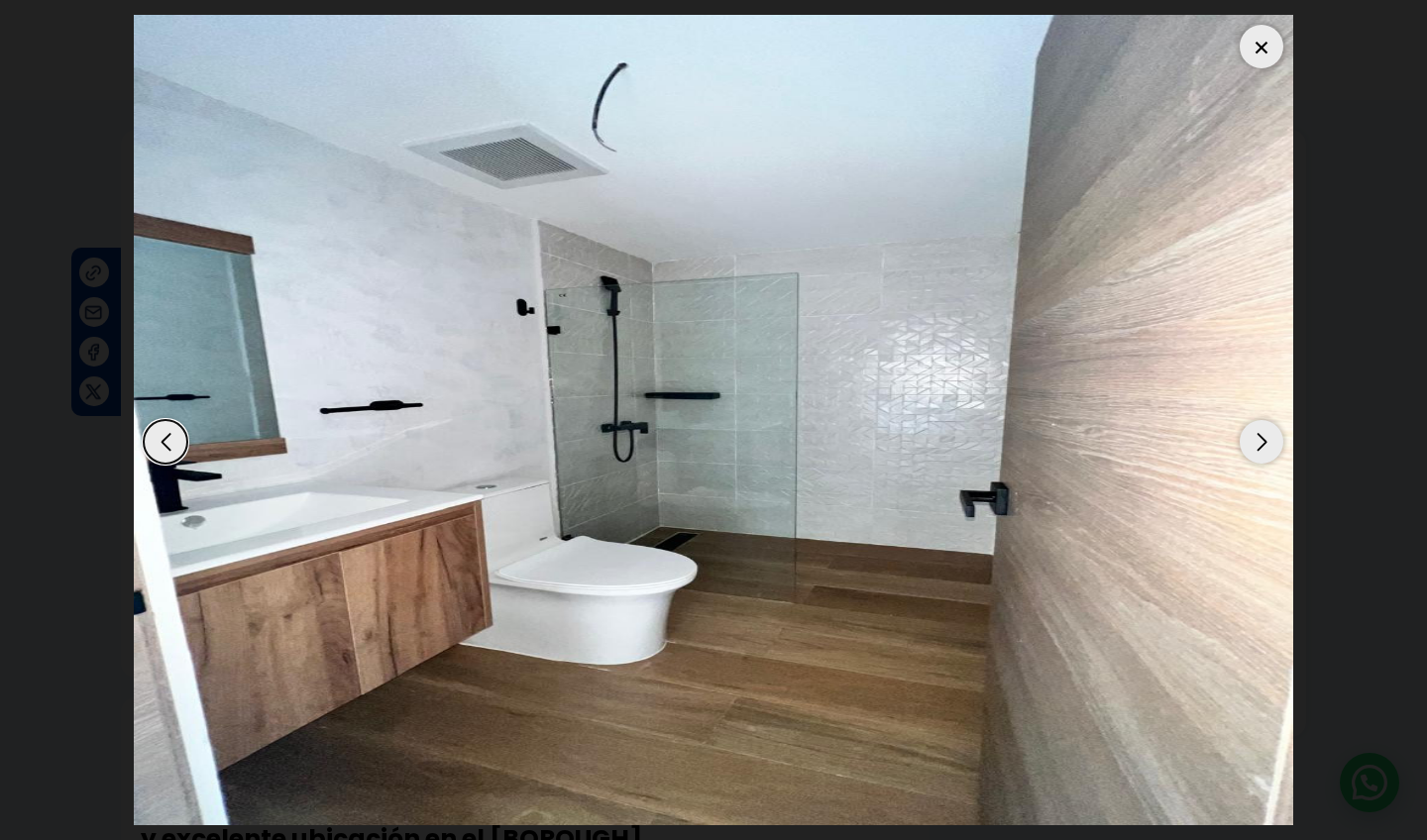 click at bounding box center [1262, 442] 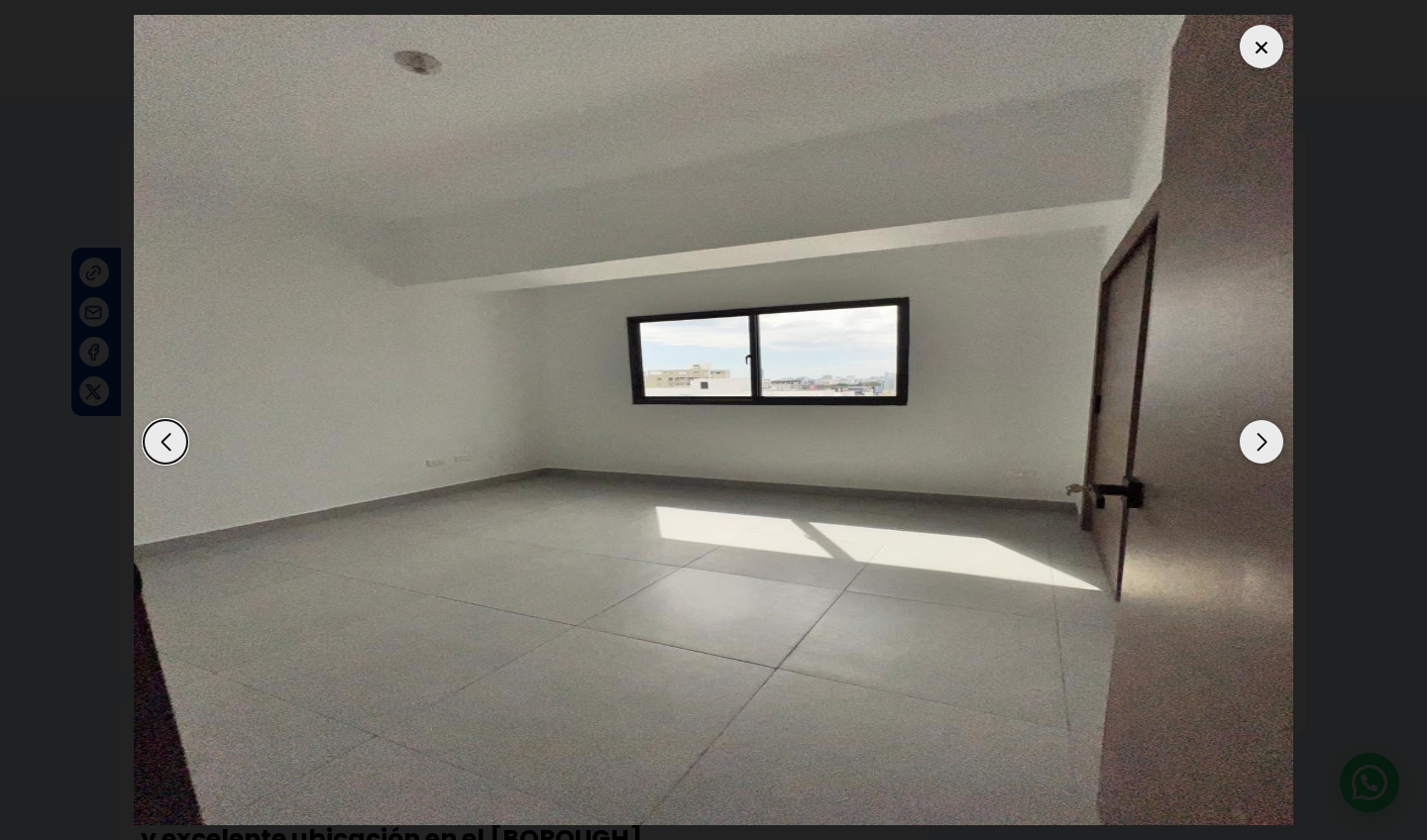 click at bounding box center [1262, 442] 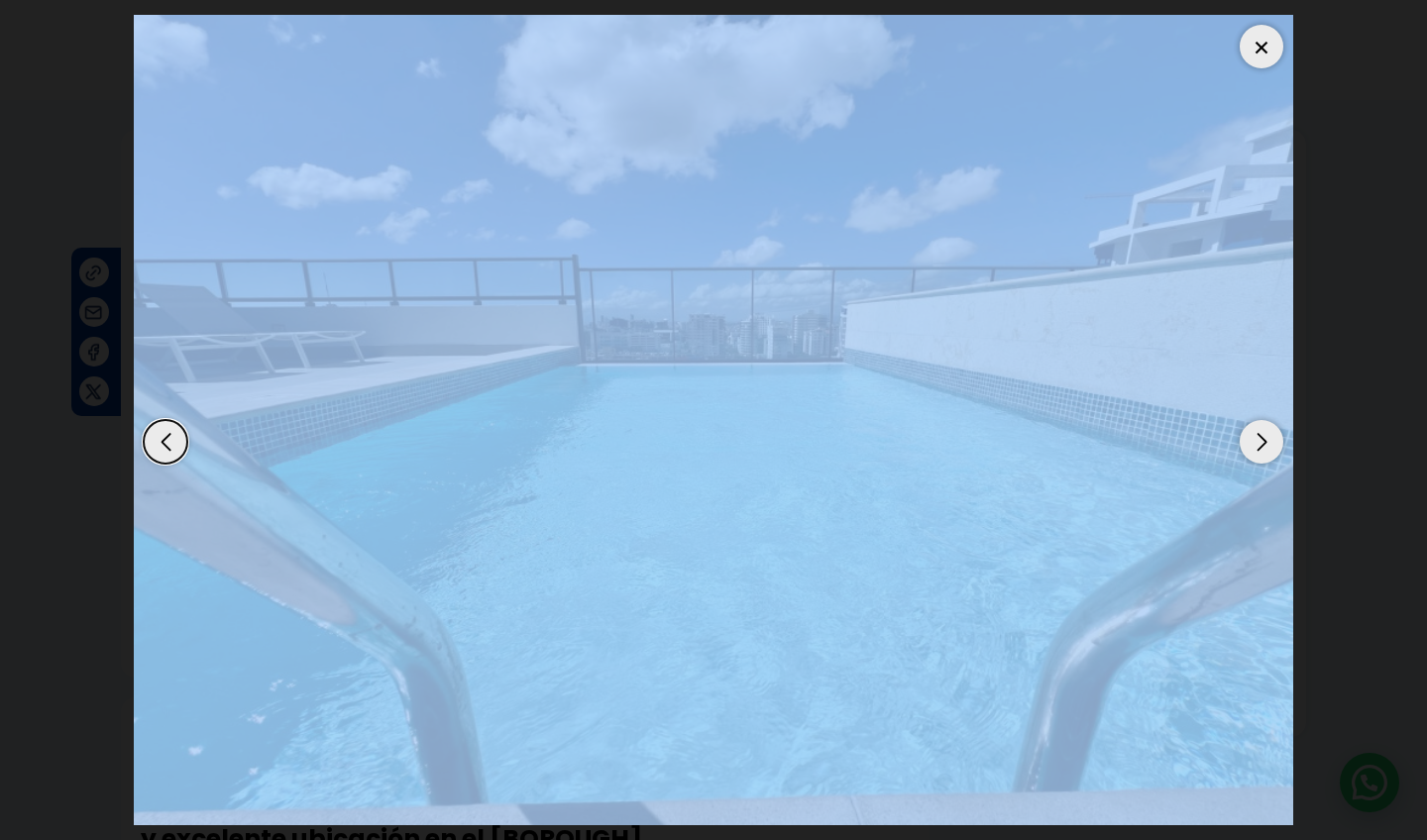 click at bounding box center (1262, 442) 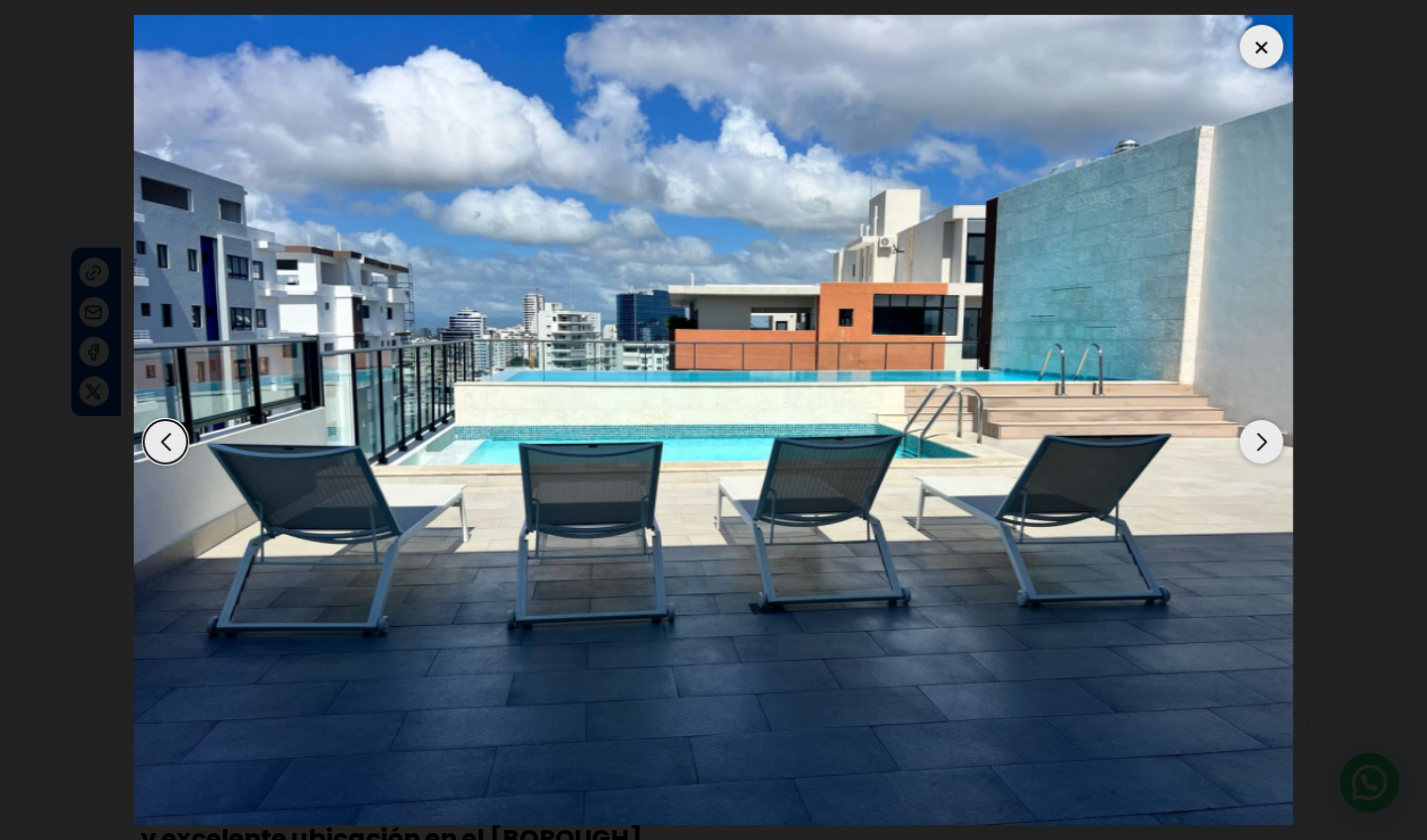 click at bounding box center [1262, 442] 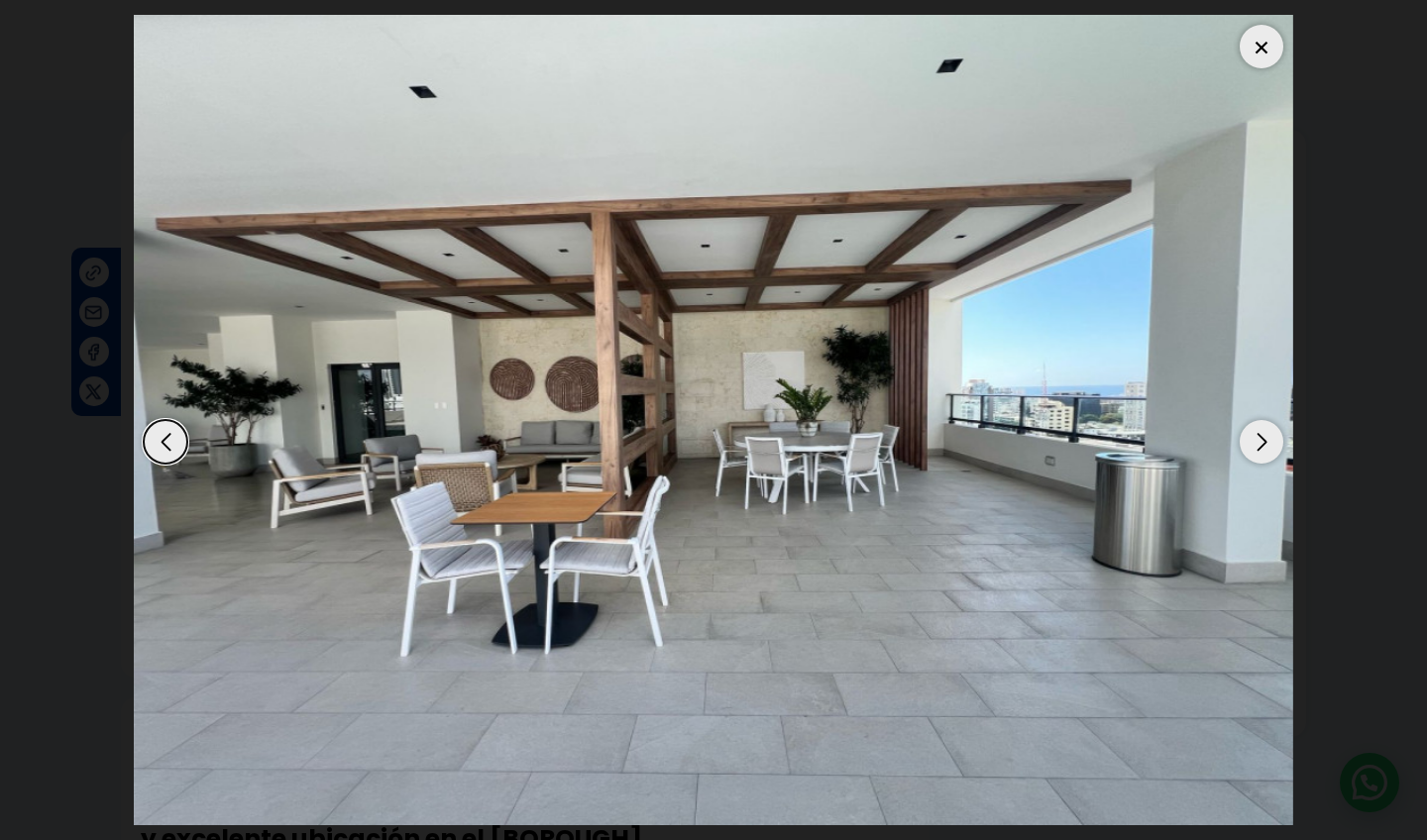 click at bounding box center [1262, 442] 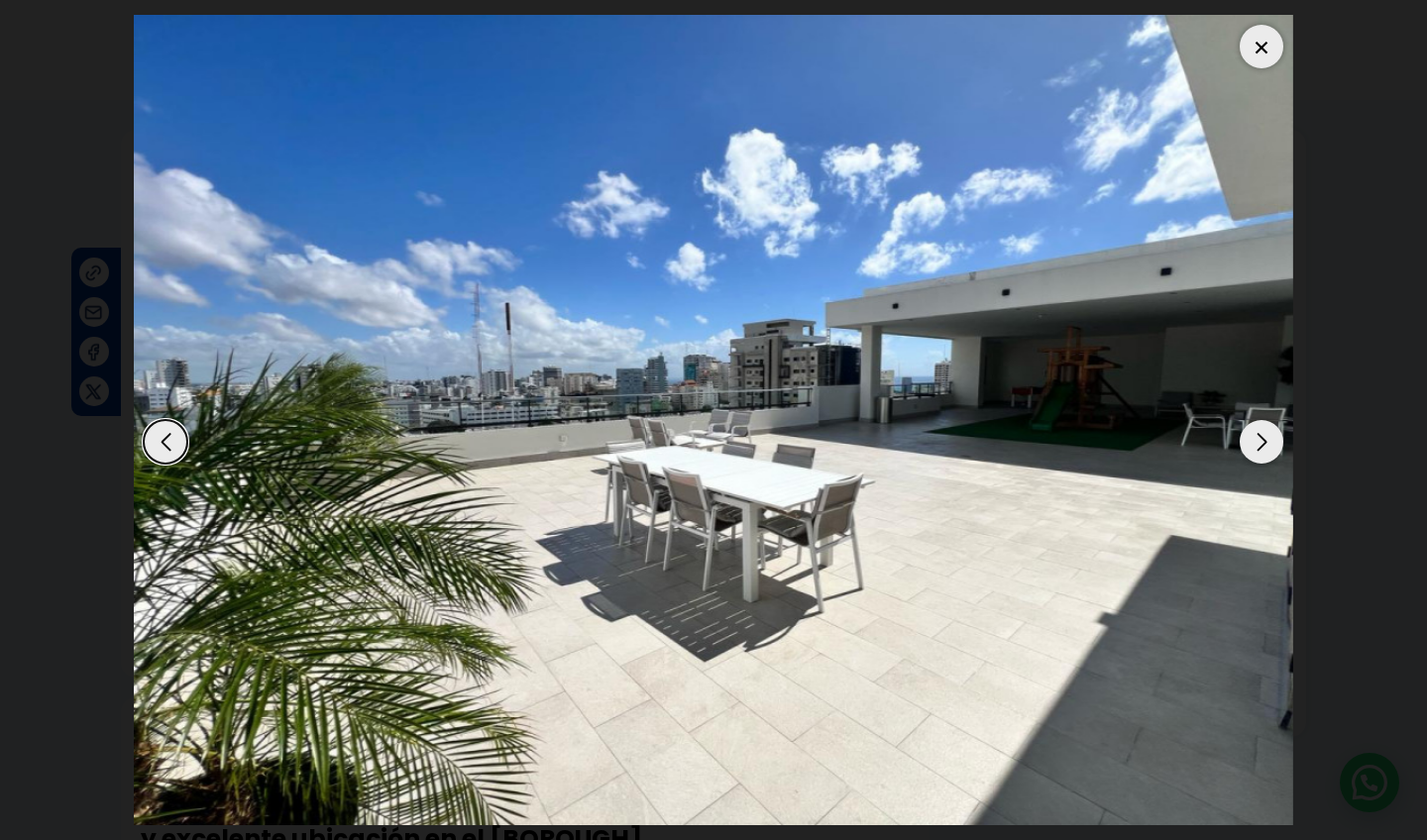 click at bounding box center [1262, 442] 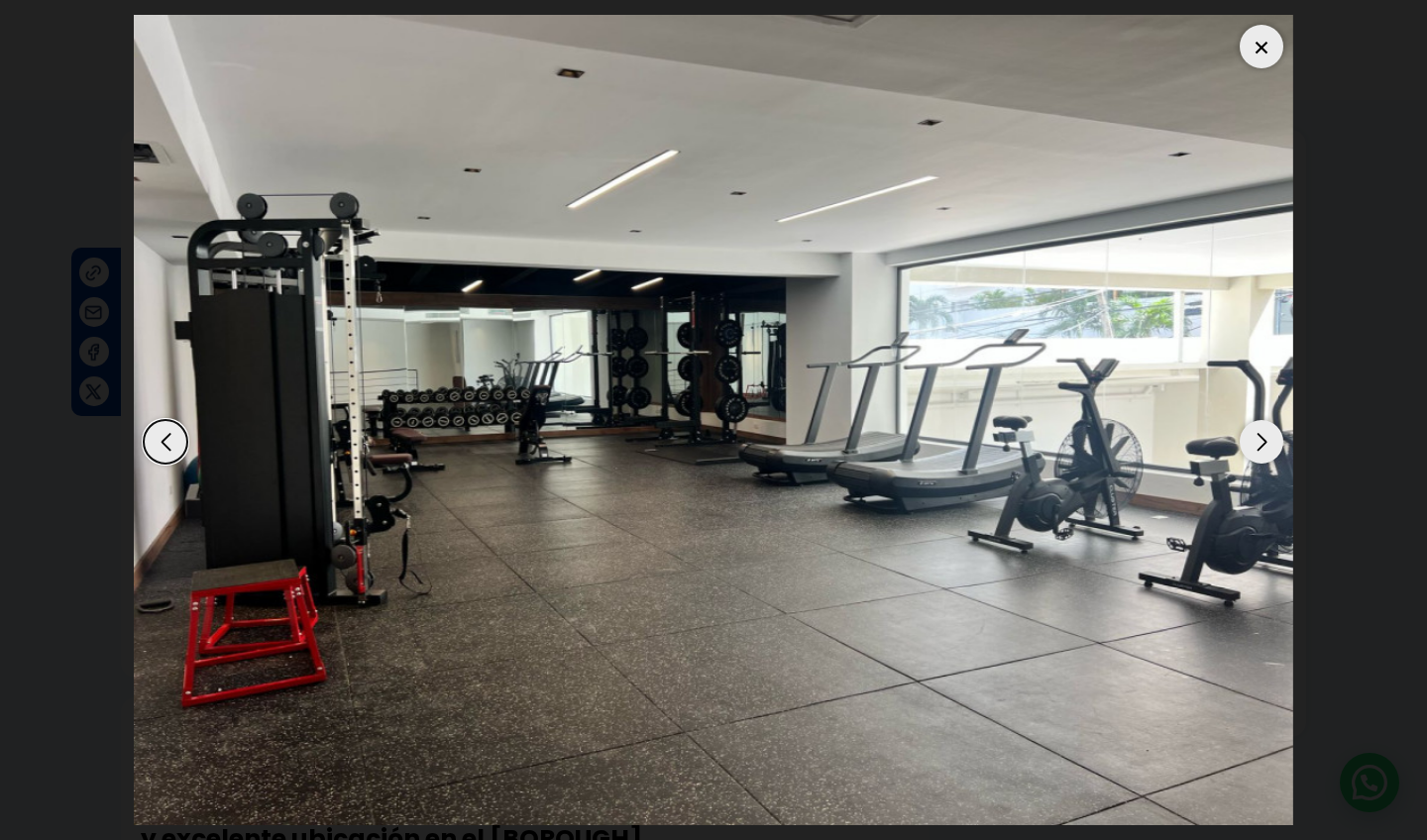 click at bounding box center (1262, 442) 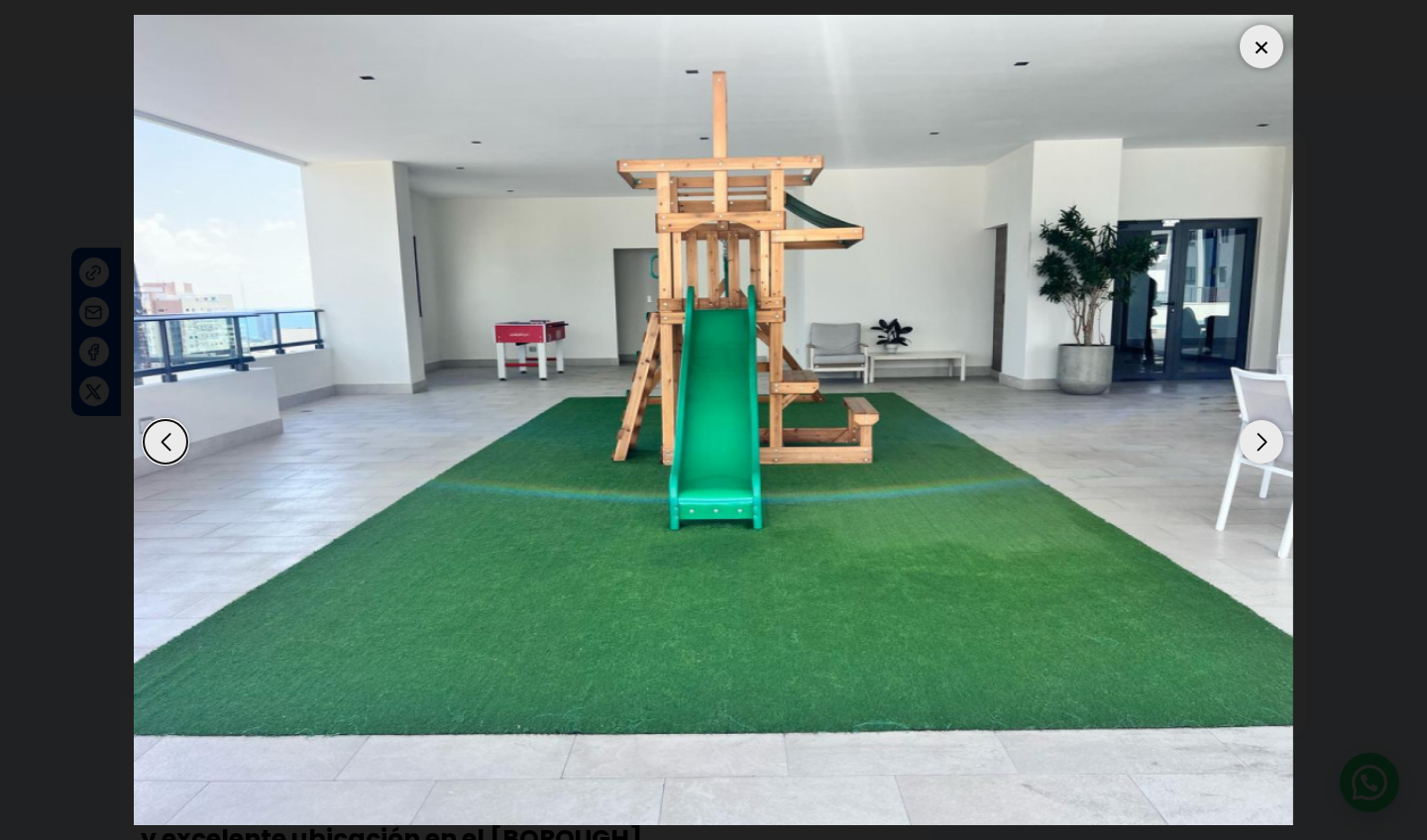 click at bounding box center [1262, 442] 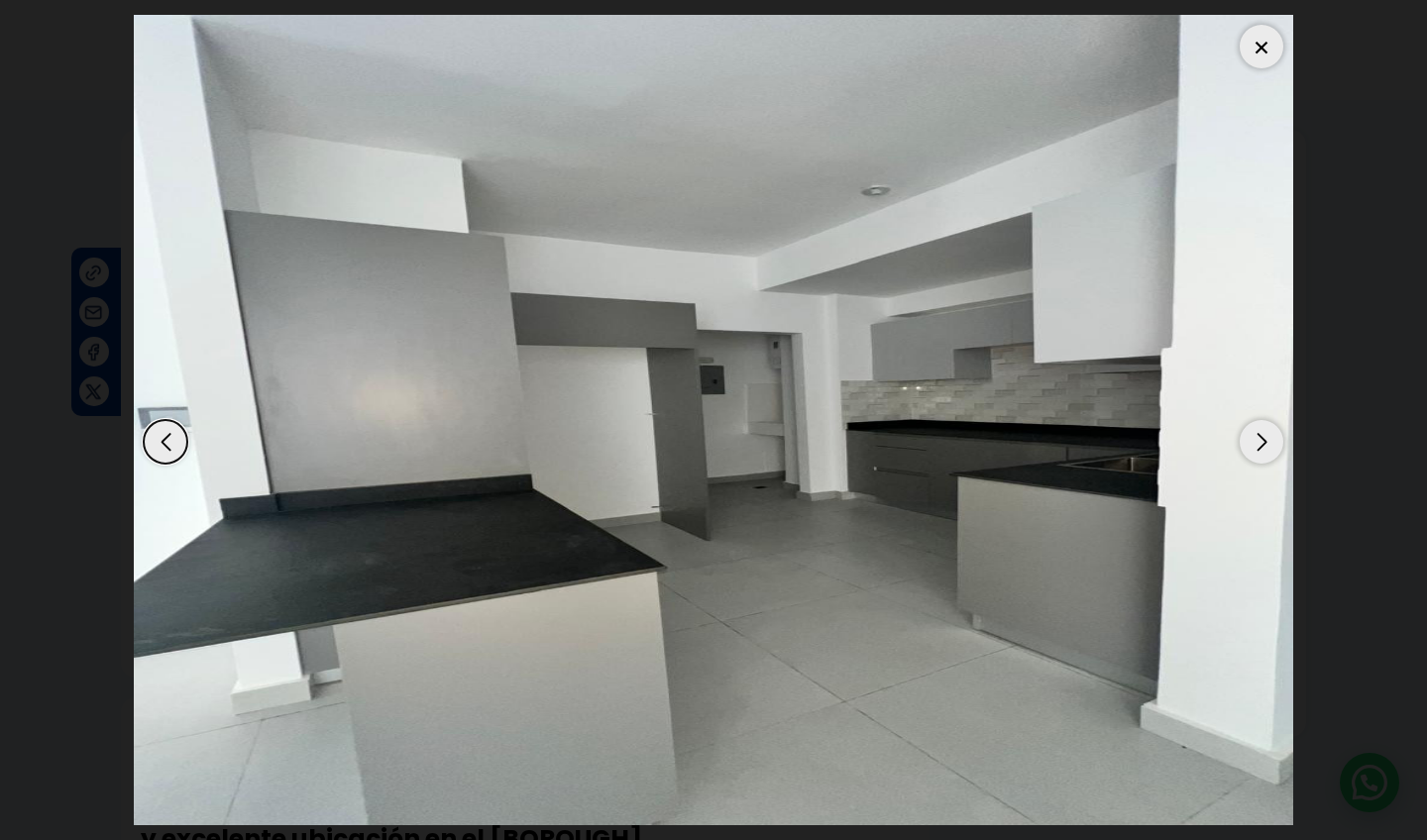 click at bounding box center [1262, 47] 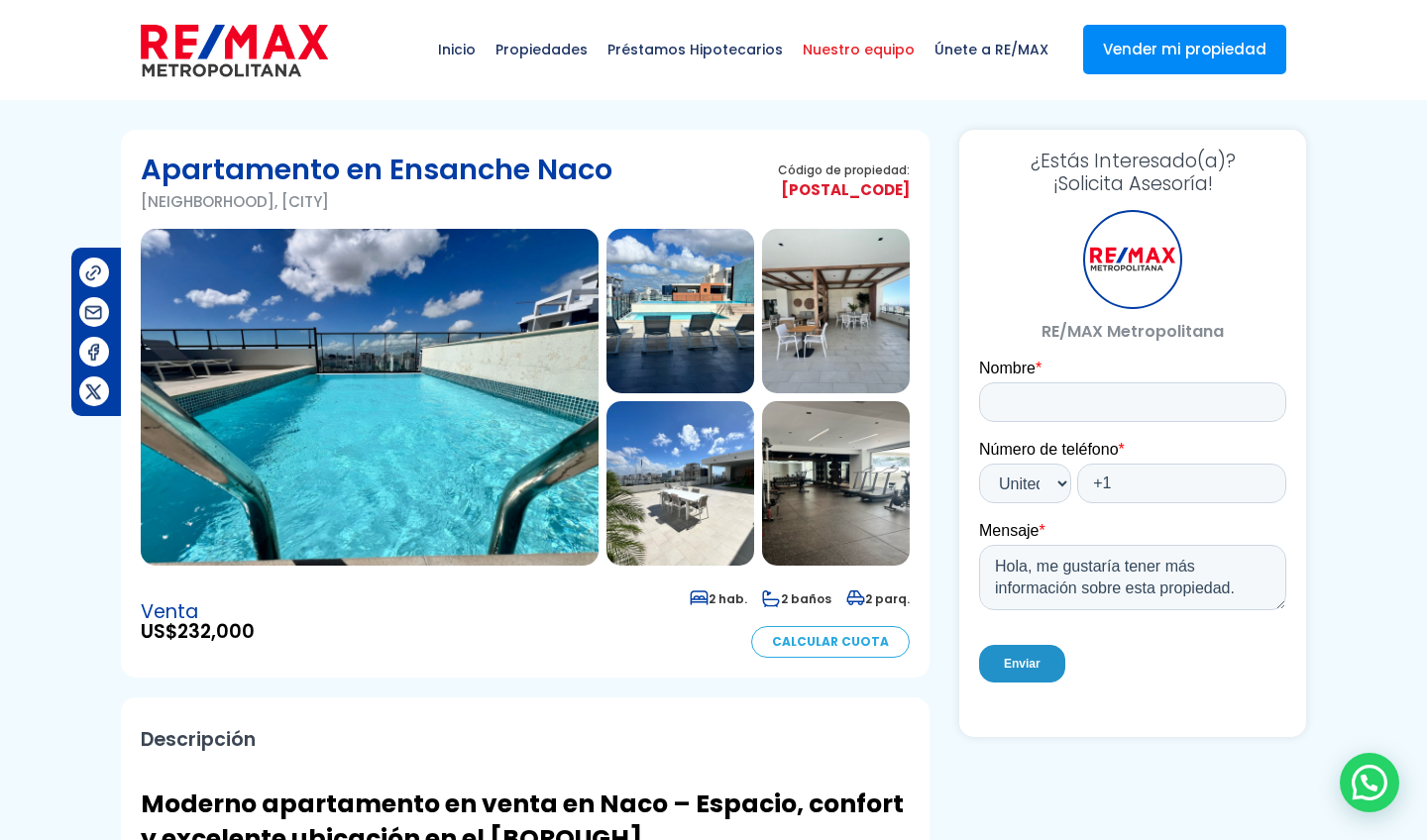 scroll, scrollTop: 0, scrollLeft: 0, axis: both 